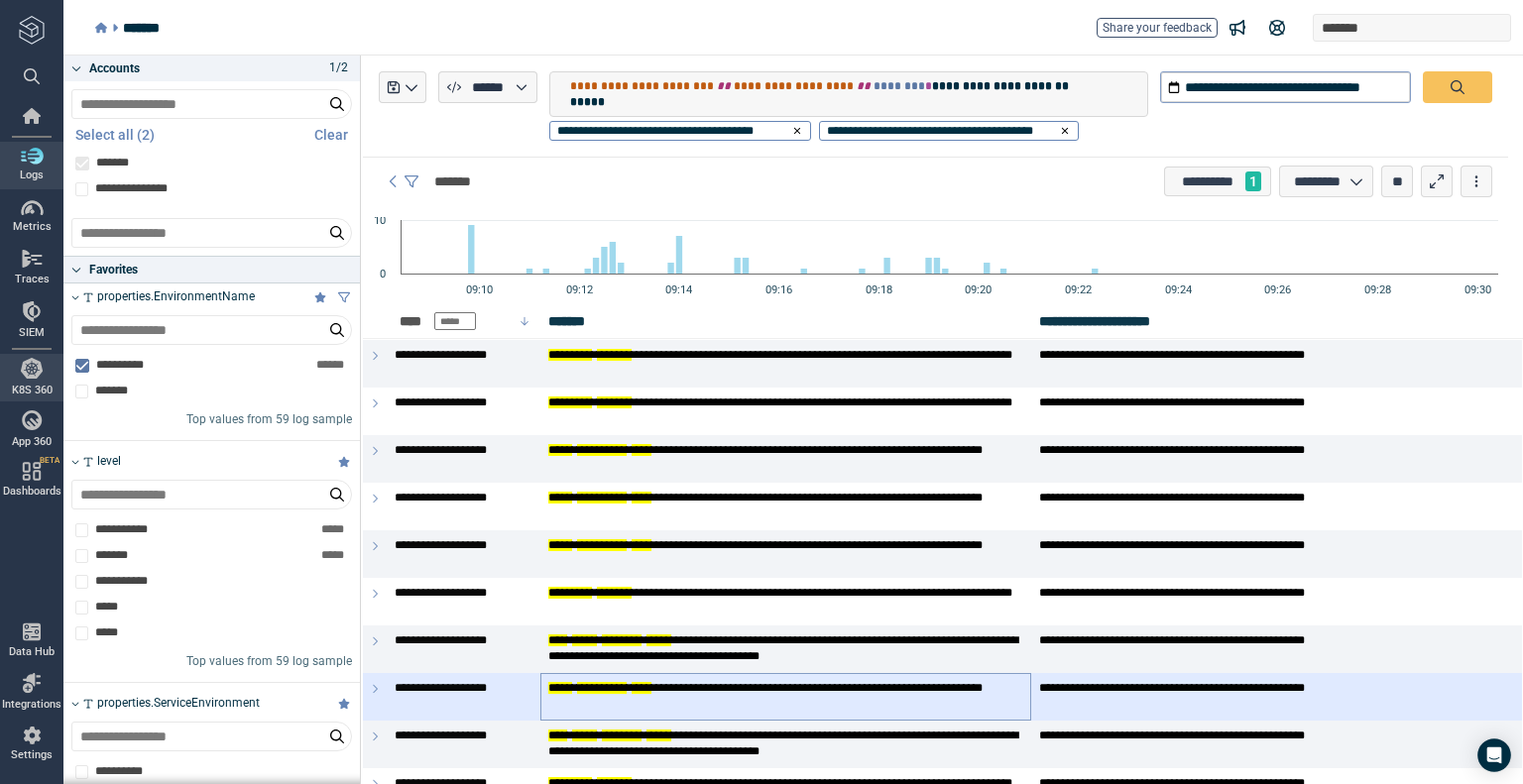 scroll, scrollTop: 0, scrollLeft: 0, axis: both 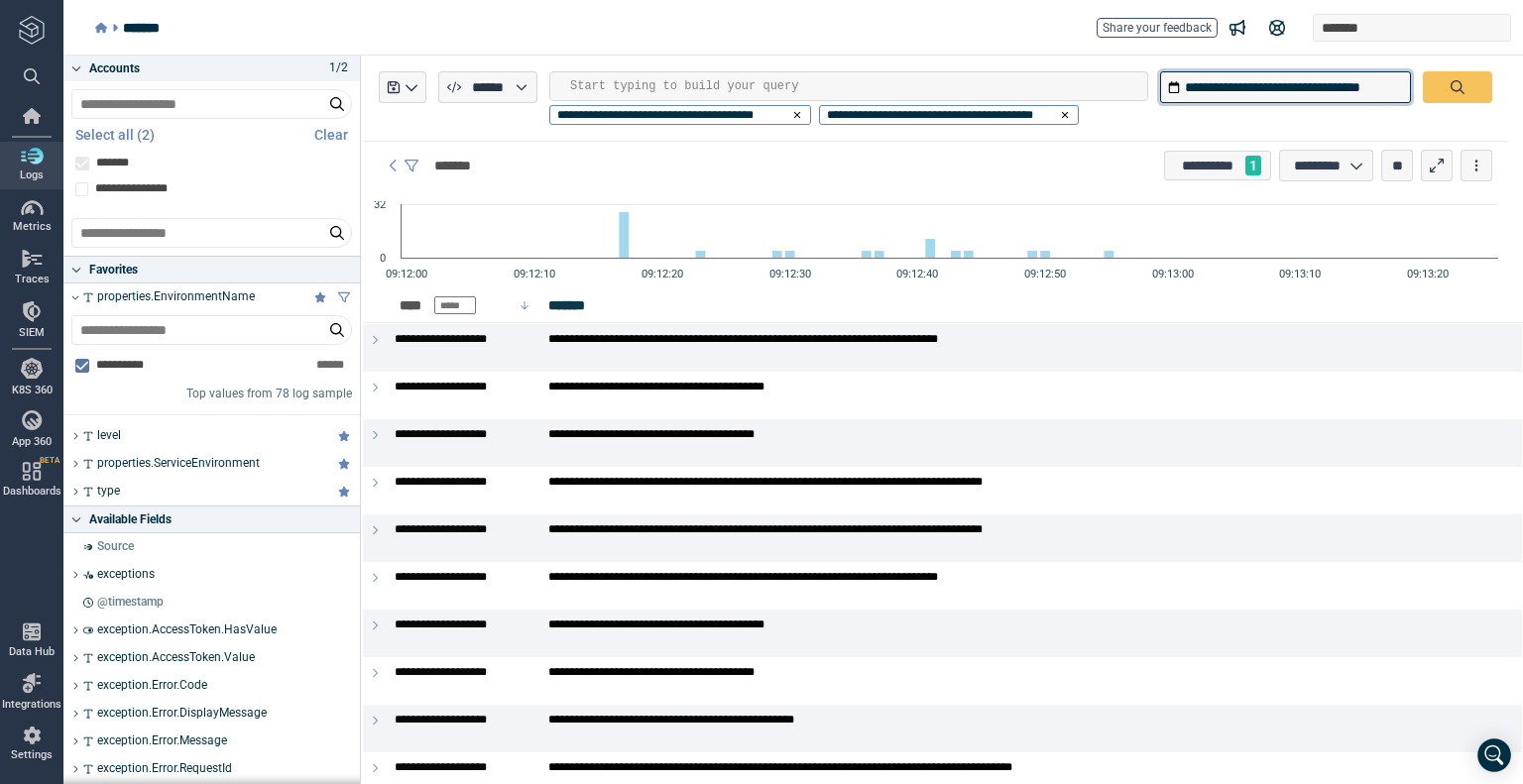 click on "**********" at bounding box center [1285, 87] 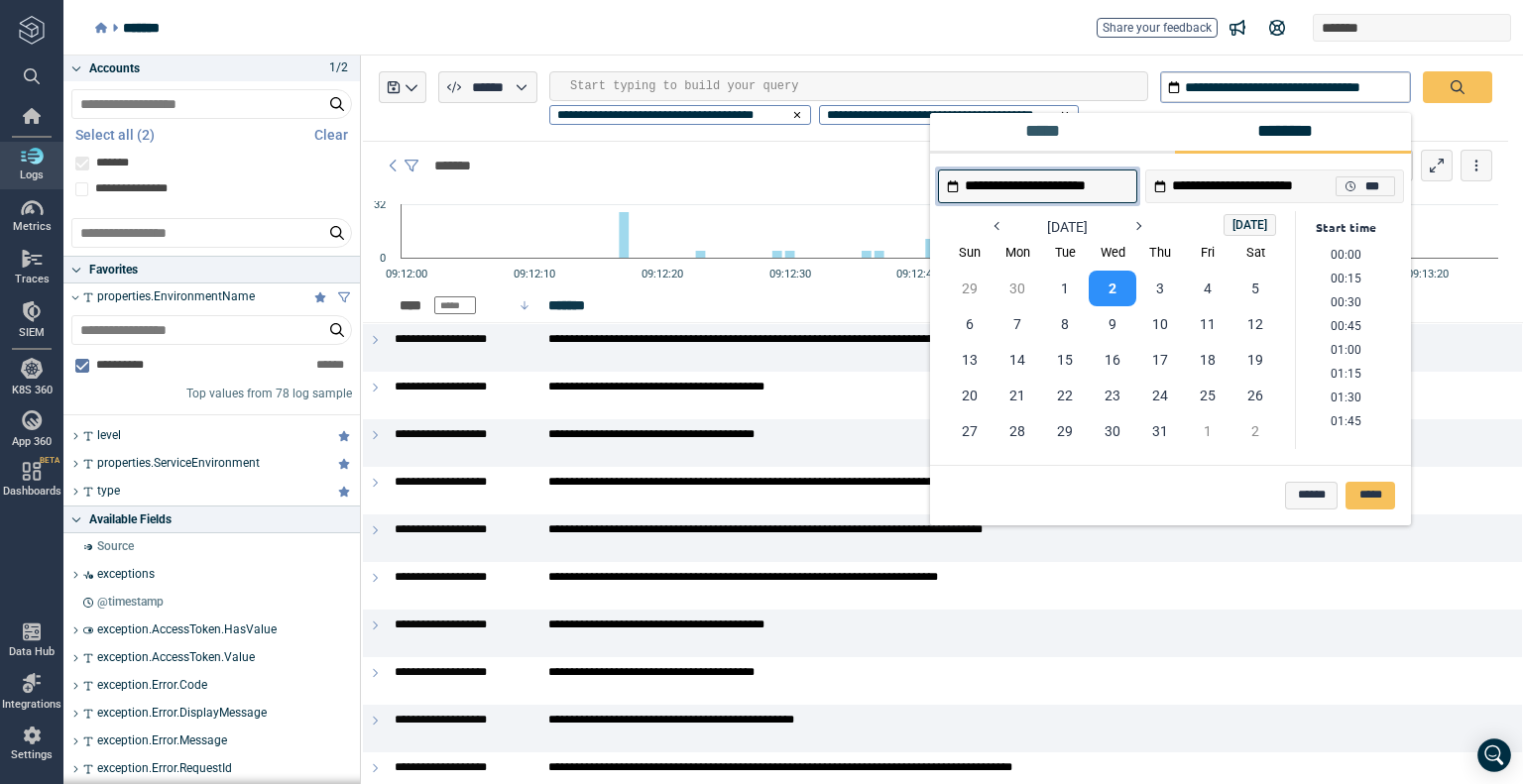 scroll, scrollTop: 763, scrollLeft: 0, axis: vertical 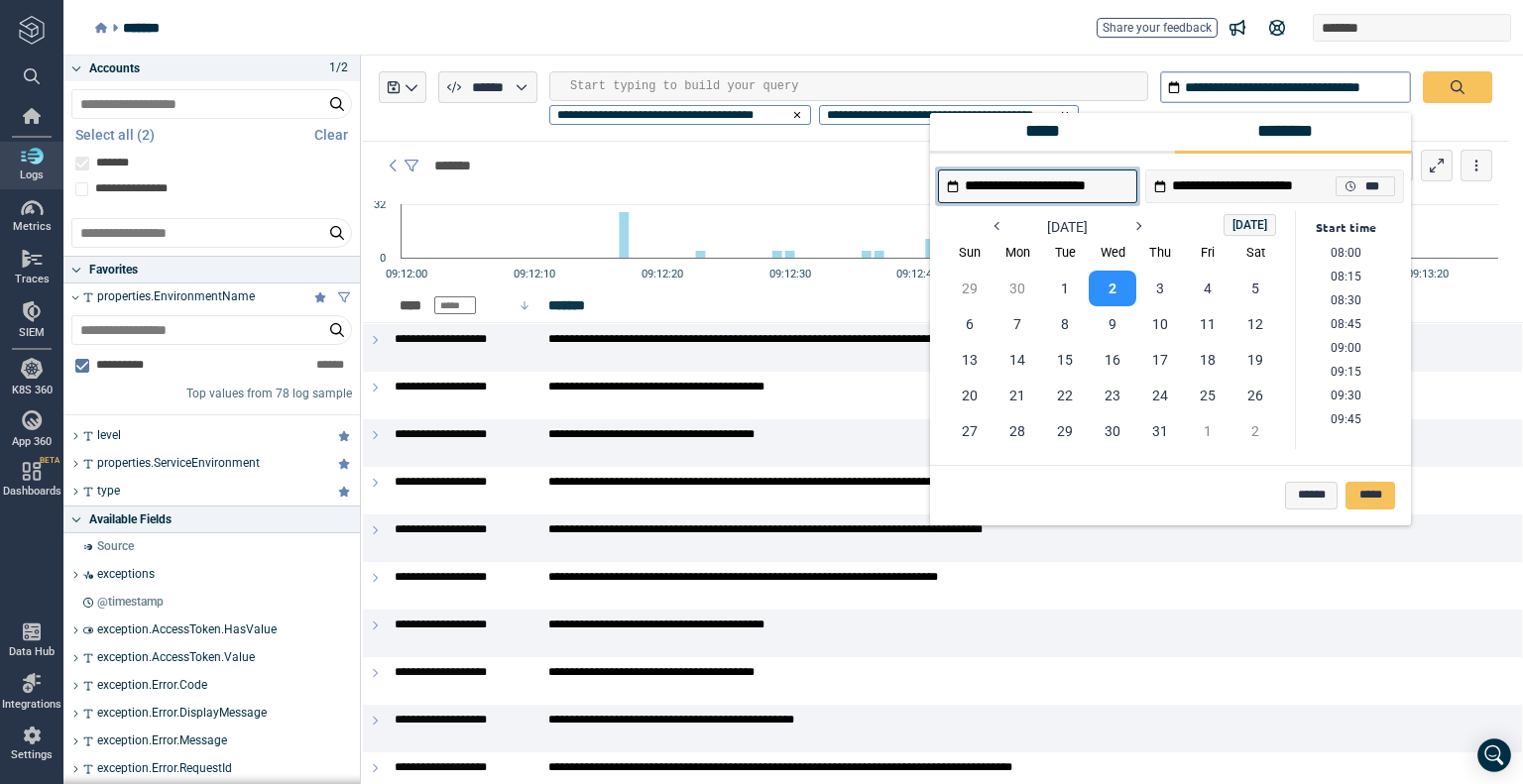 click on "*****" at bounding box center (1048, 132) 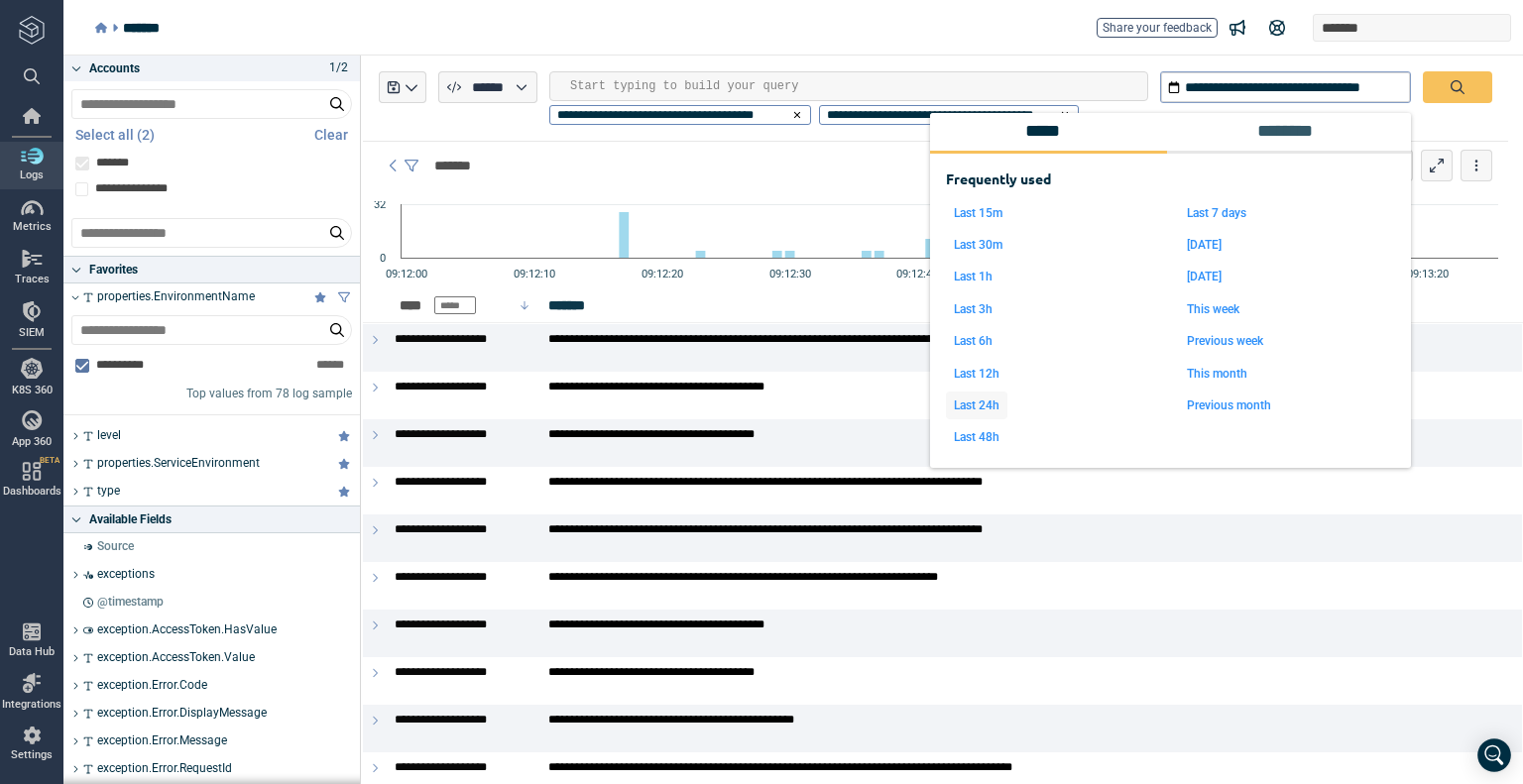 click on "Last 24h" at bounding box center [977, 405] 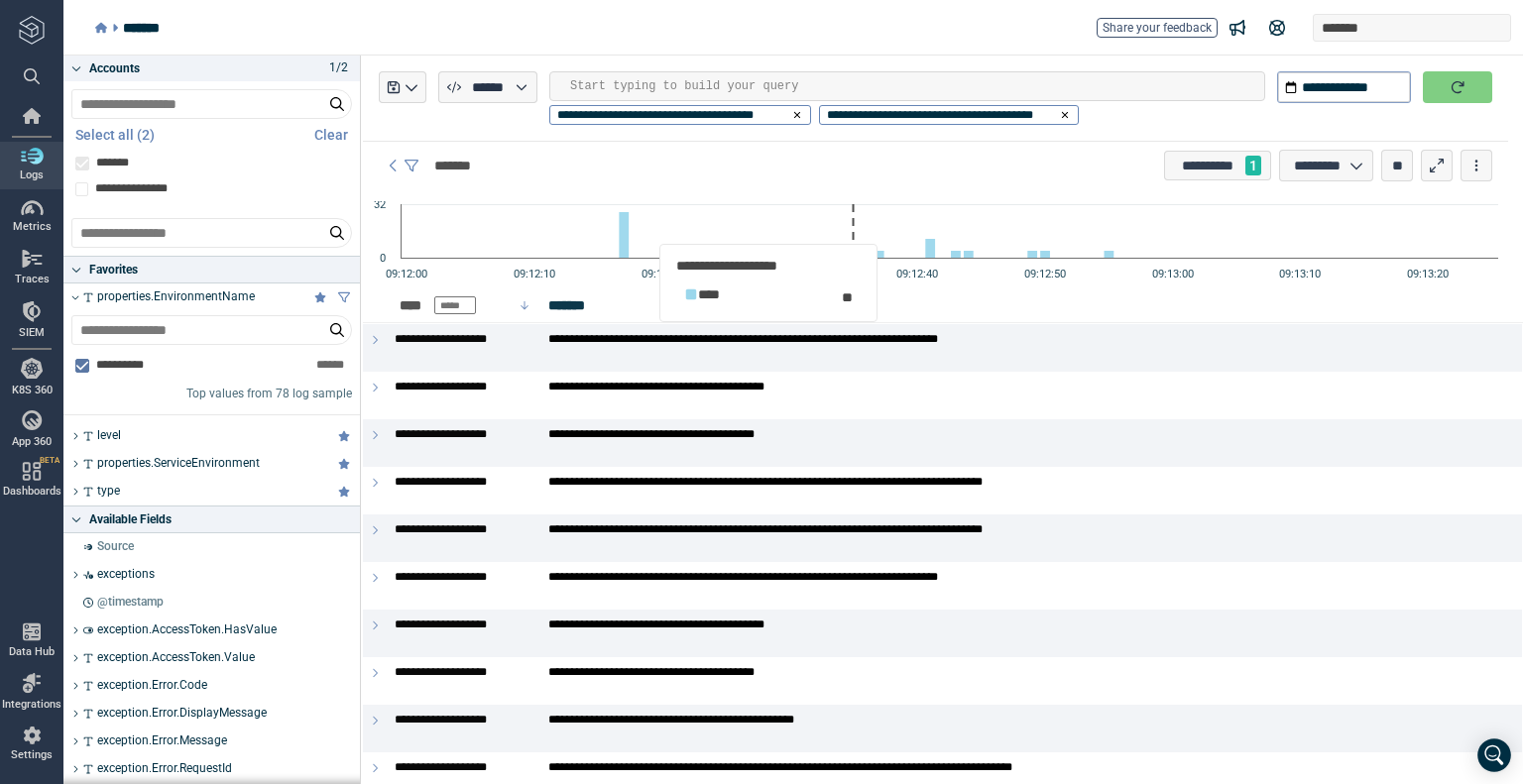 type on "**********" 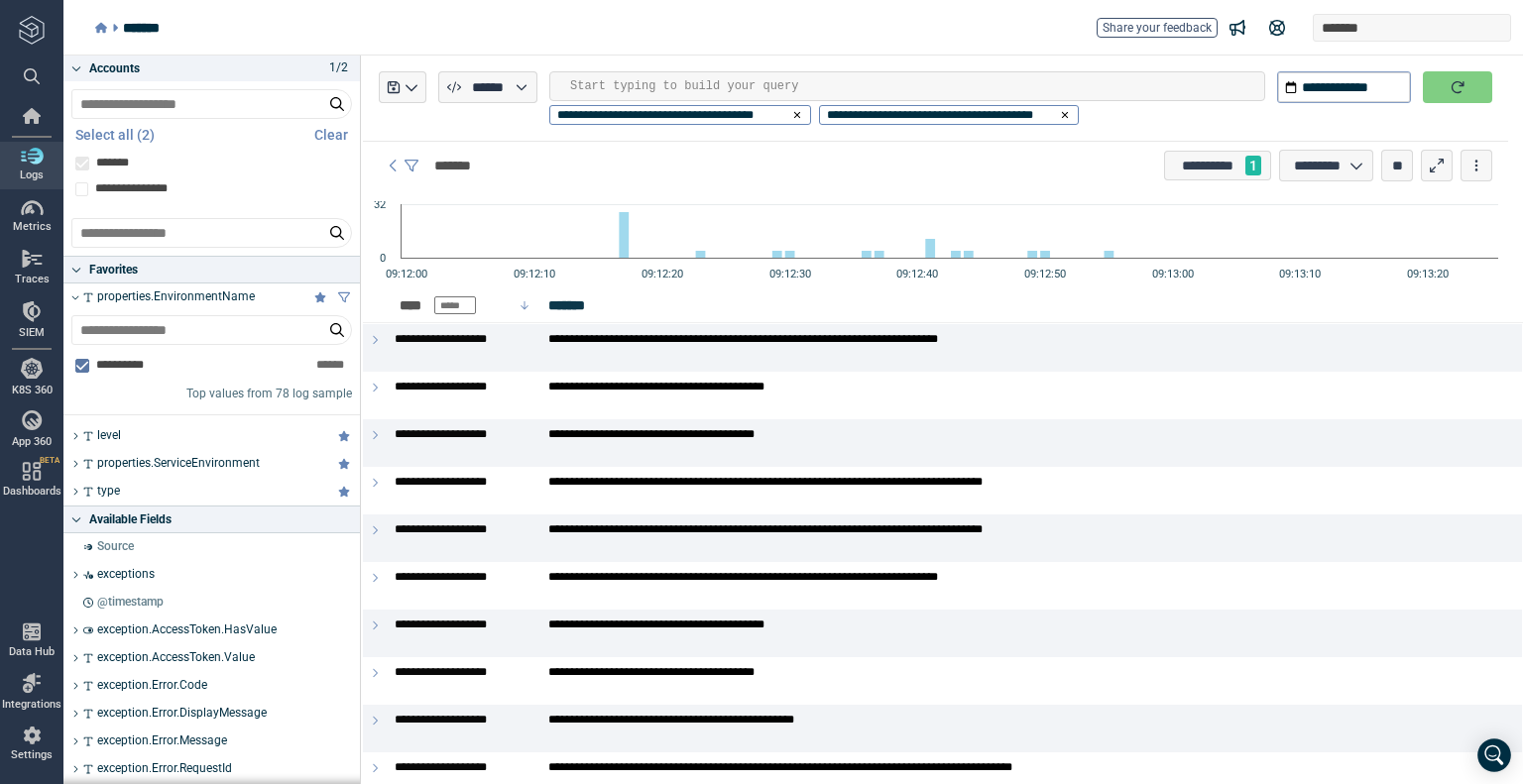 click at bounding box center [917, 86] 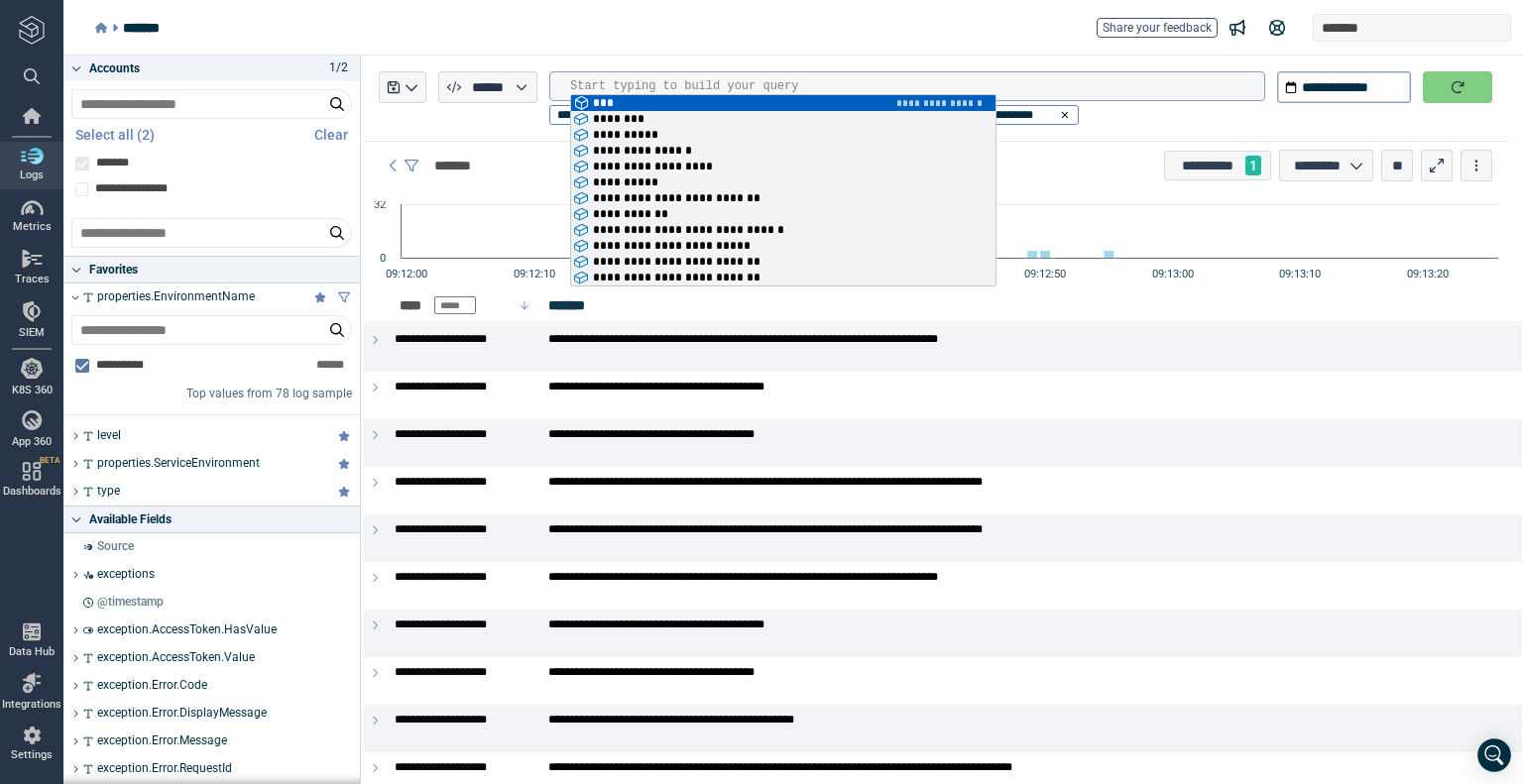 click on "******* Share your feedback *******" at bounding box center (803, 28) 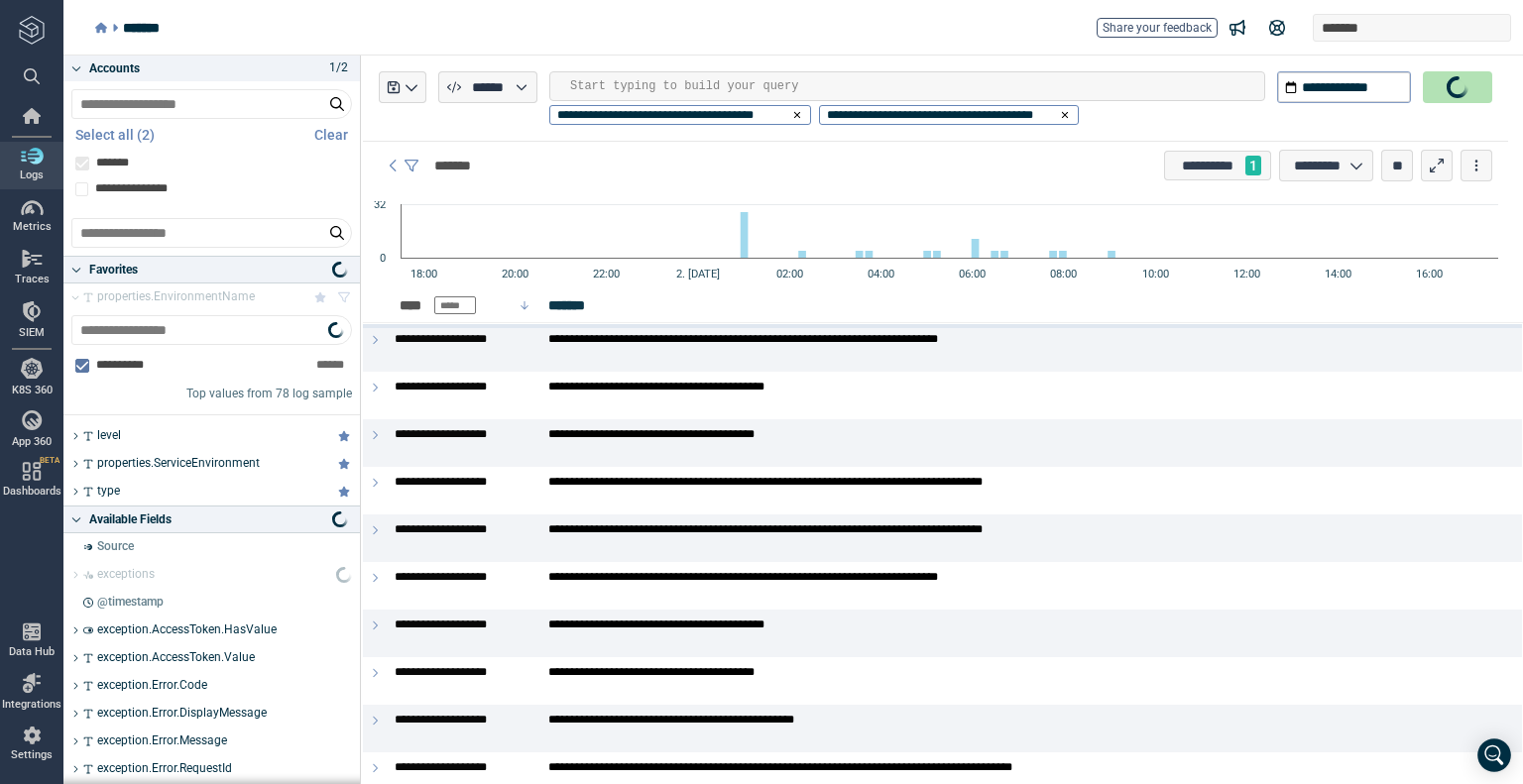 click 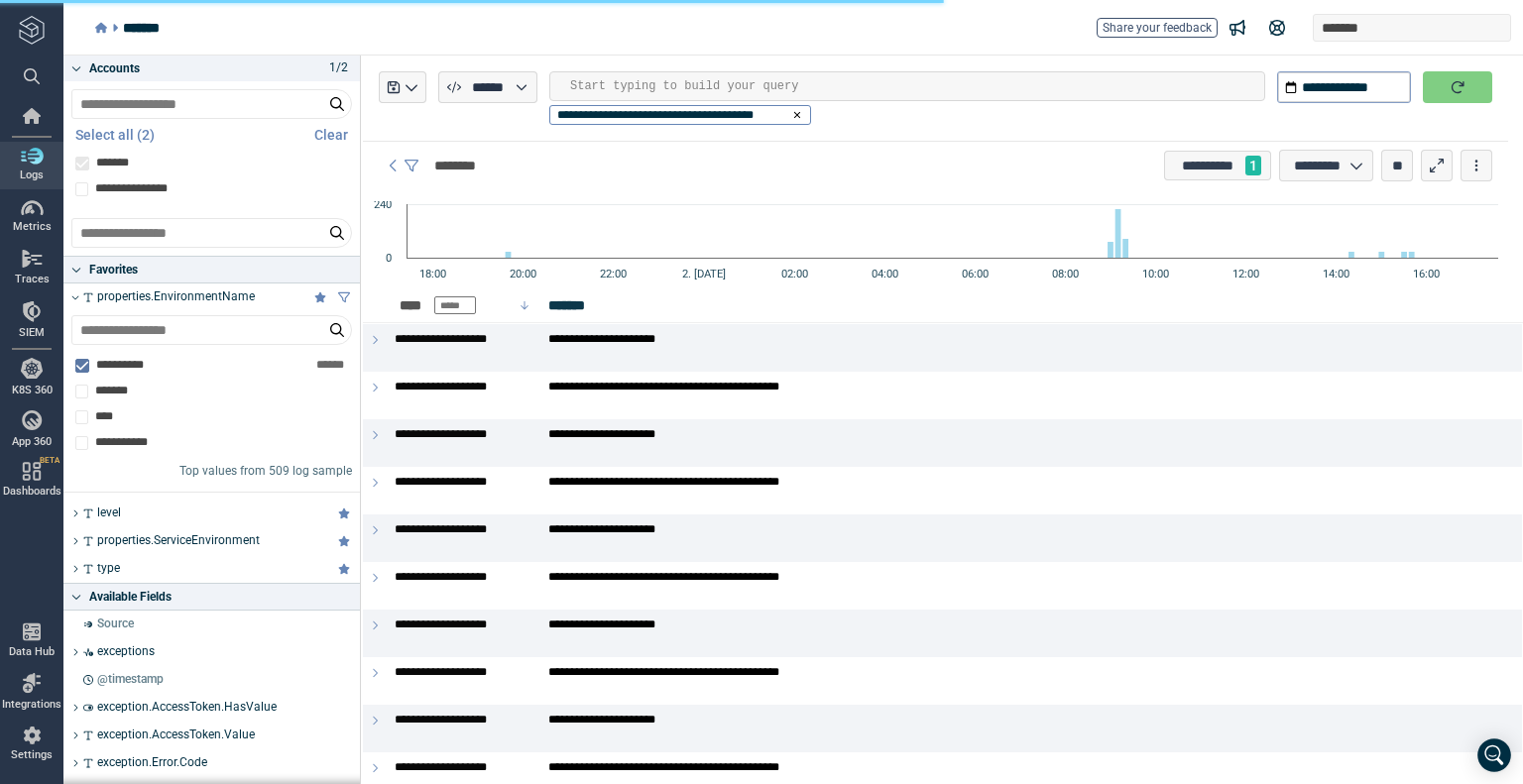 type on "*" 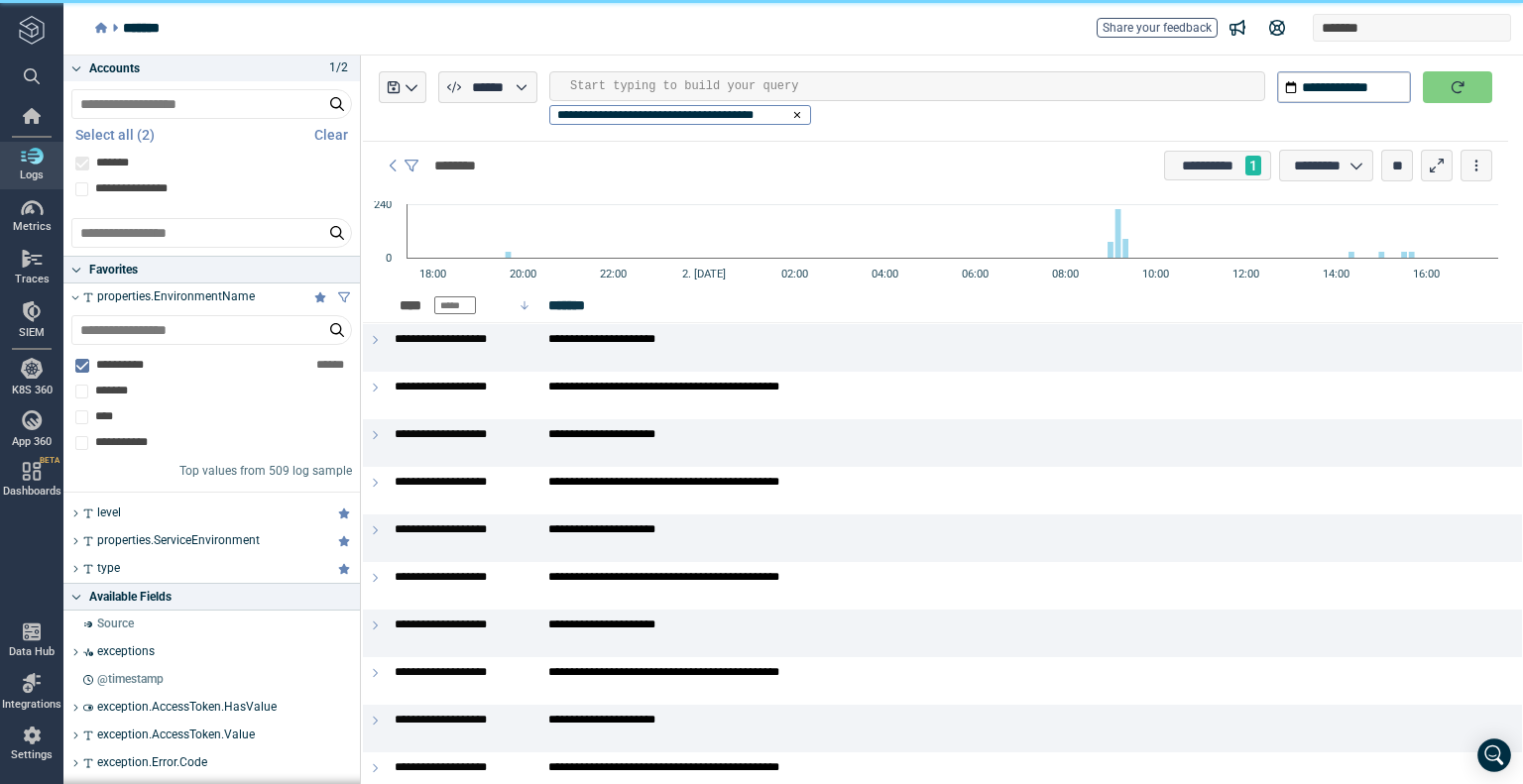 click at bounding box center [917, 86] 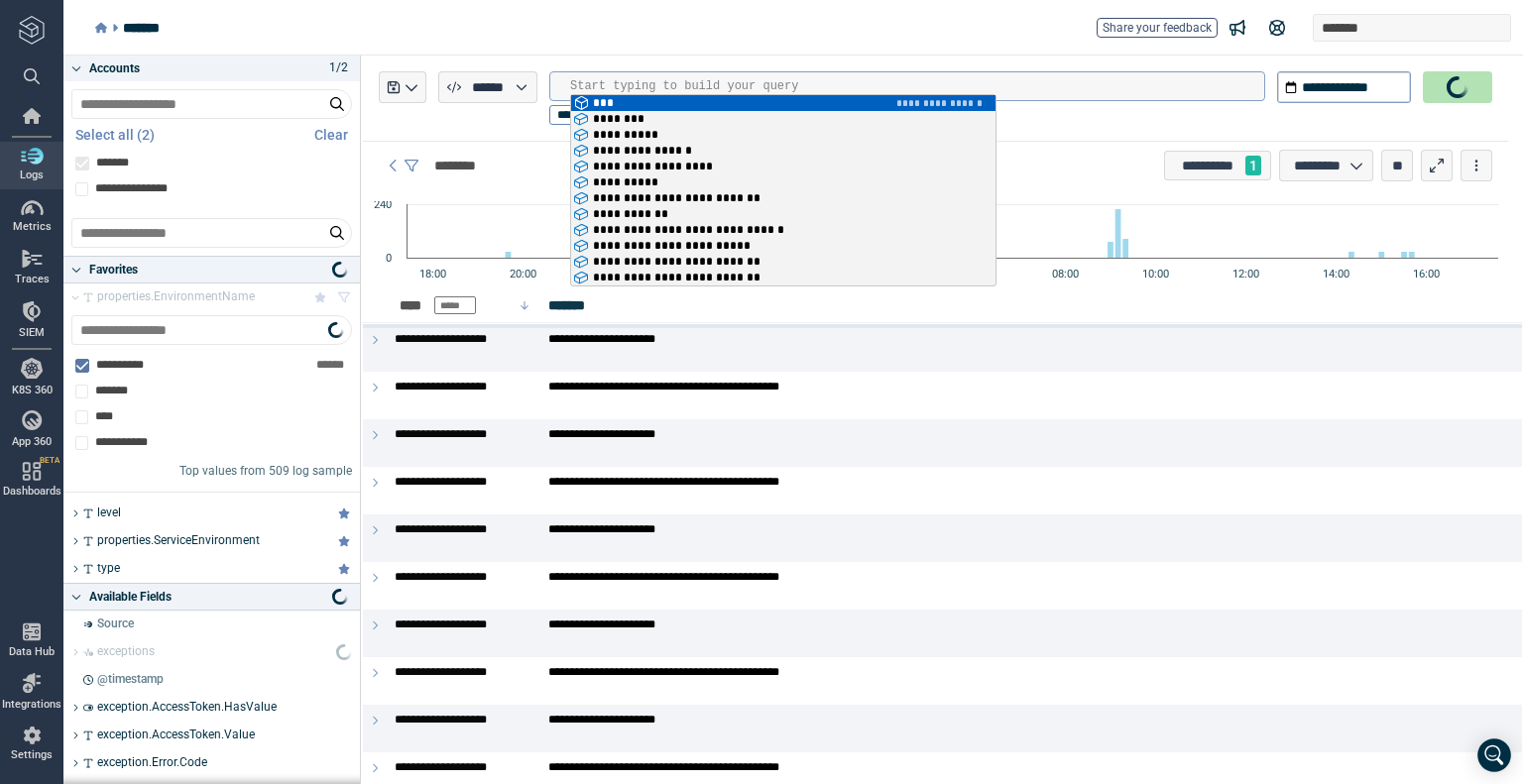 type on "**" 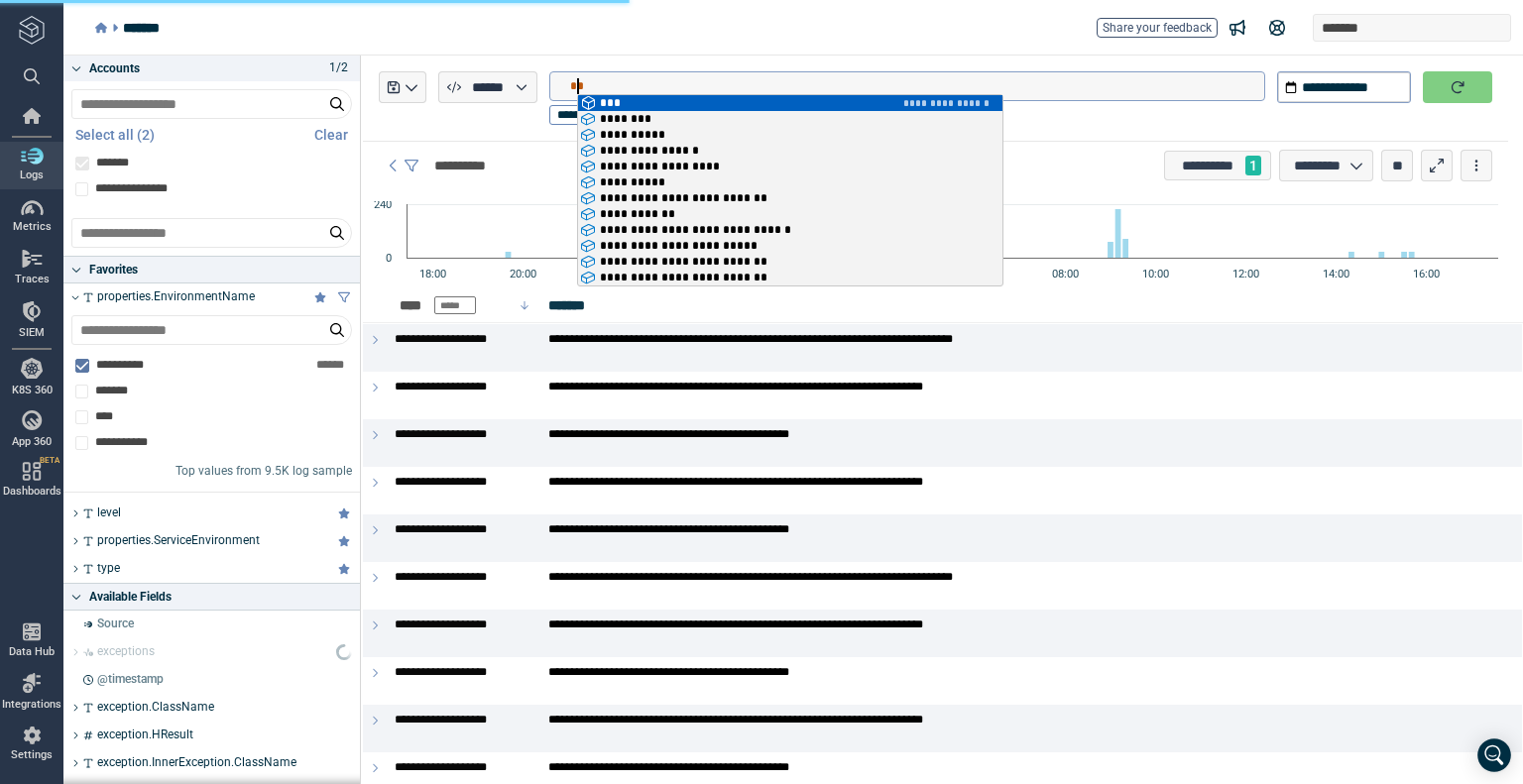 type on "*" 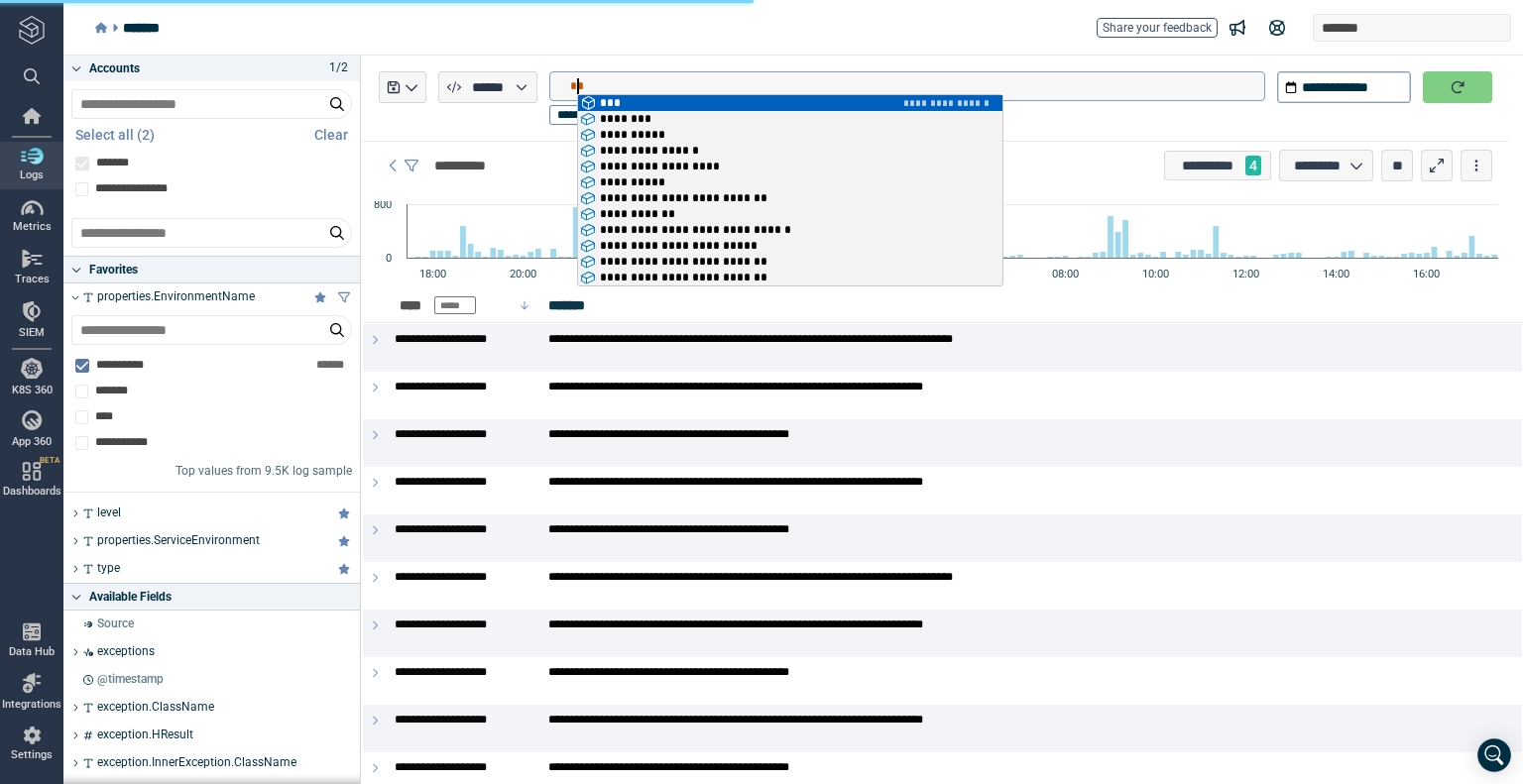 scroll, scrollTop: 0, scrollLeft: 0, axis: both 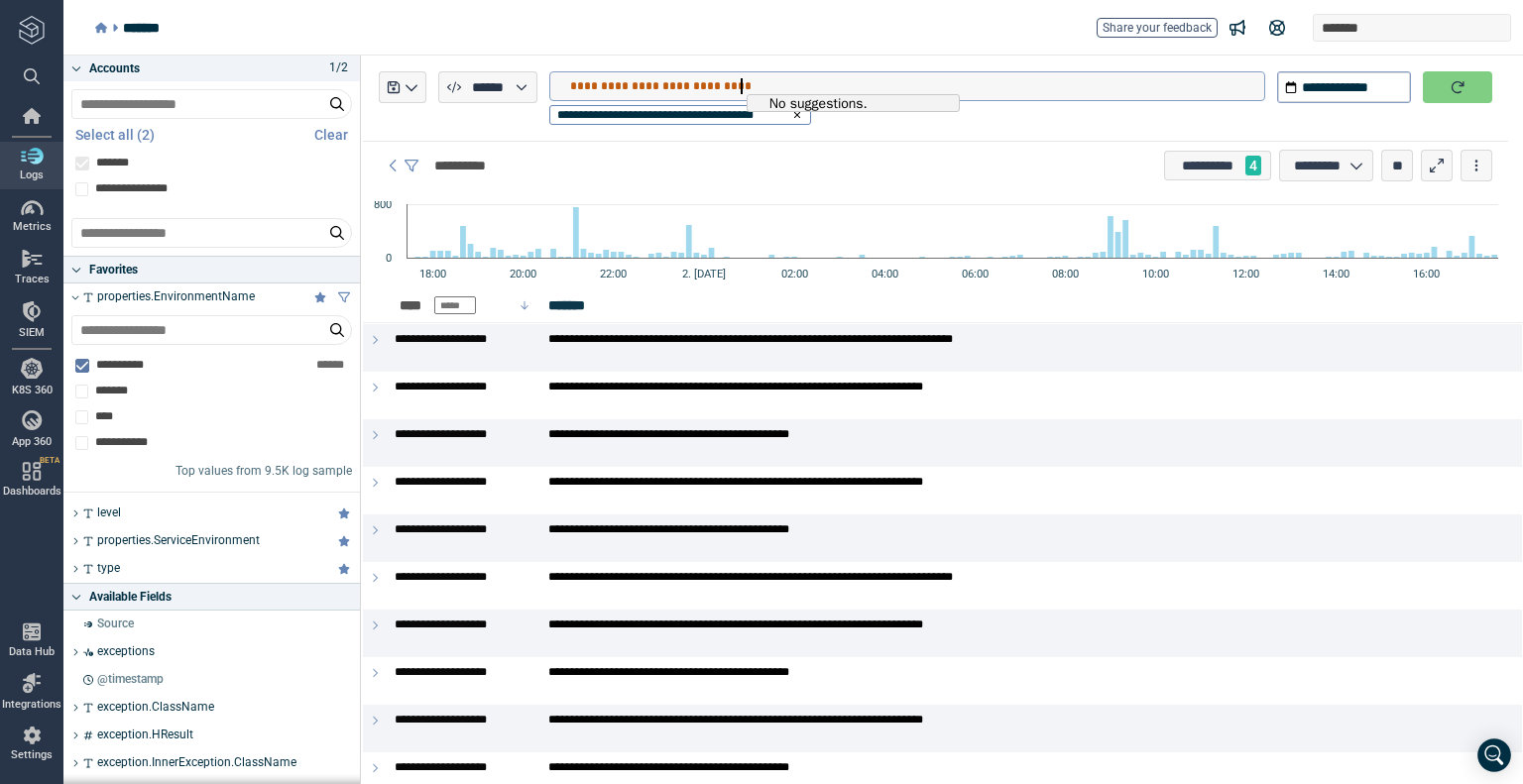 type on "**********" 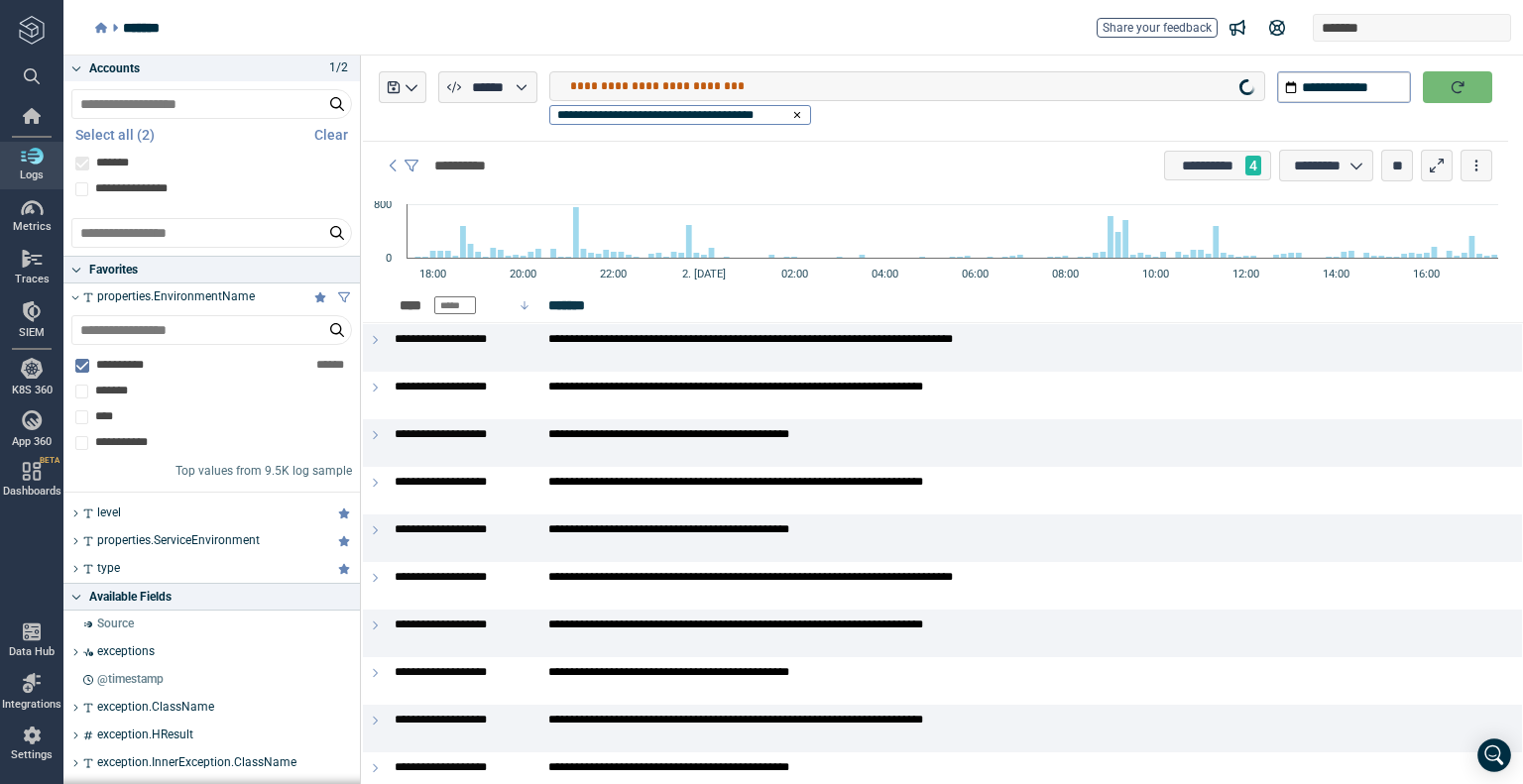 click 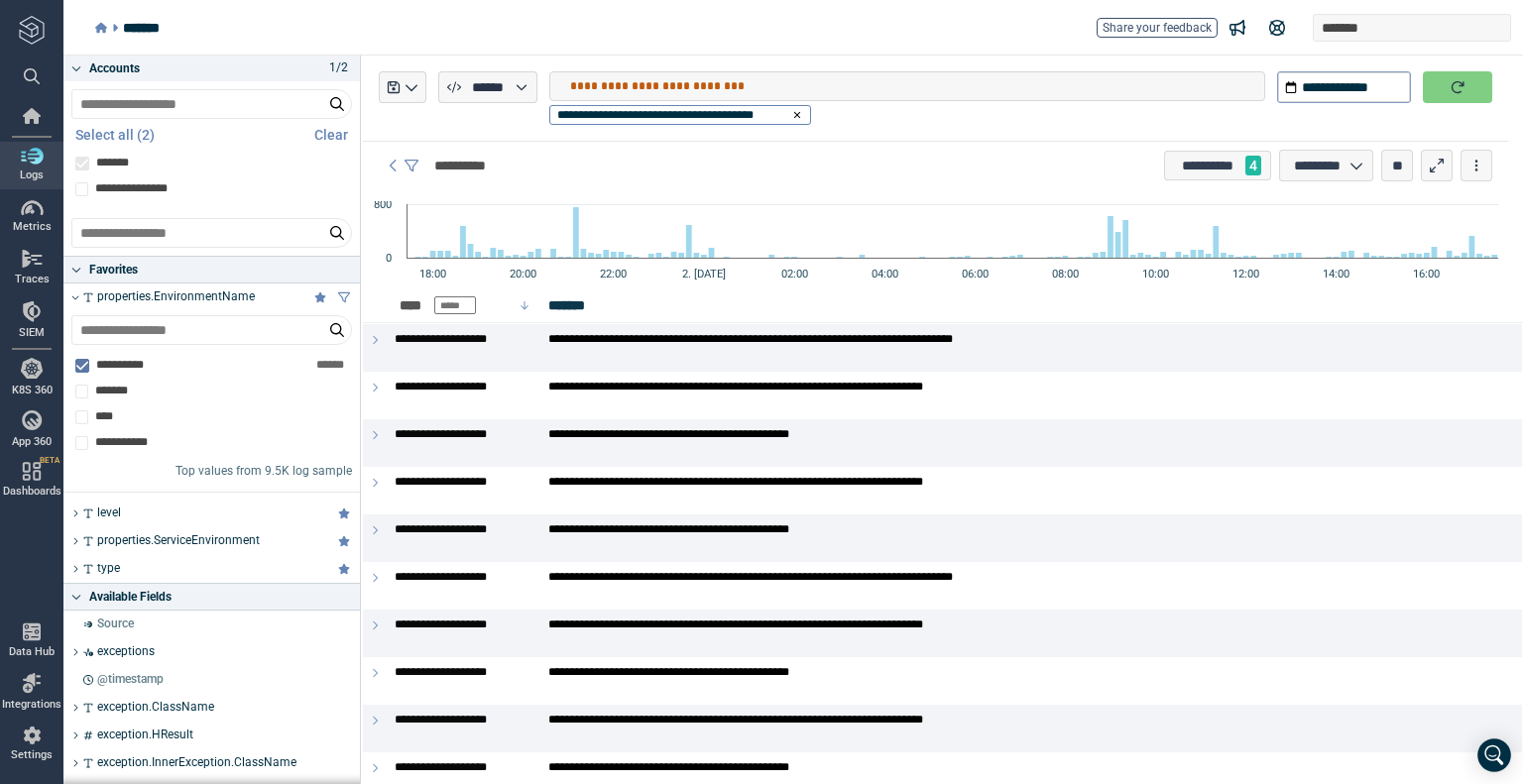 click on "**********" at bounding box center [917, 86] 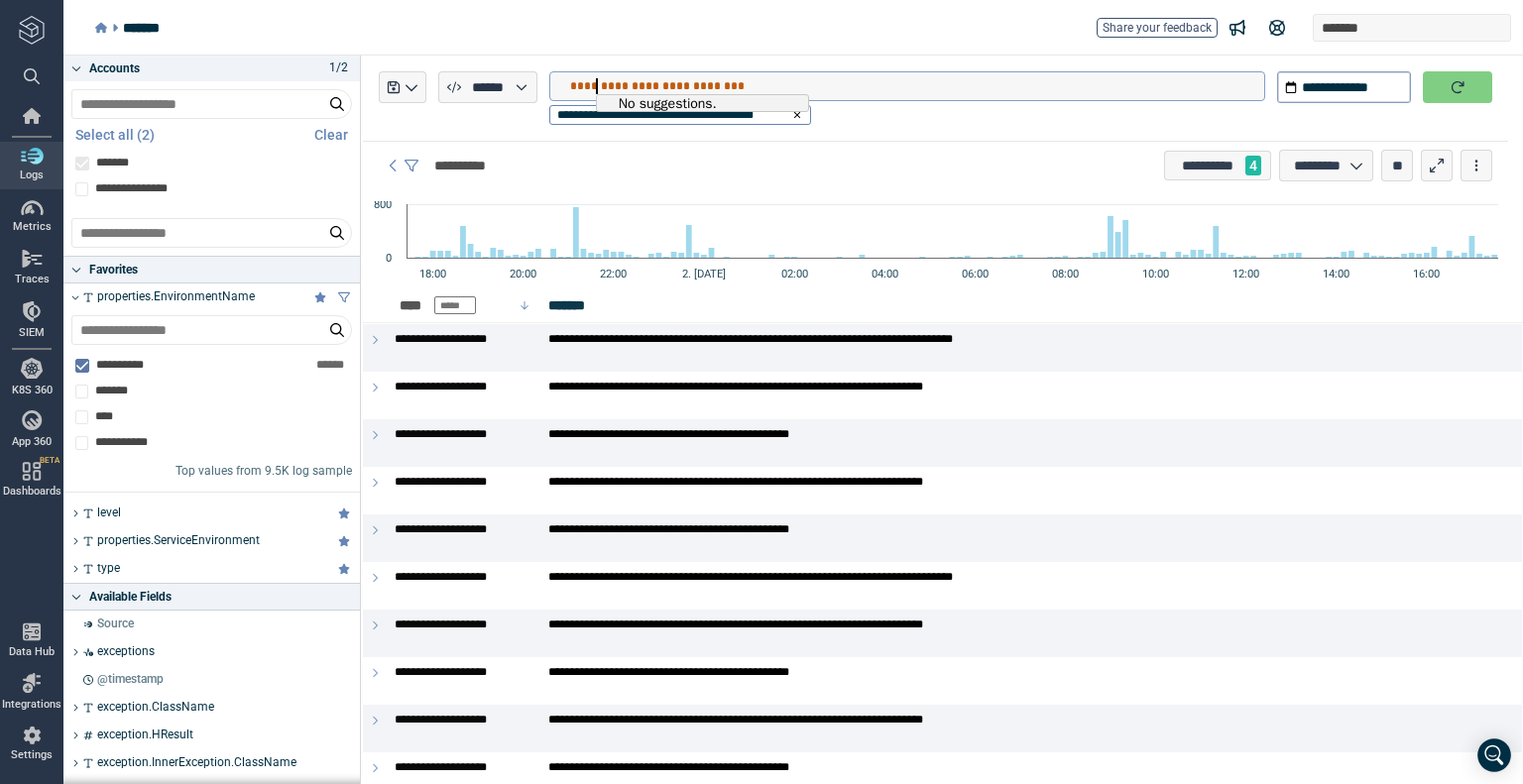 click on "**********" at bounding box center [907, 86] 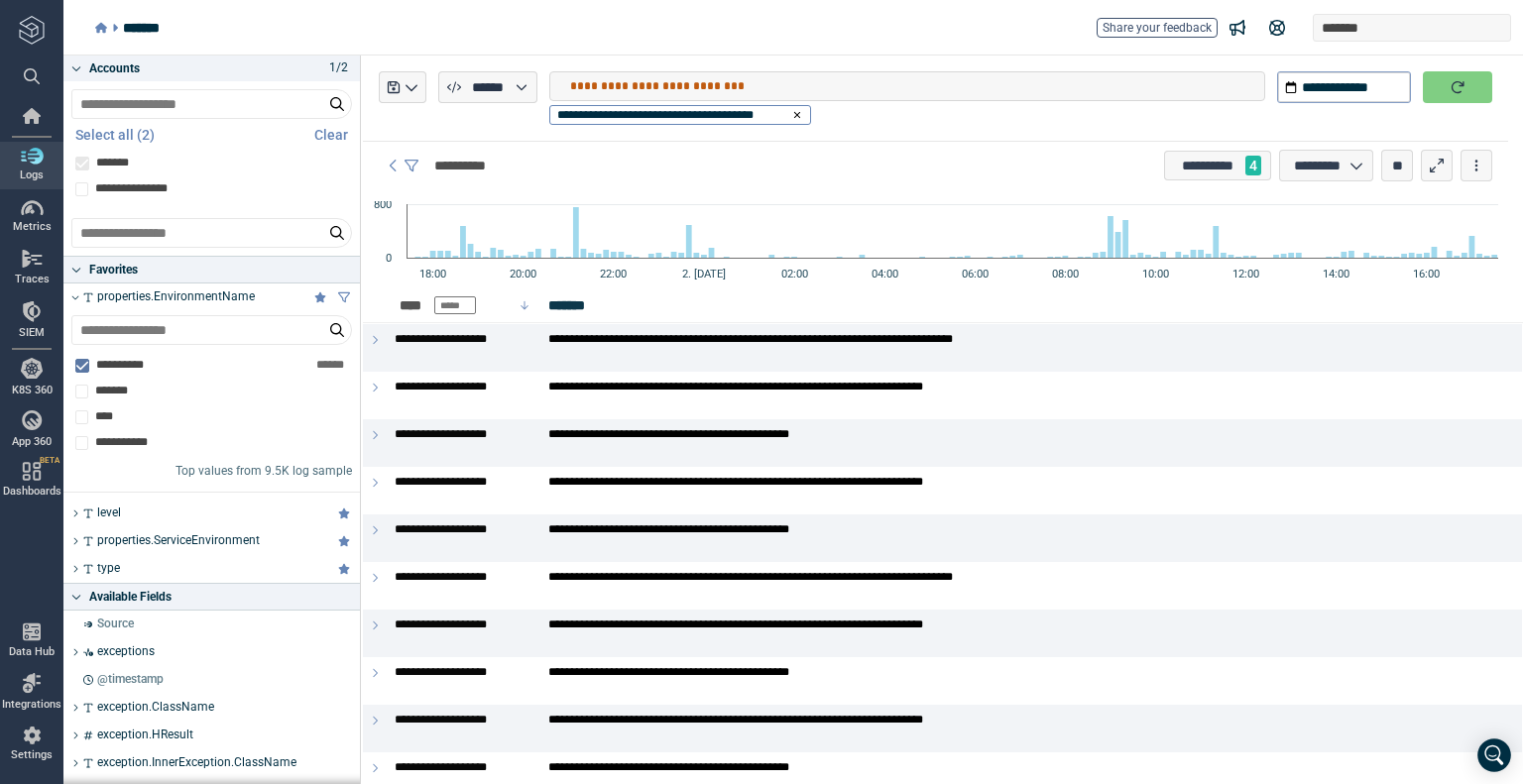 click 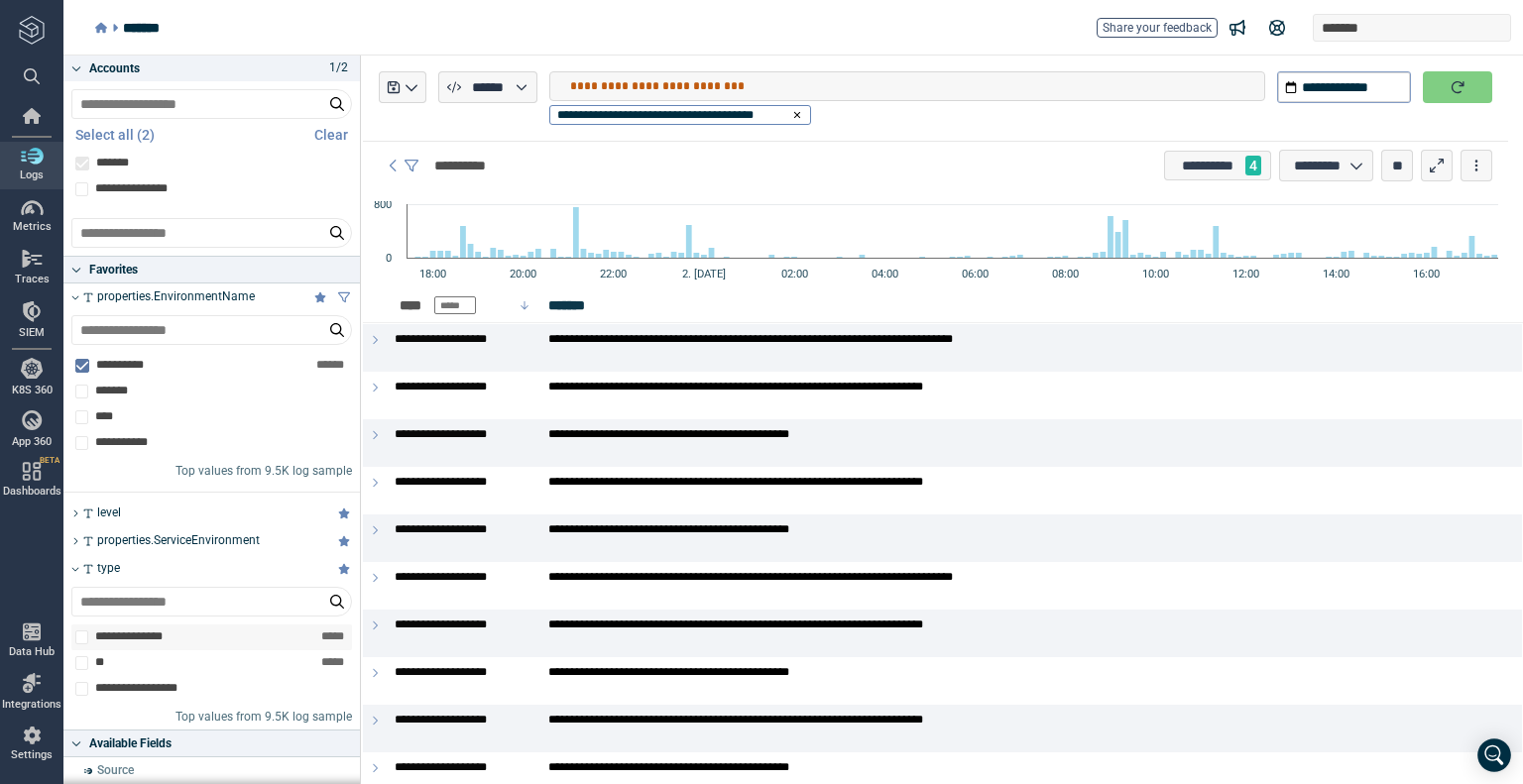 click at bounding box center [81, 637] 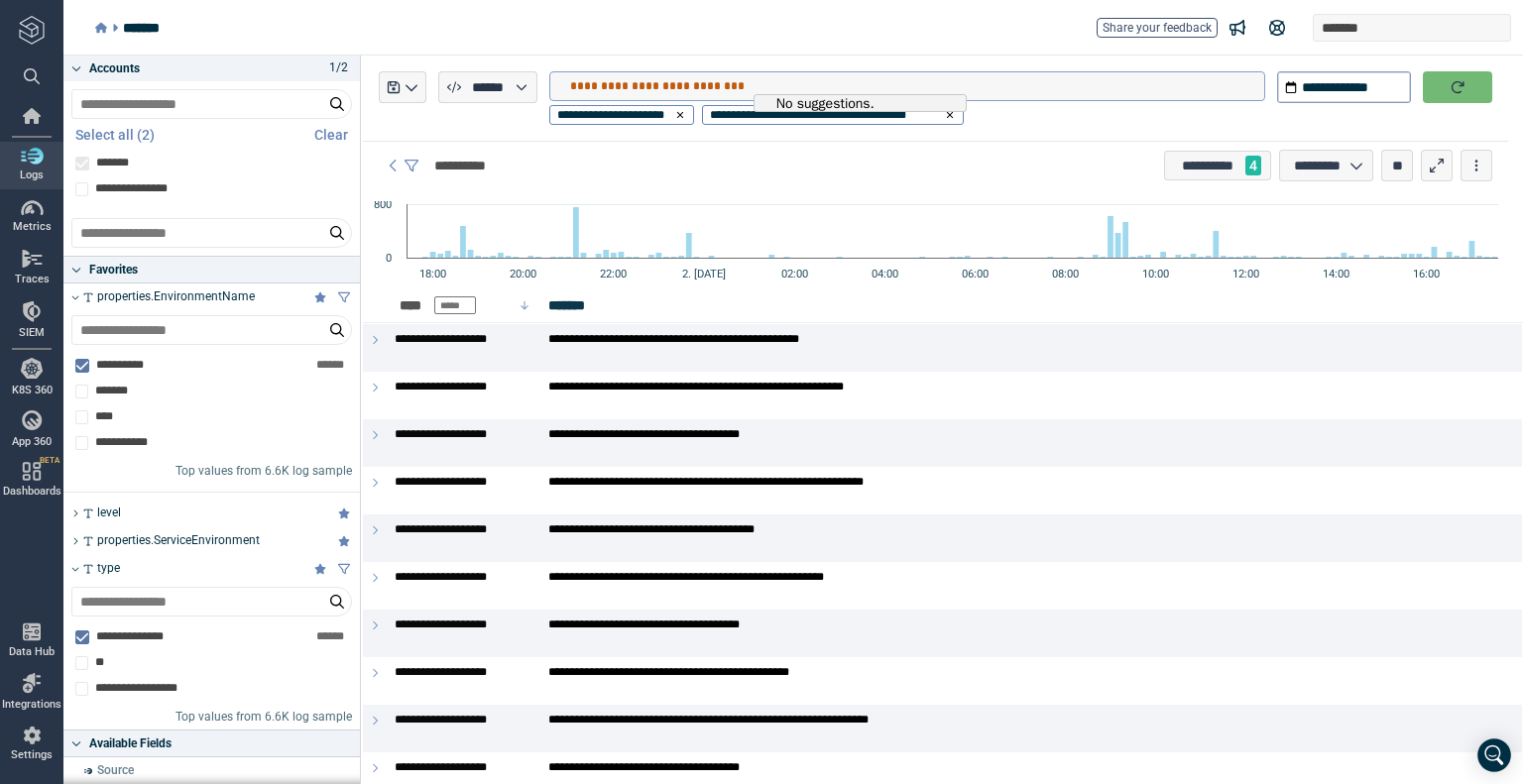 click at bounding box center (1458, 87) 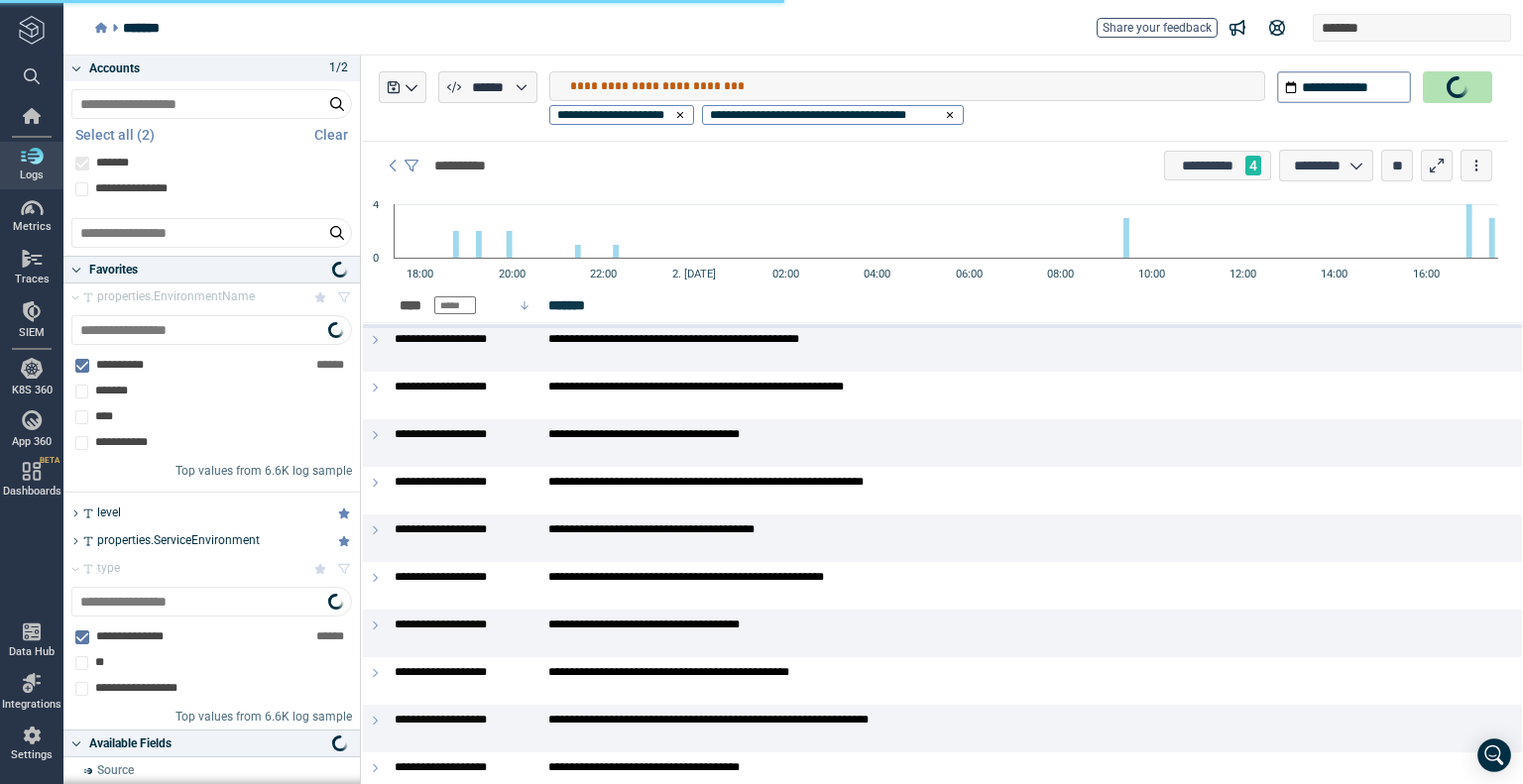 type on "*" 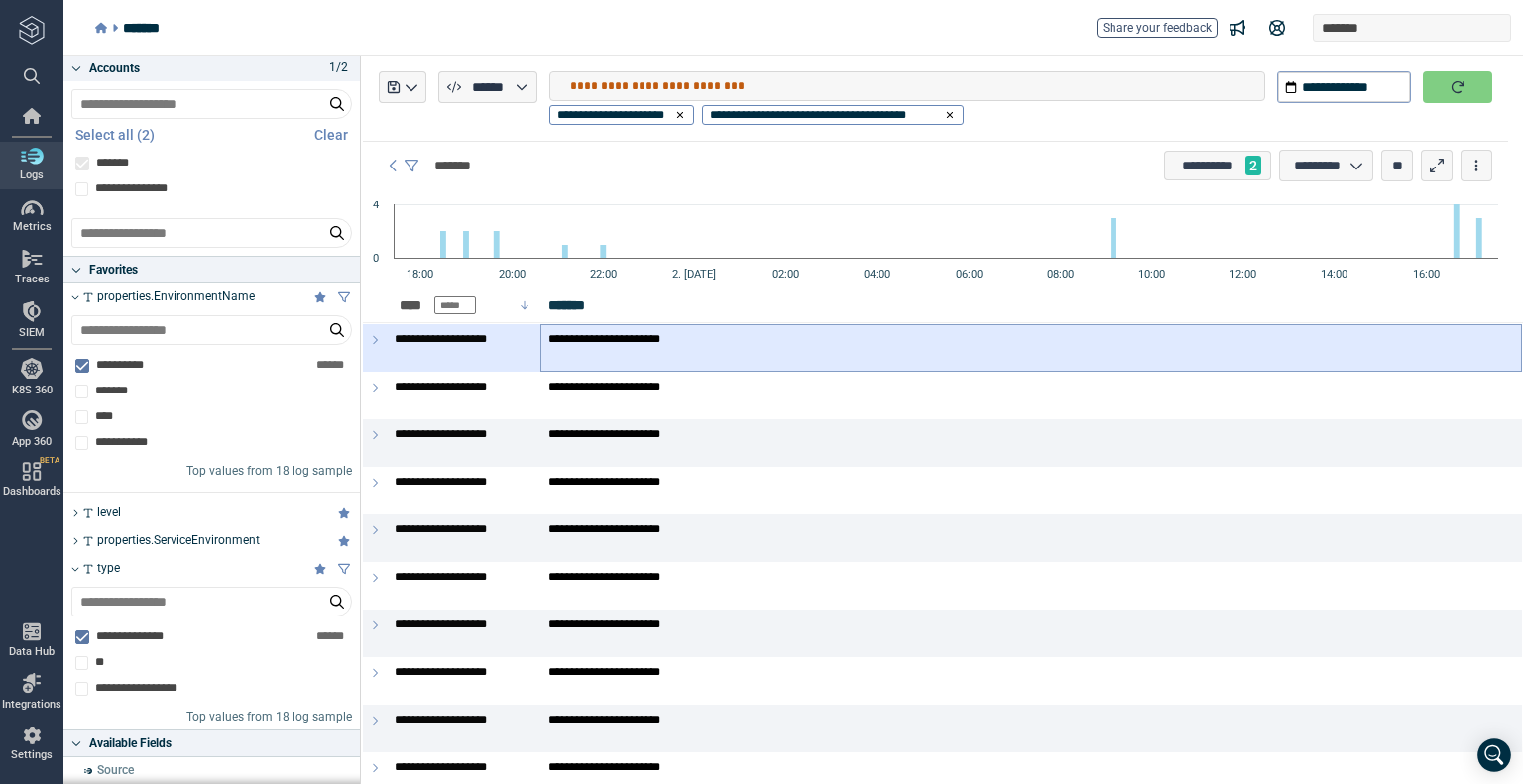 click on "**********" at bounding box center (1023, 340) 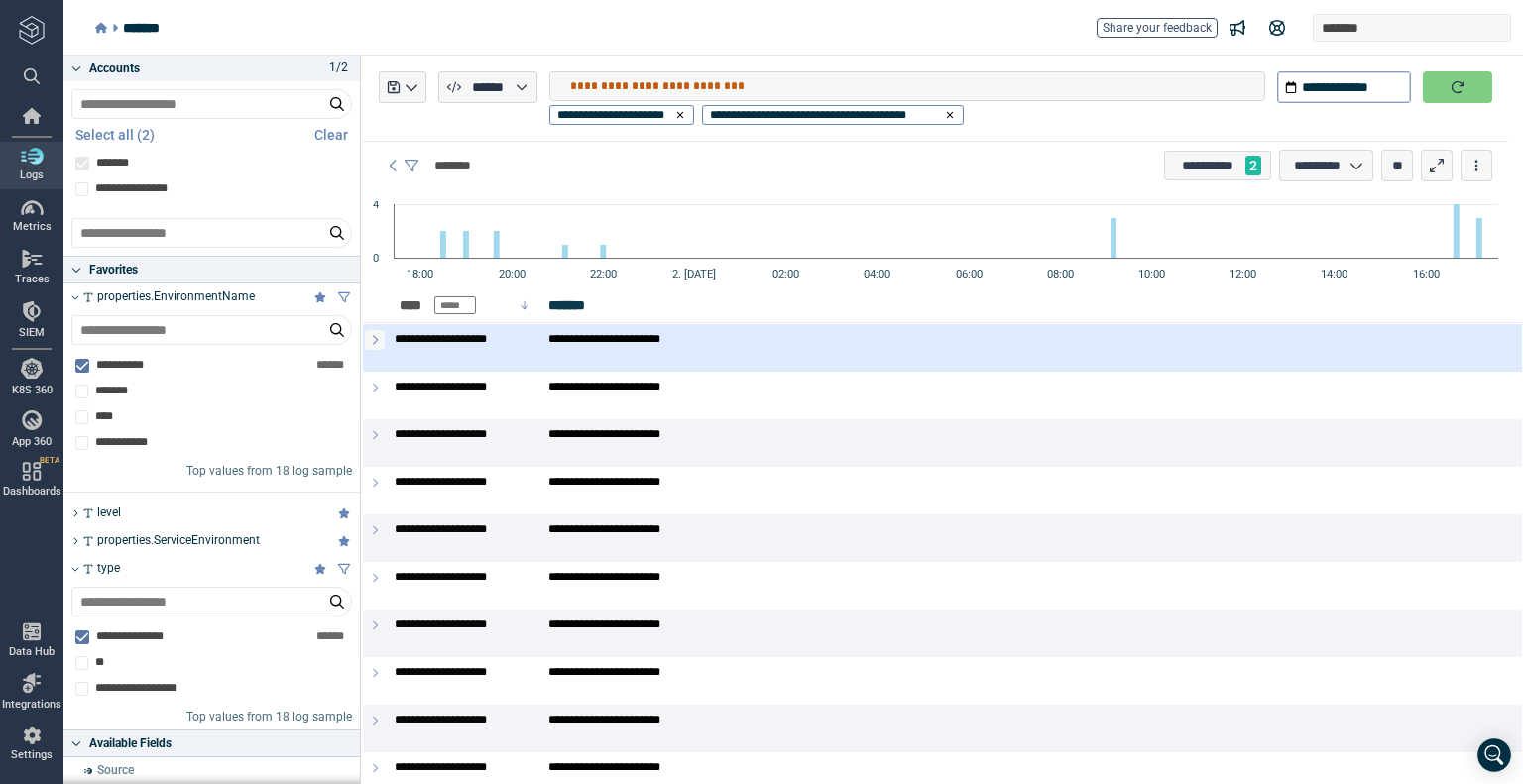 click 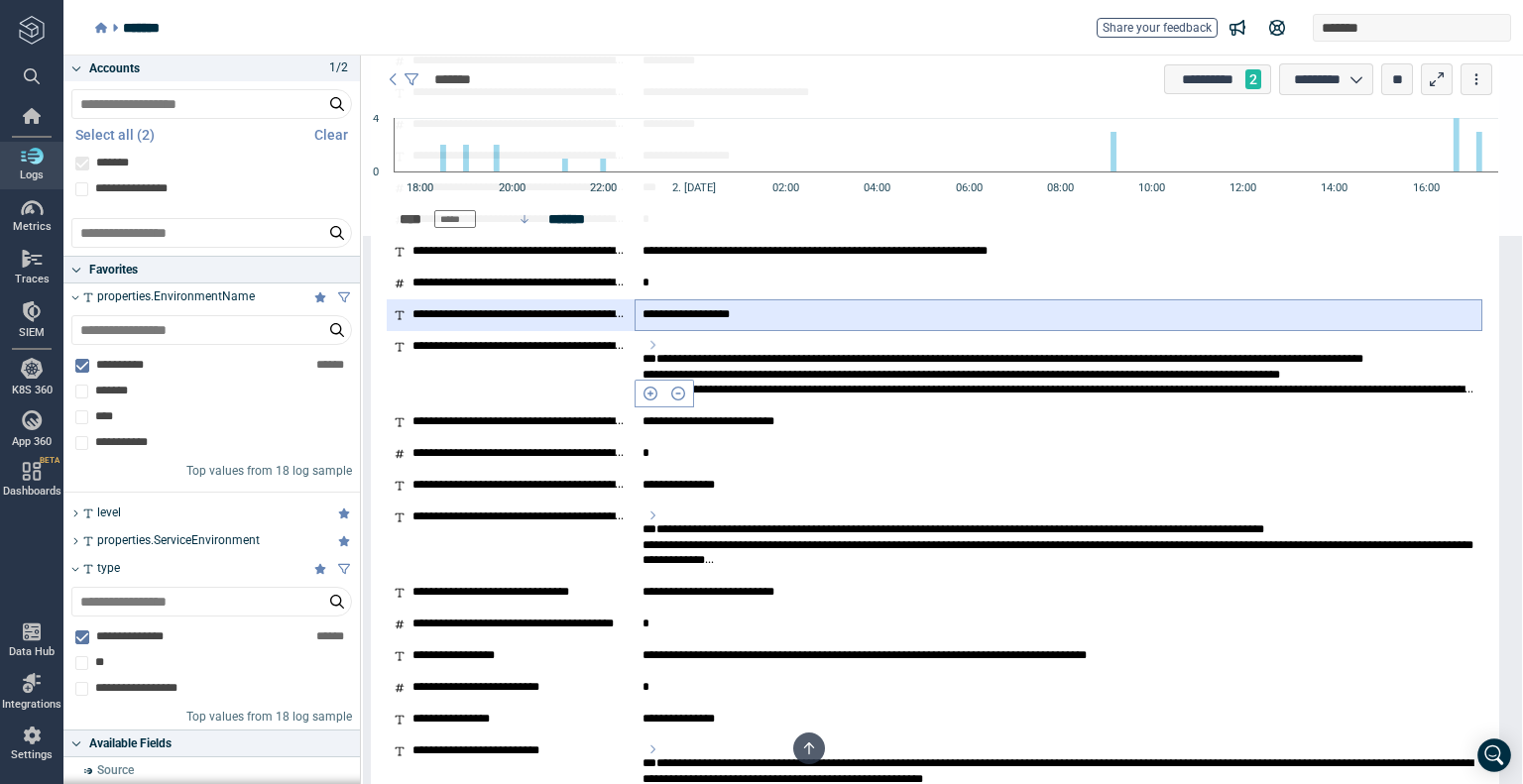scroll, scrollTop: 793, scrollLeft: 0, axis: vertical 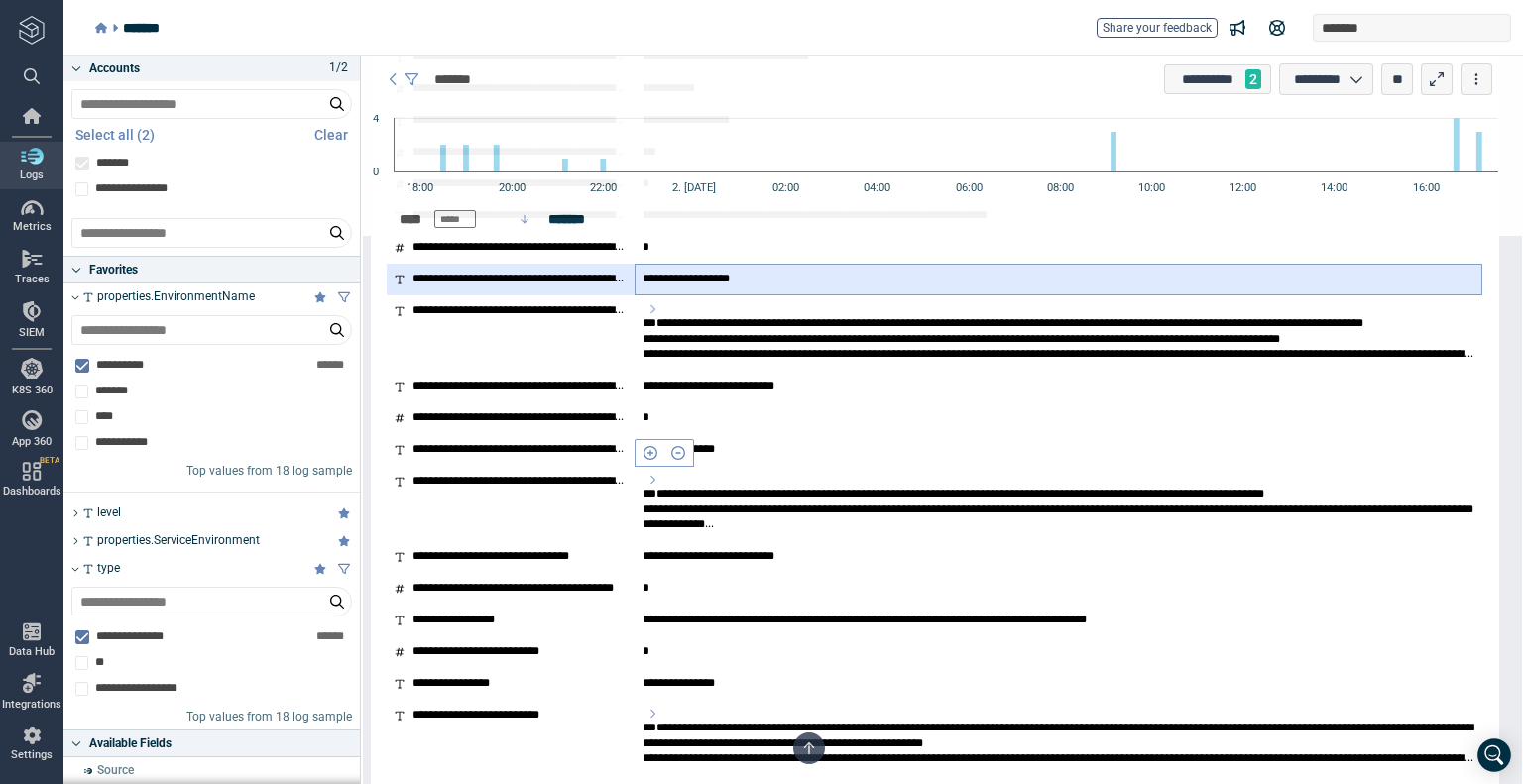 type 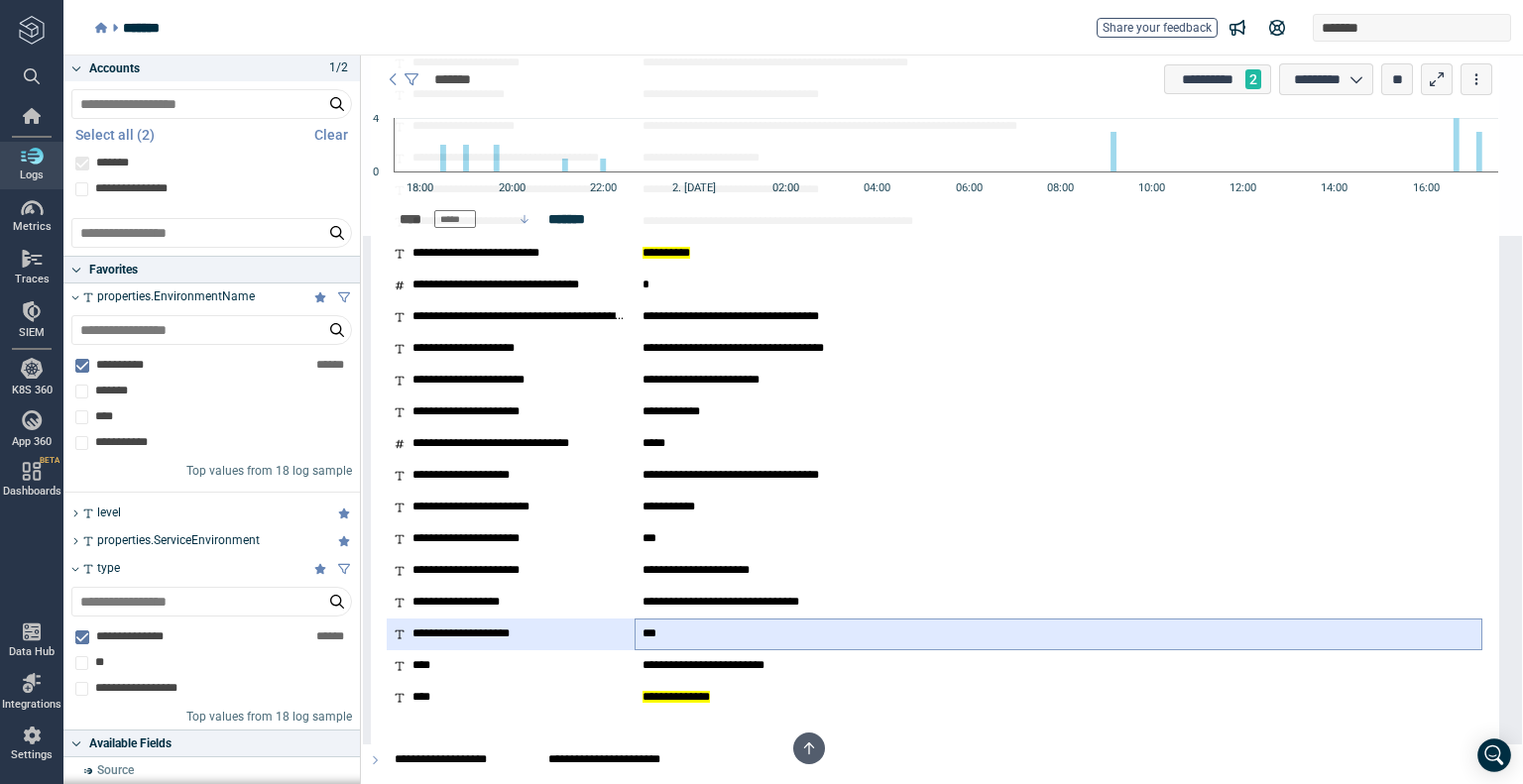scroll, scrollTop: 1586, scrollLeft: 0, axis: vertical 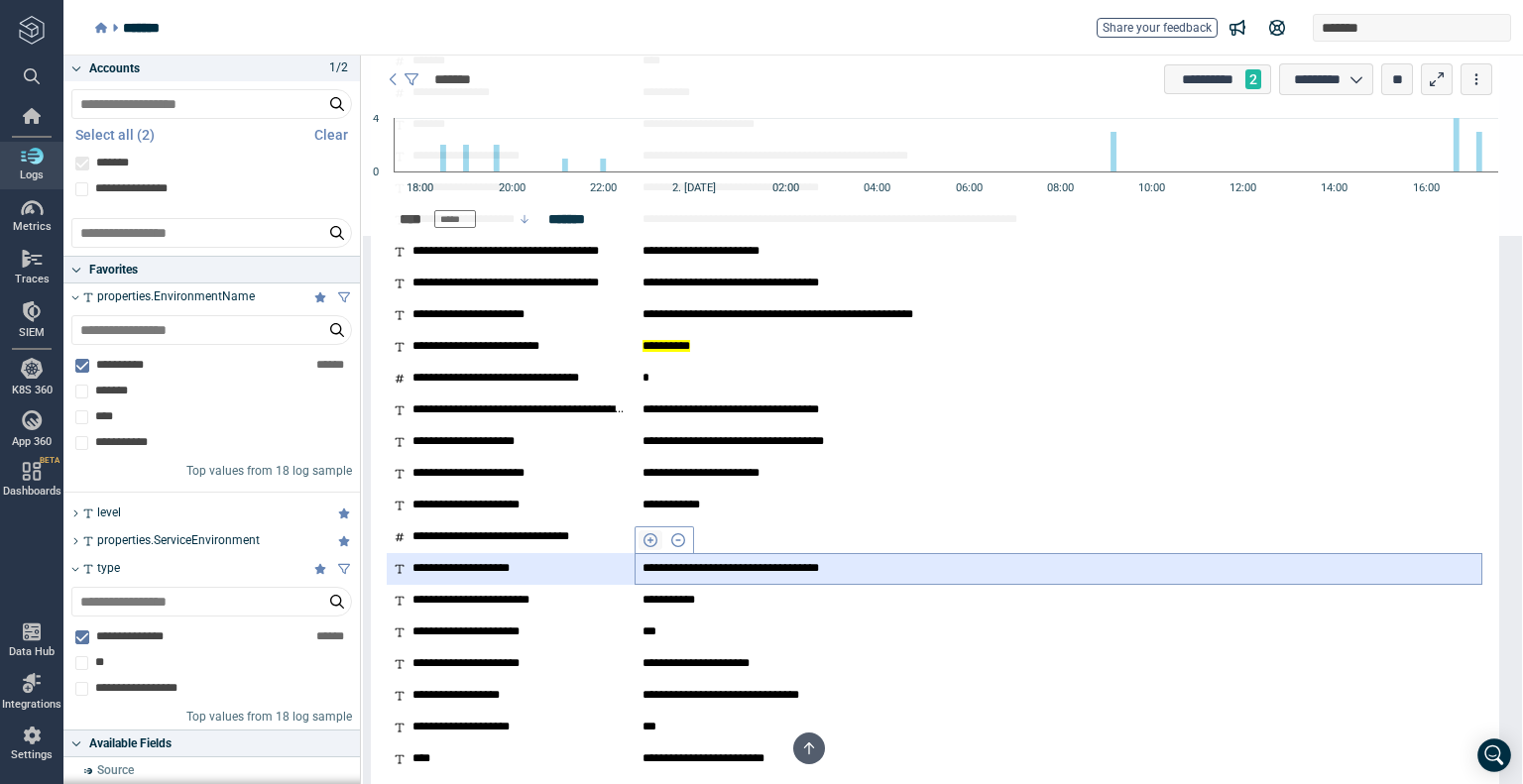 click 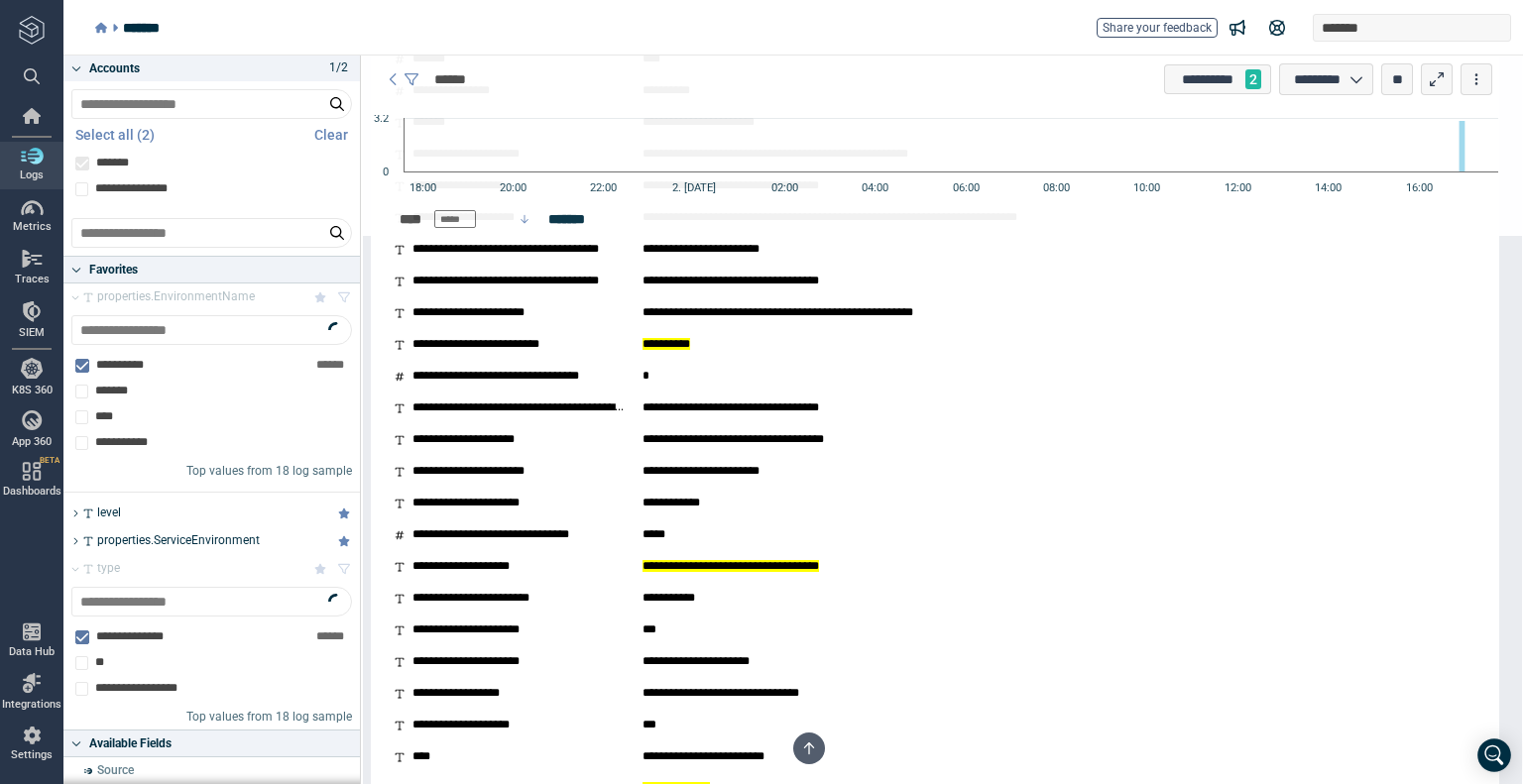 type on "*" 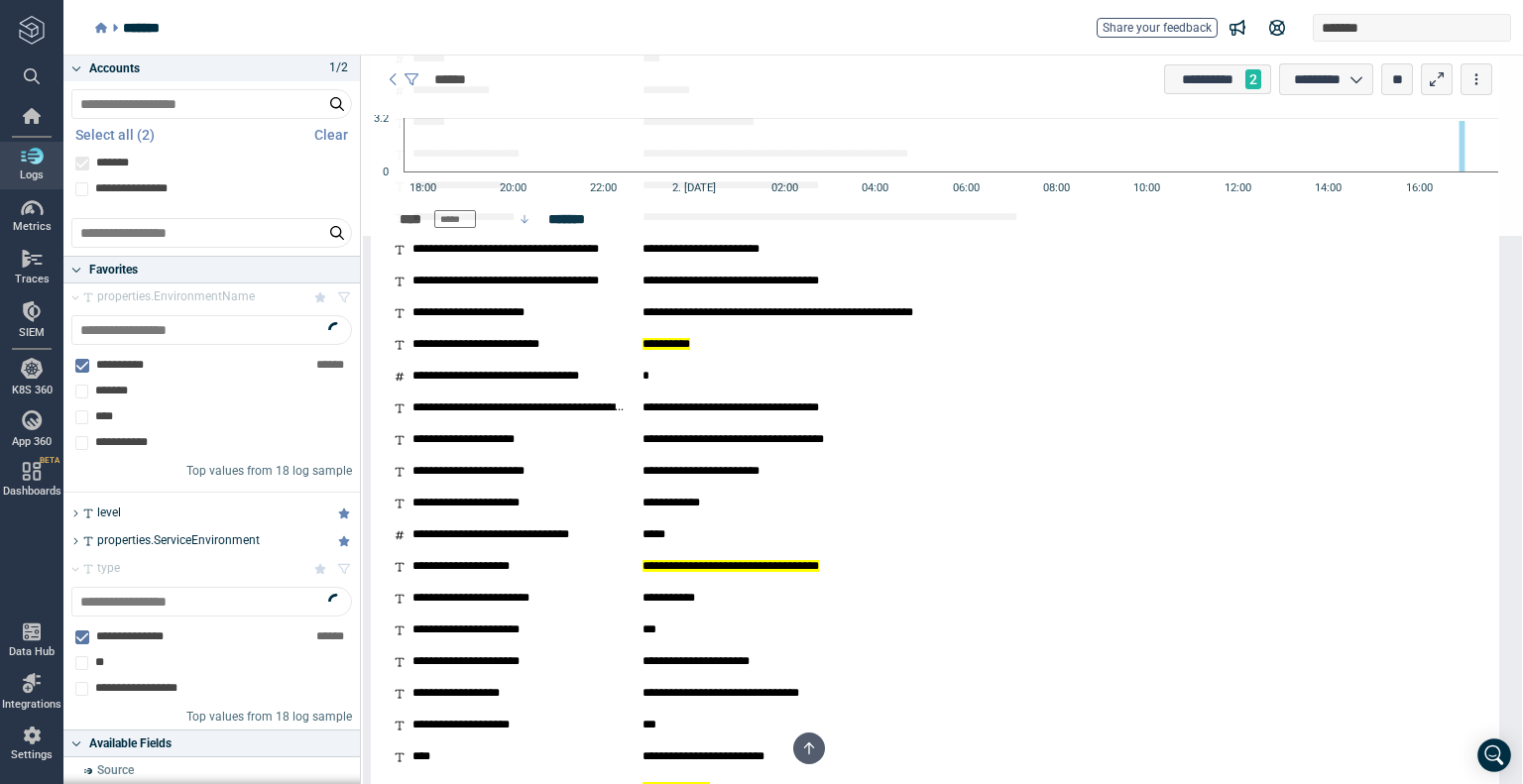 scroll, scrollTop: 0, scrollLeft: 0, axis: both 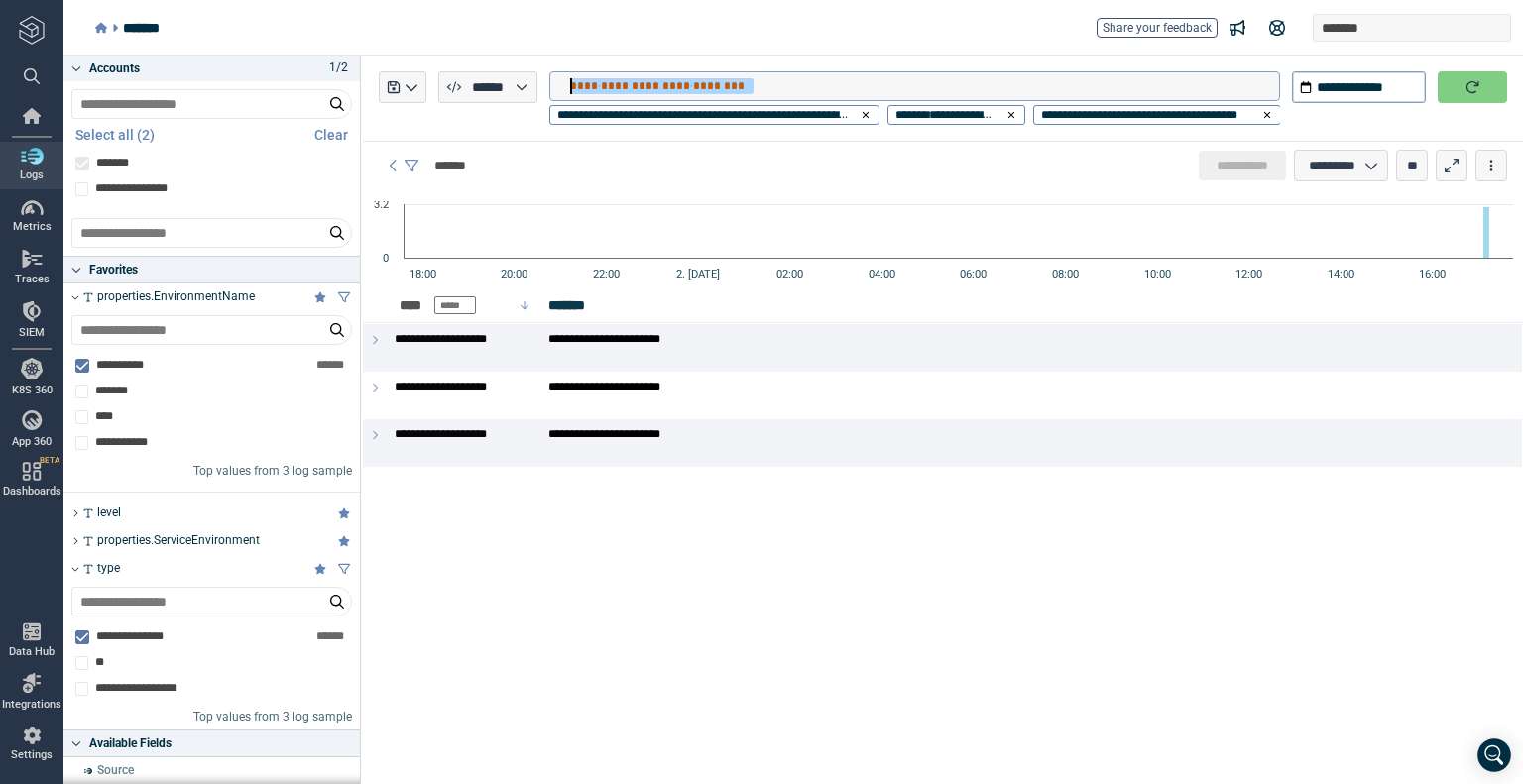 drag, startPoint x: 751, startPoint y: 84, endPoint x: 495, endPoint y: 84, distance: 256 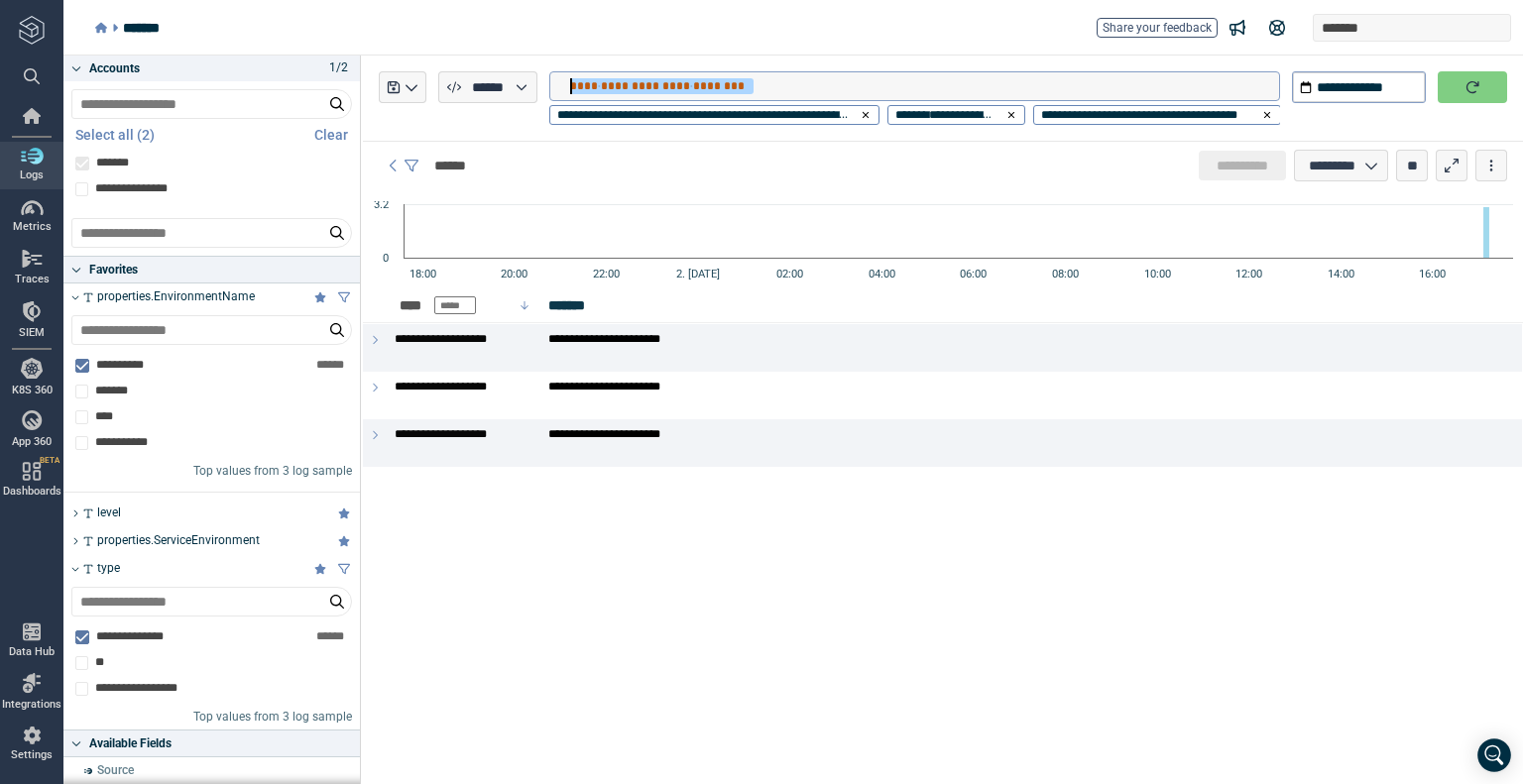 click on "**********" at bounding box center [924, 86] 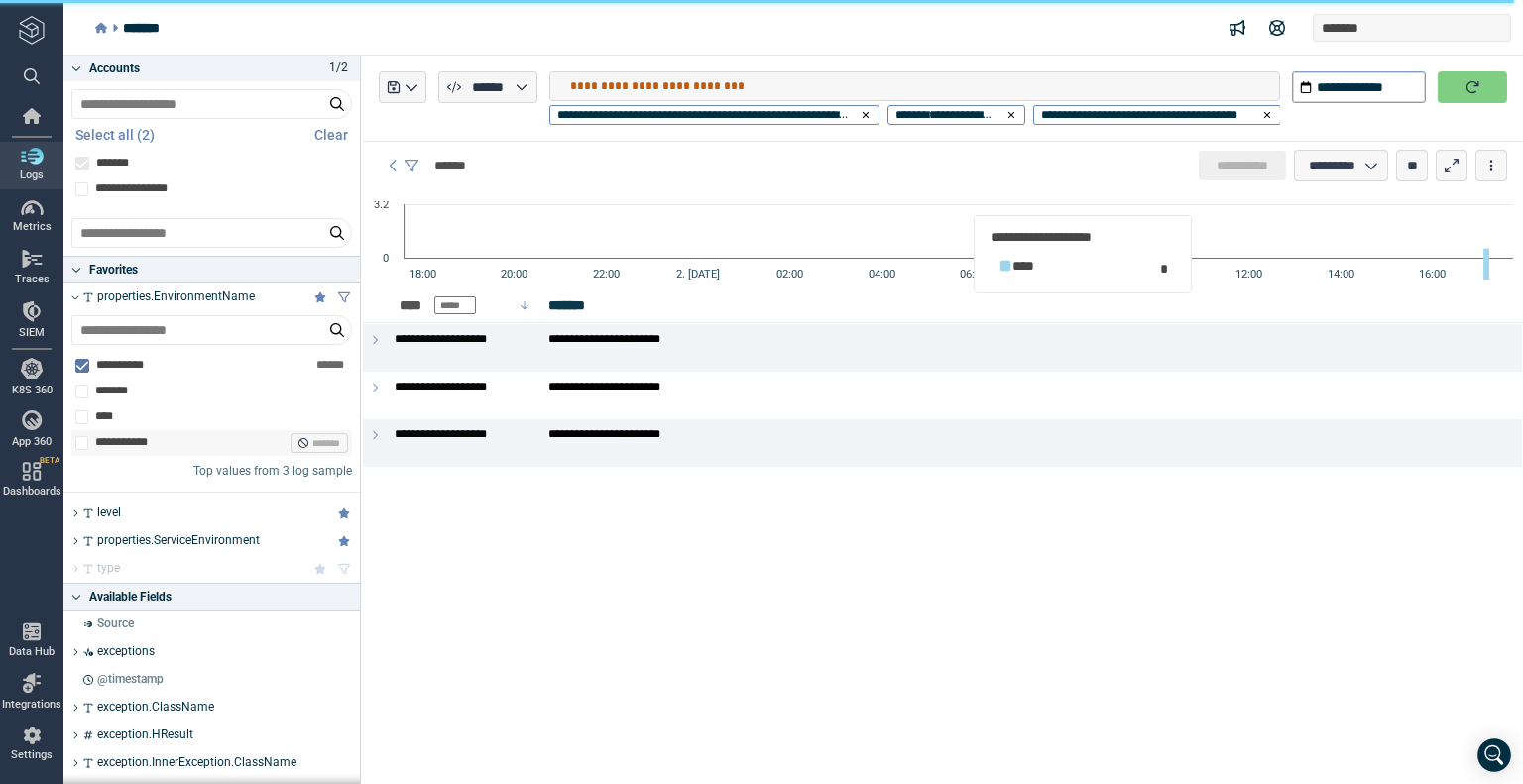scroll, scrollTop: 0, scrollLeft: 0, axis: both 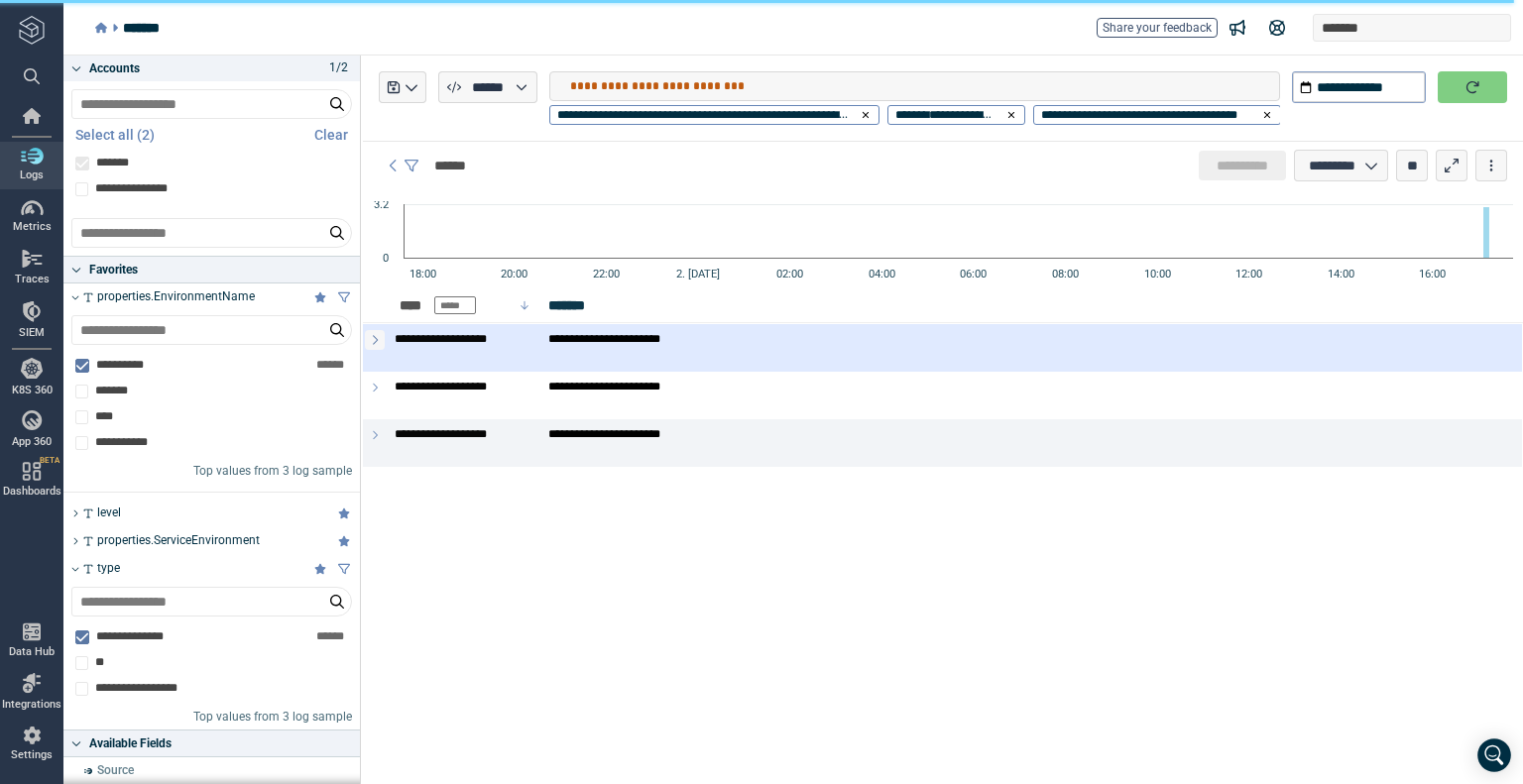 click 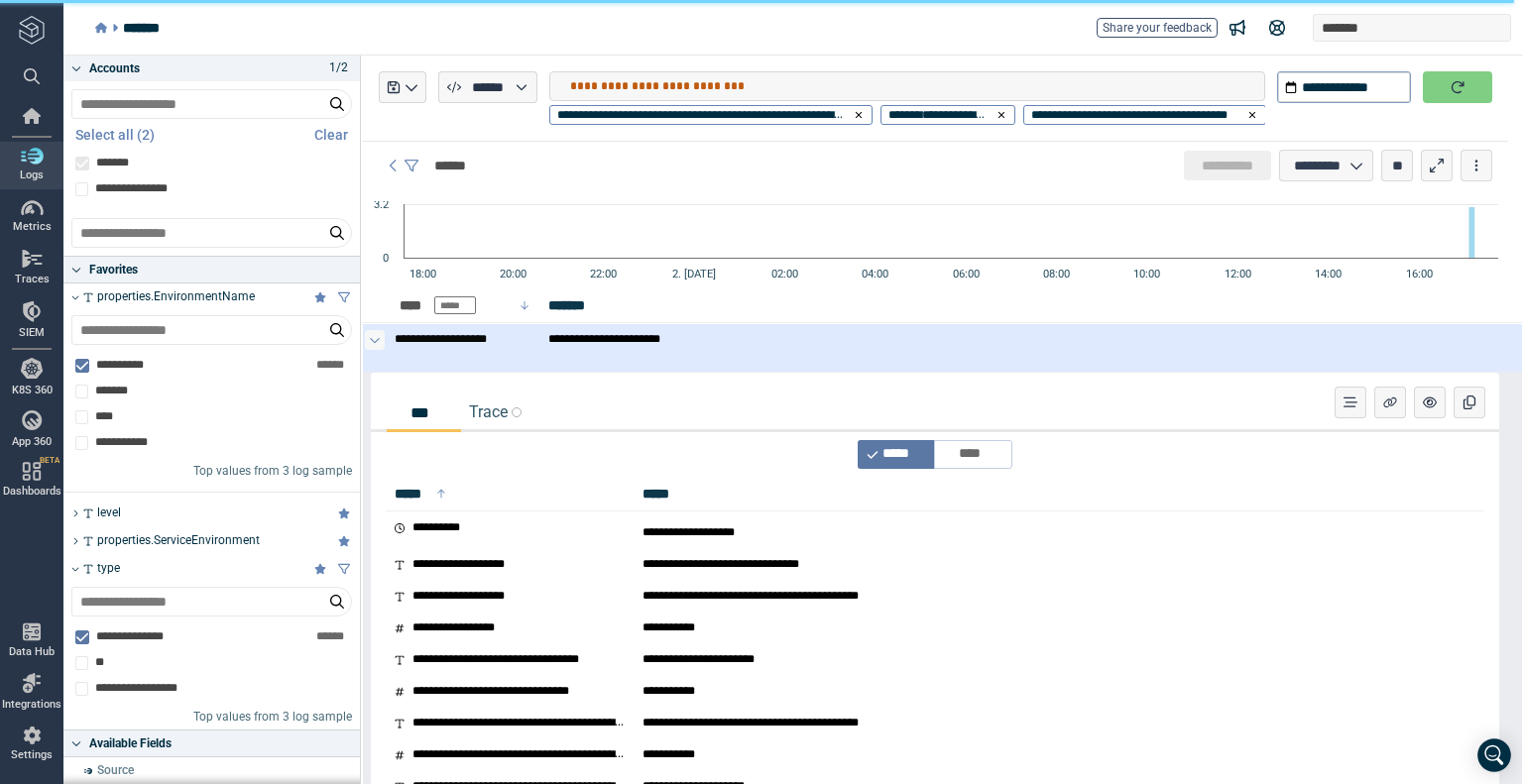click 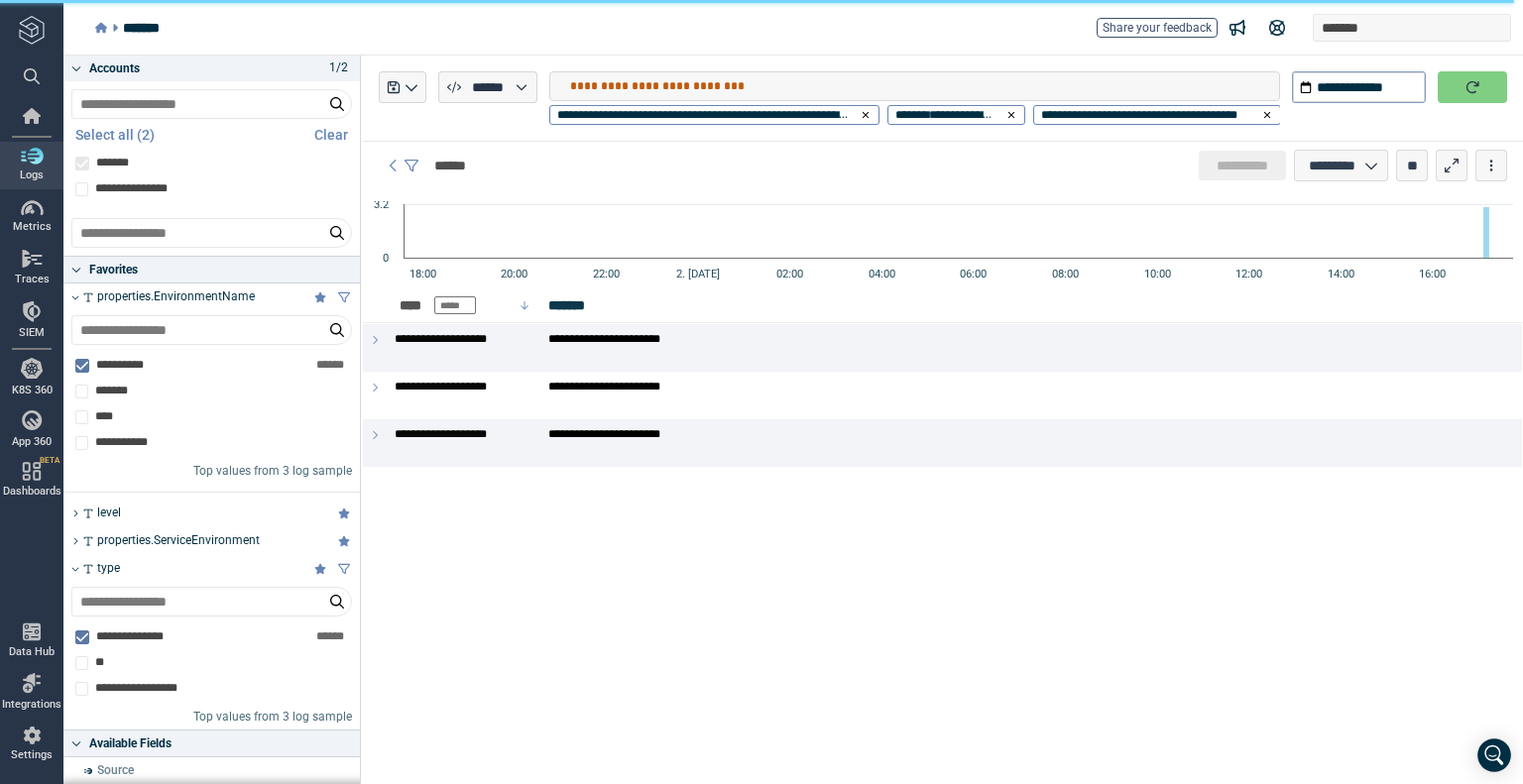 type on "**********" 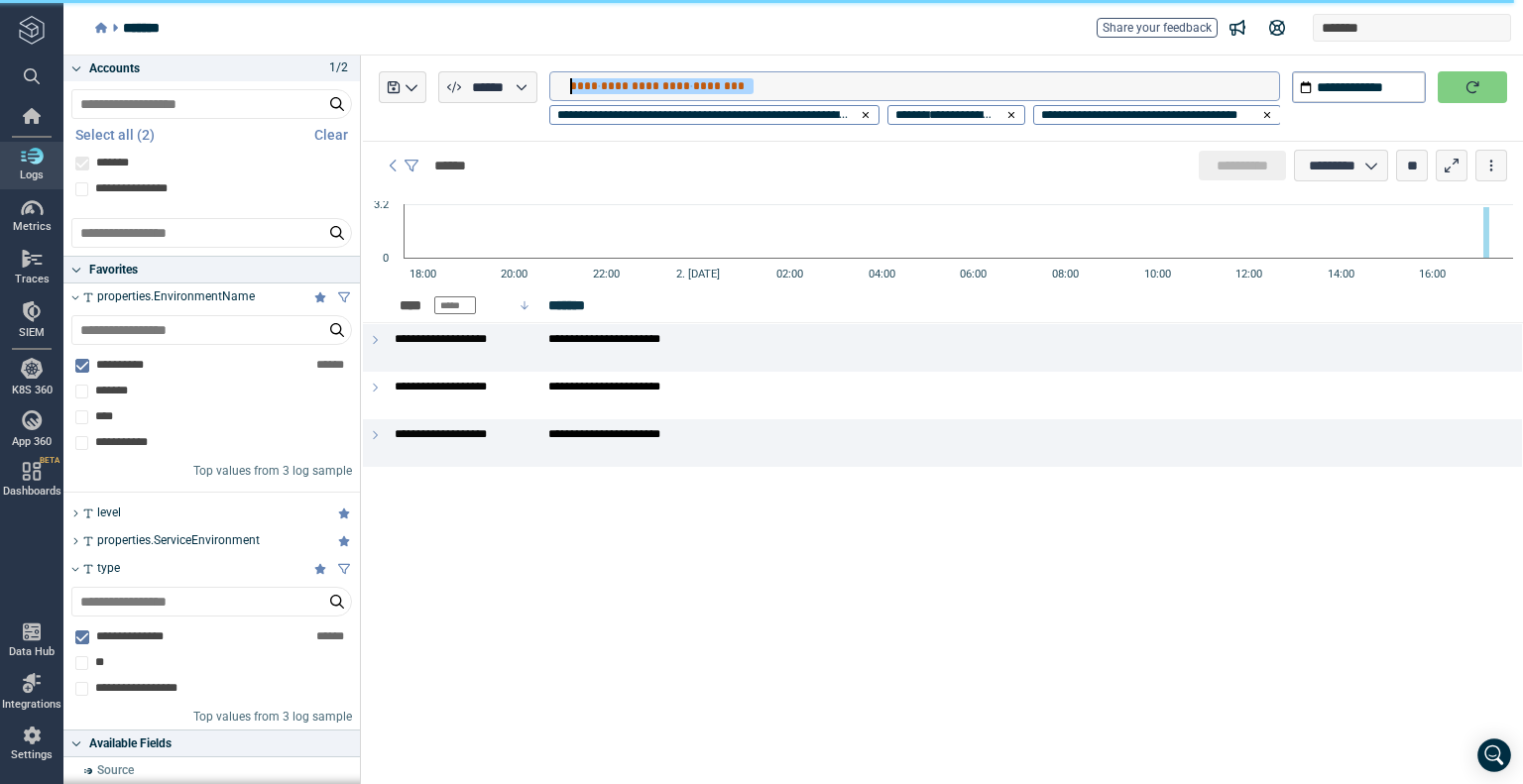 drag, startPoint x: 751, startPoint y: 80, endPoint x: 552, endPoint y: 70, distance: 199.2511 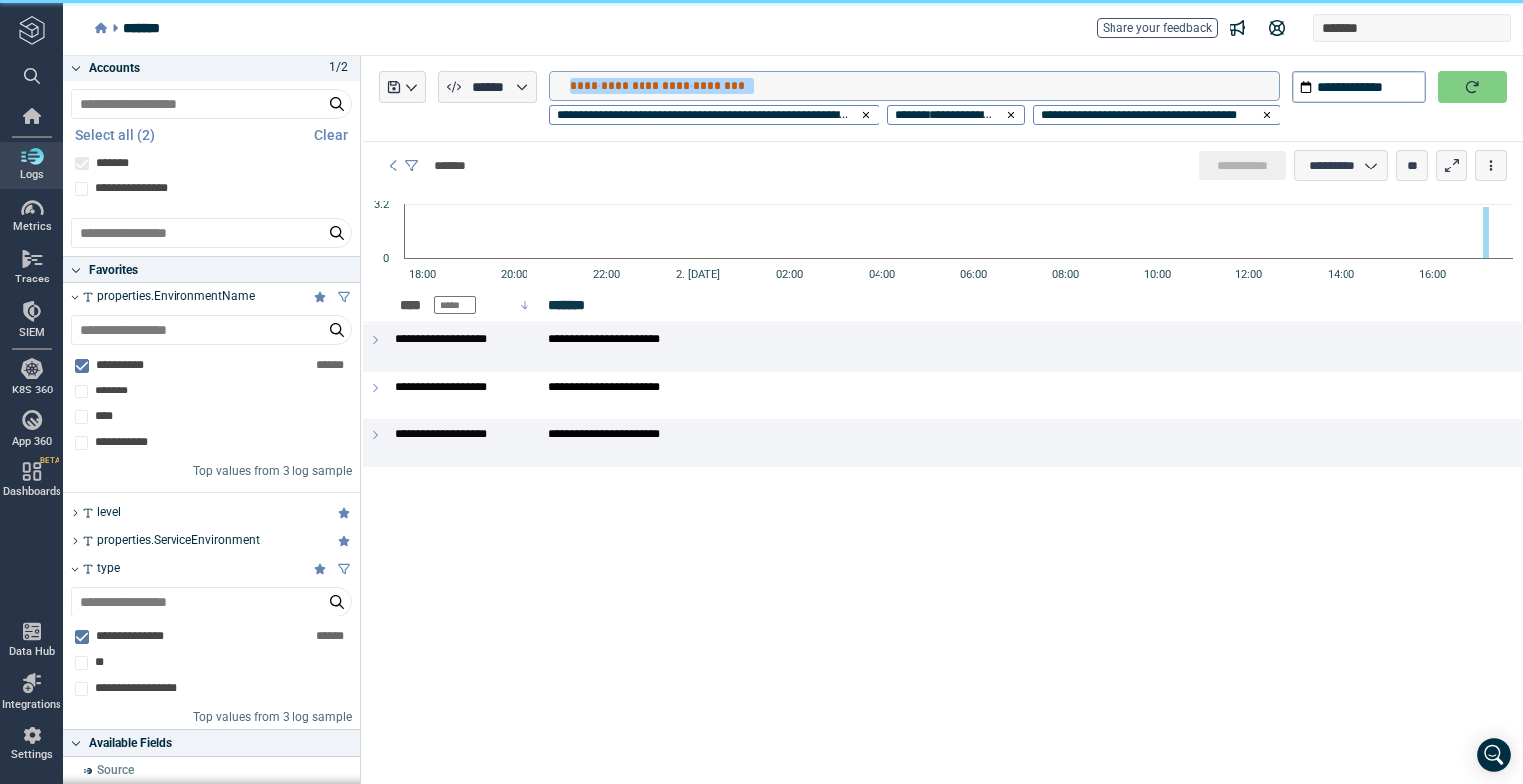 type 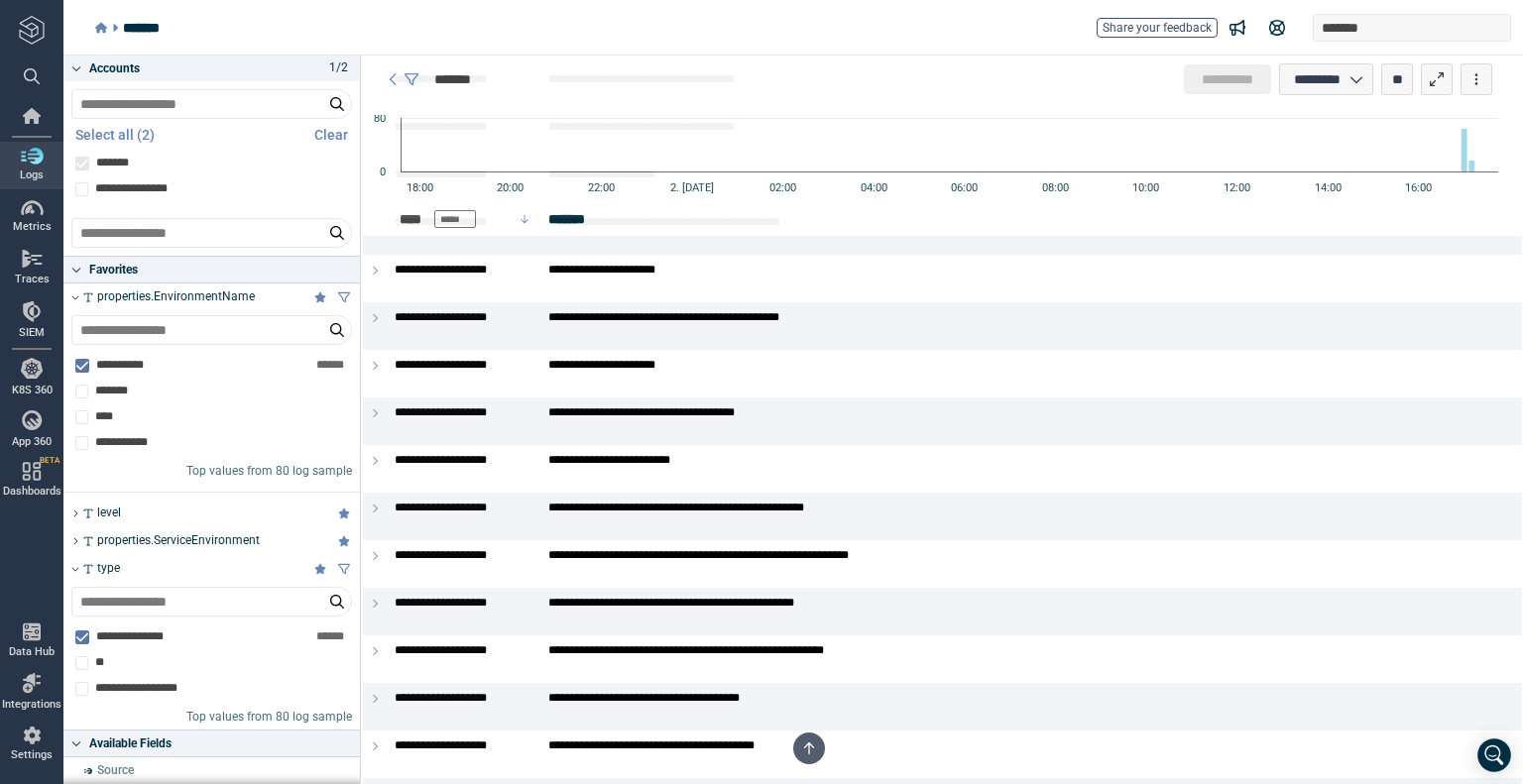 scroll, scrollTop: 3347, scrollLeft: 0, axis: vertical 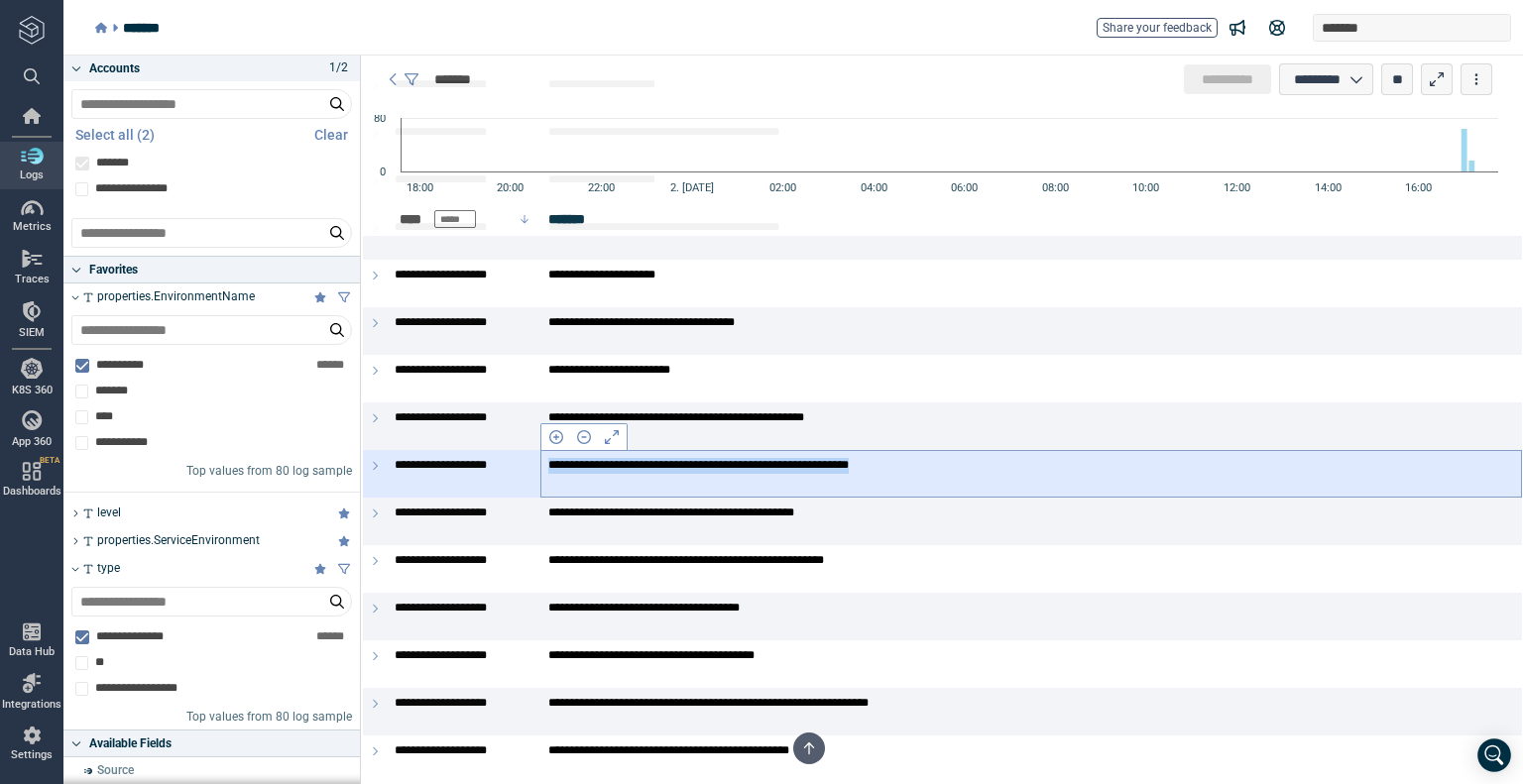 drag, startPoint x: 986, startPoint y: 463, endPoint x: 549, endPoint y: 479, distance: 437.2928 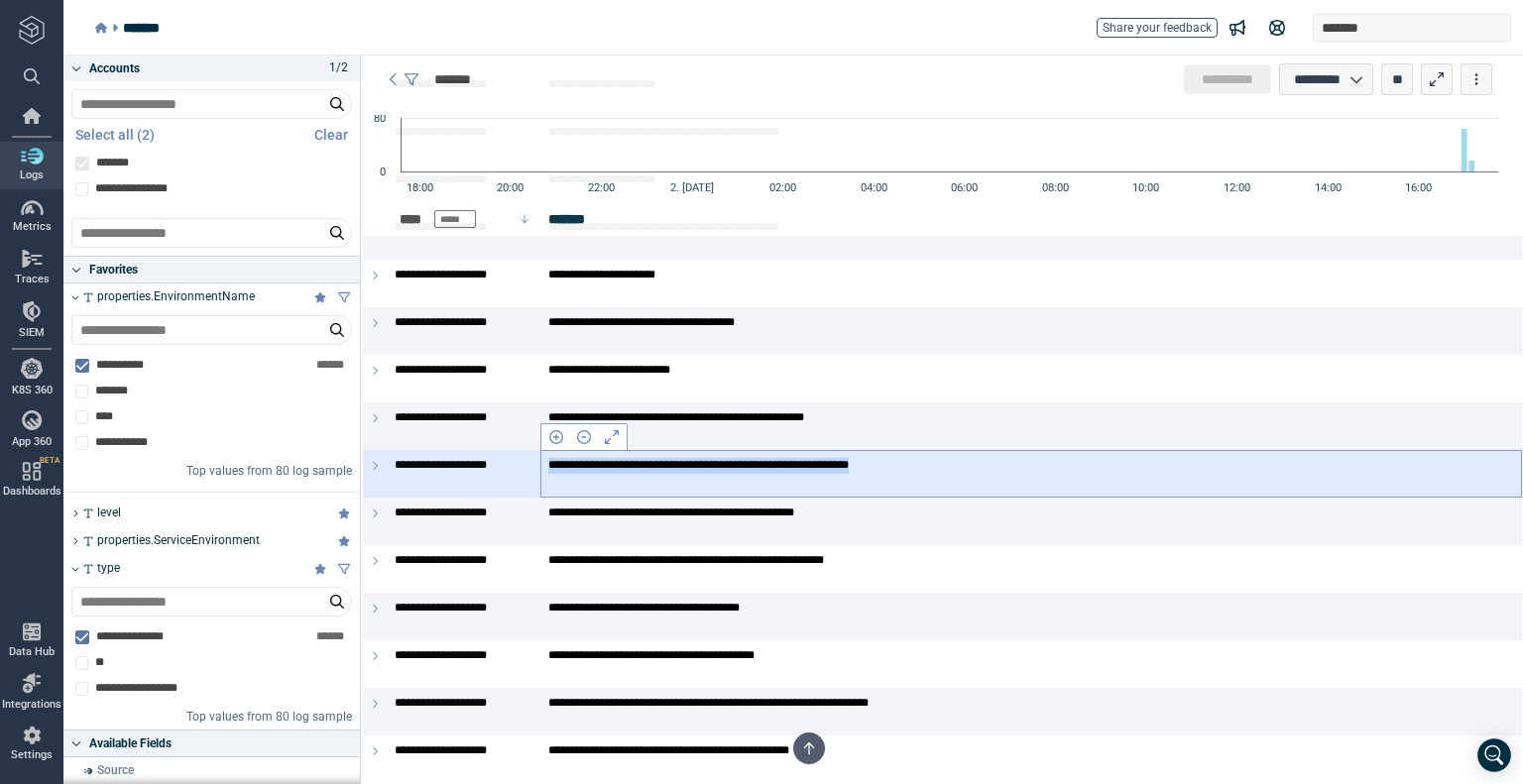click on "**********" at bounding box center (1031, 474) 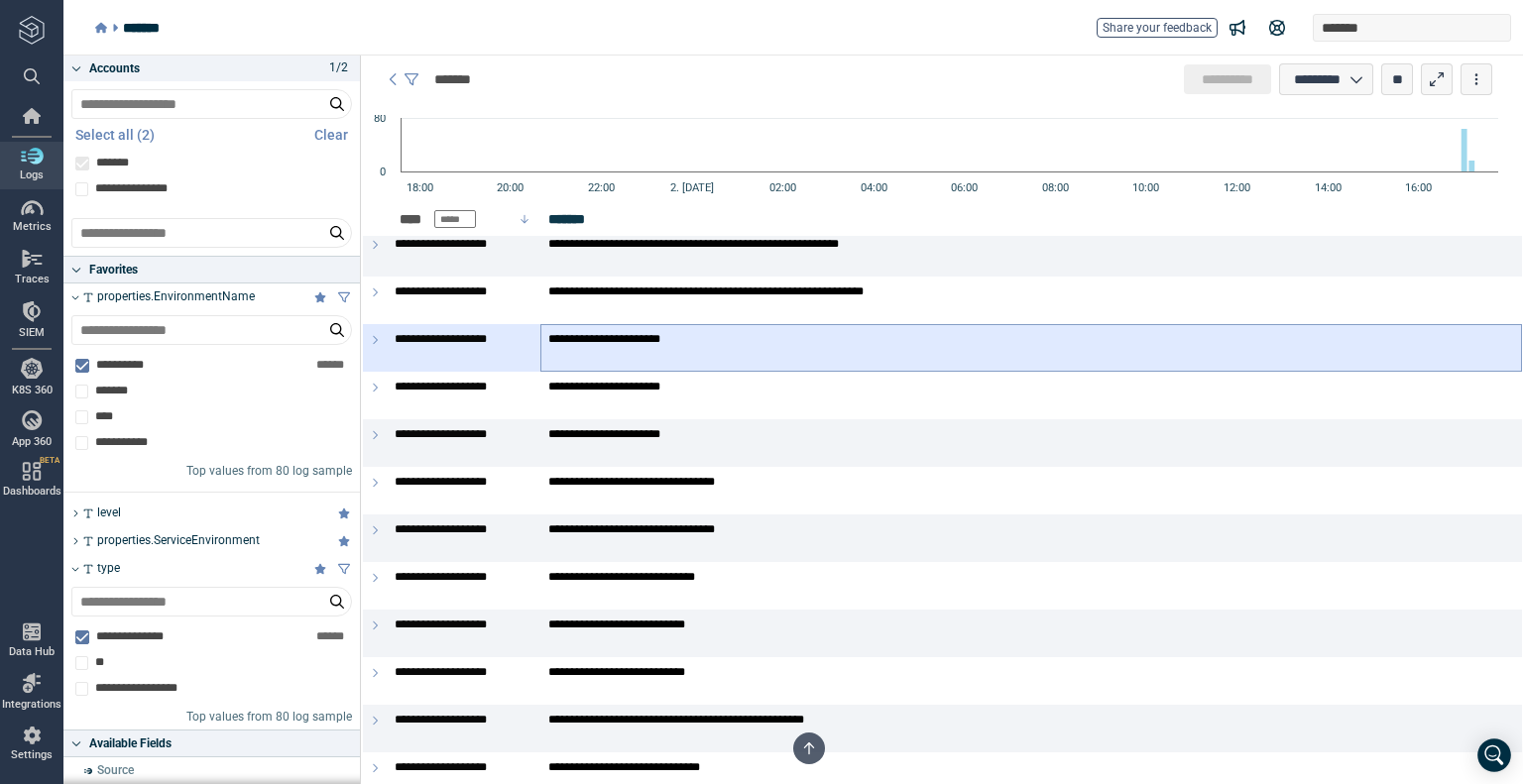 scroll, scrollTop: 99, scrollLeft: 0, axis: vertical 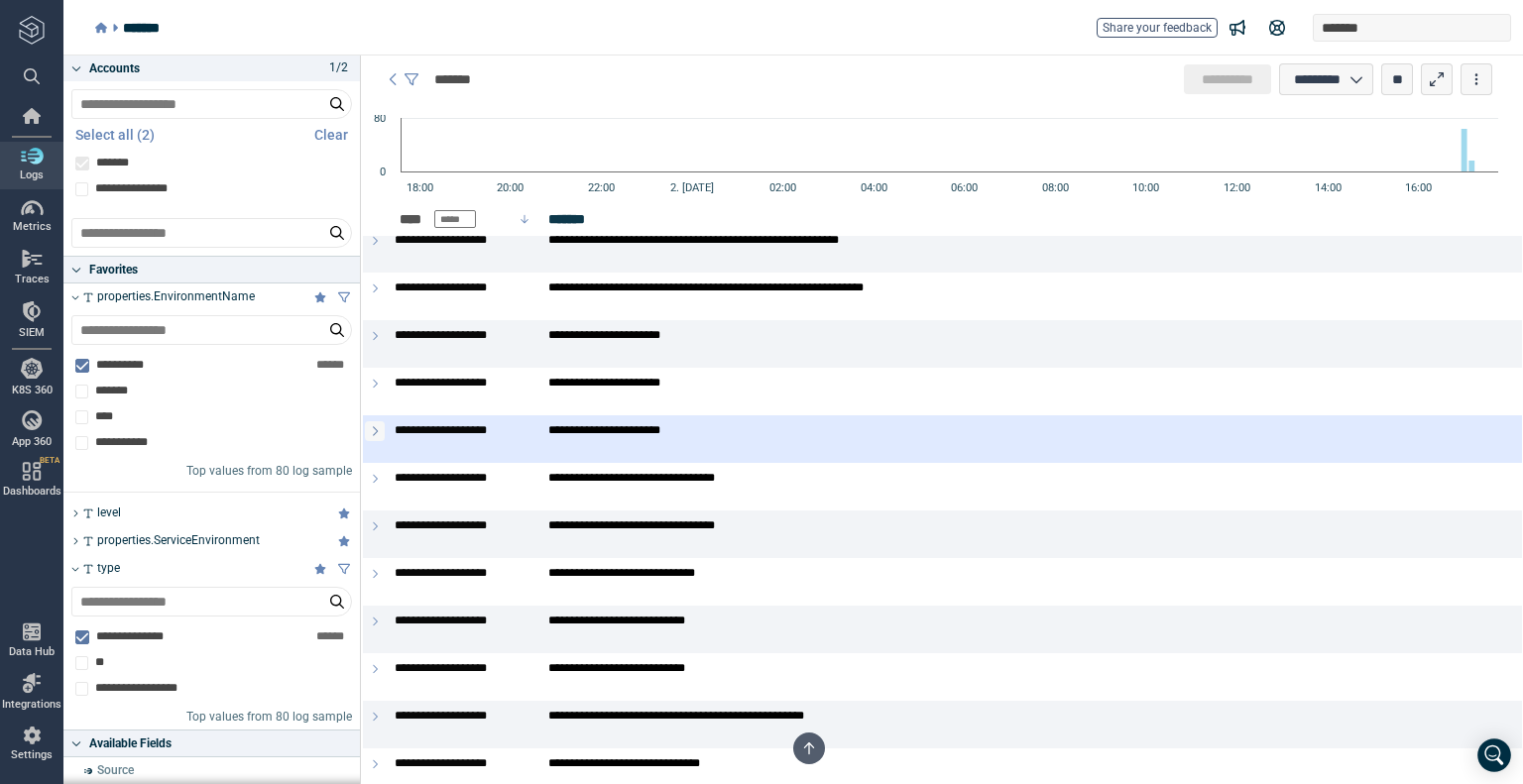 click 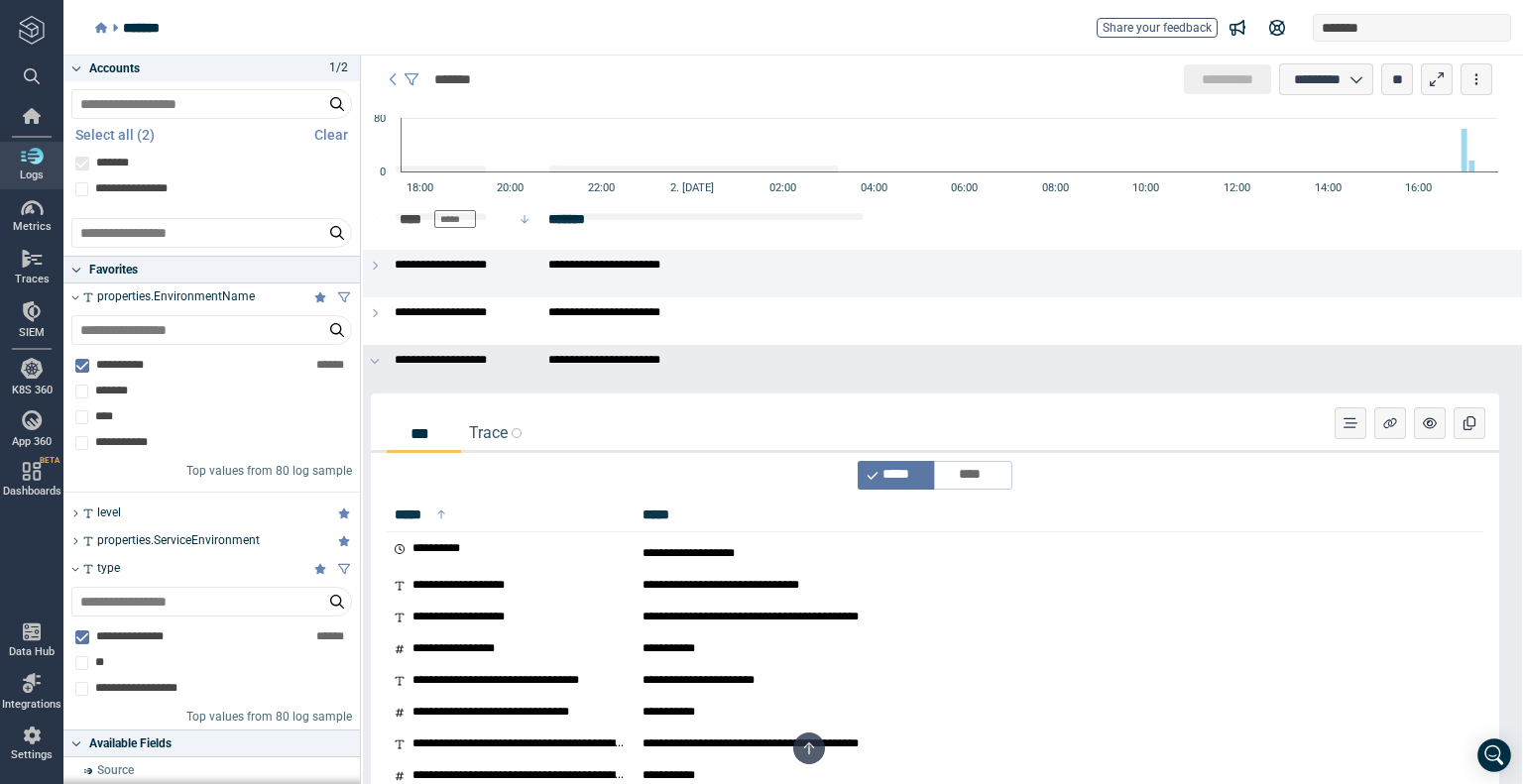 scroll, scrollTop: 0, scrollLeft: 0, axis: both 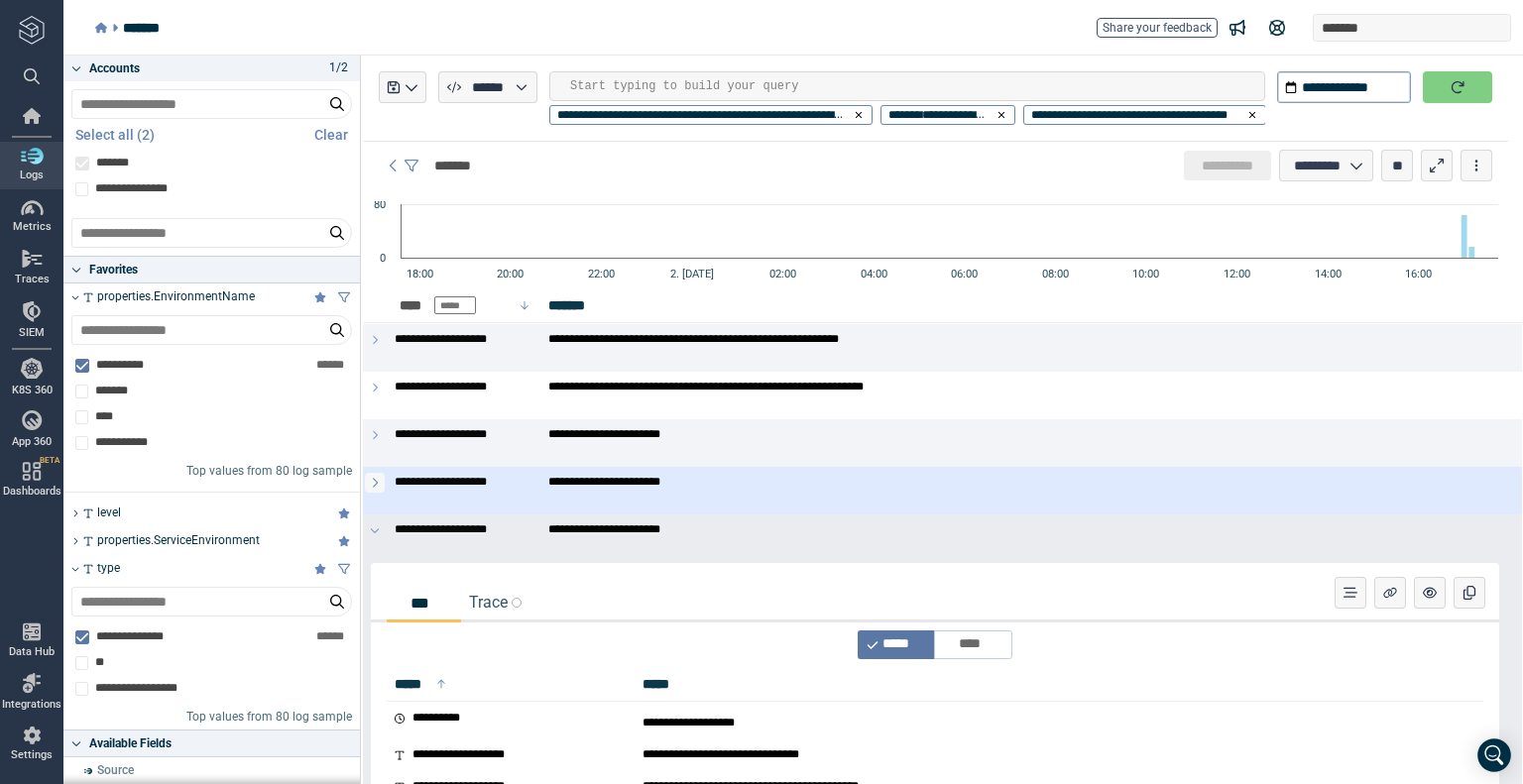 click 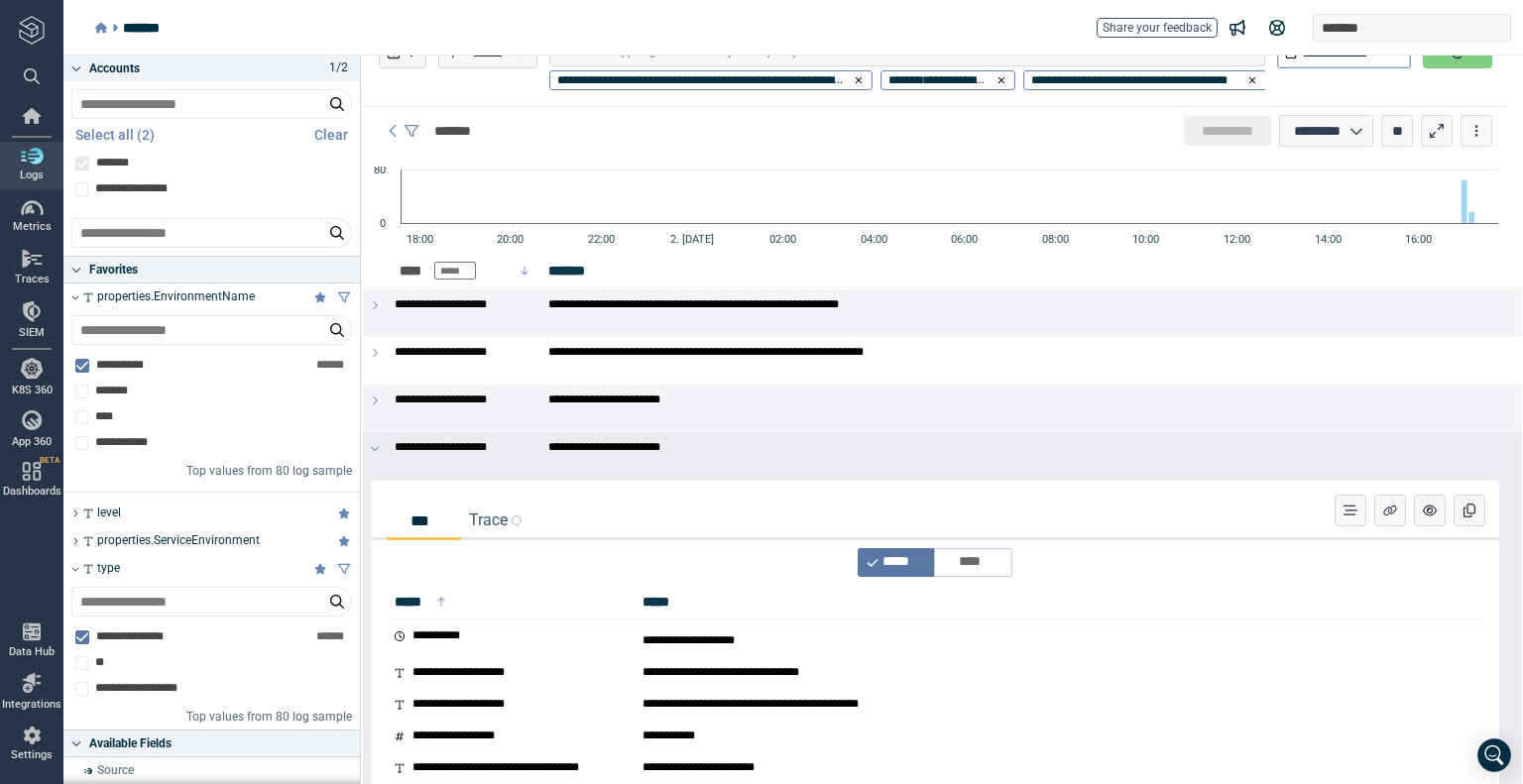 scroll, scrollTop: 0, scrollLeft: 0, axis: both 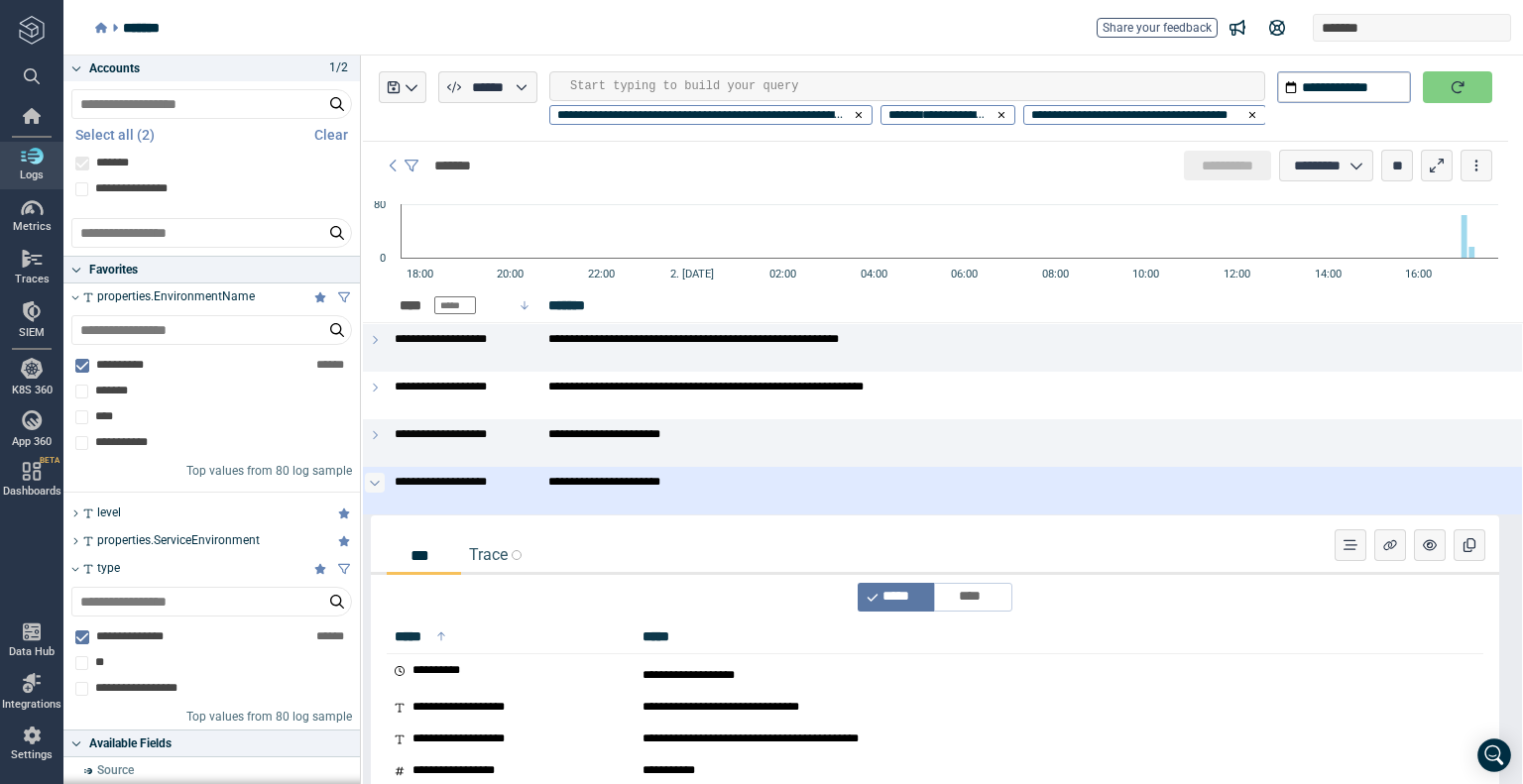 click 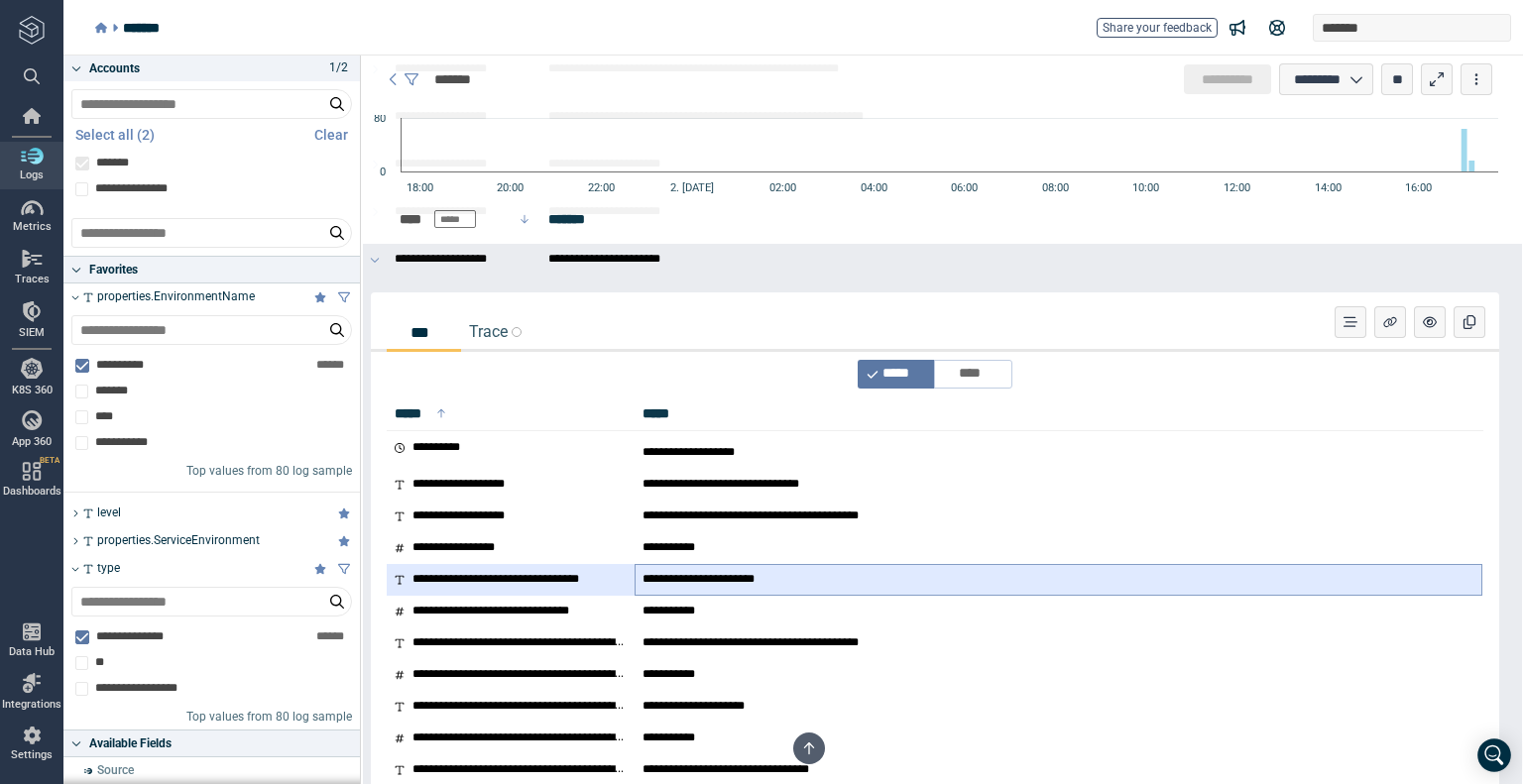 scroll, scrollTop: 297, scrollLeft: 0, axis: vertical 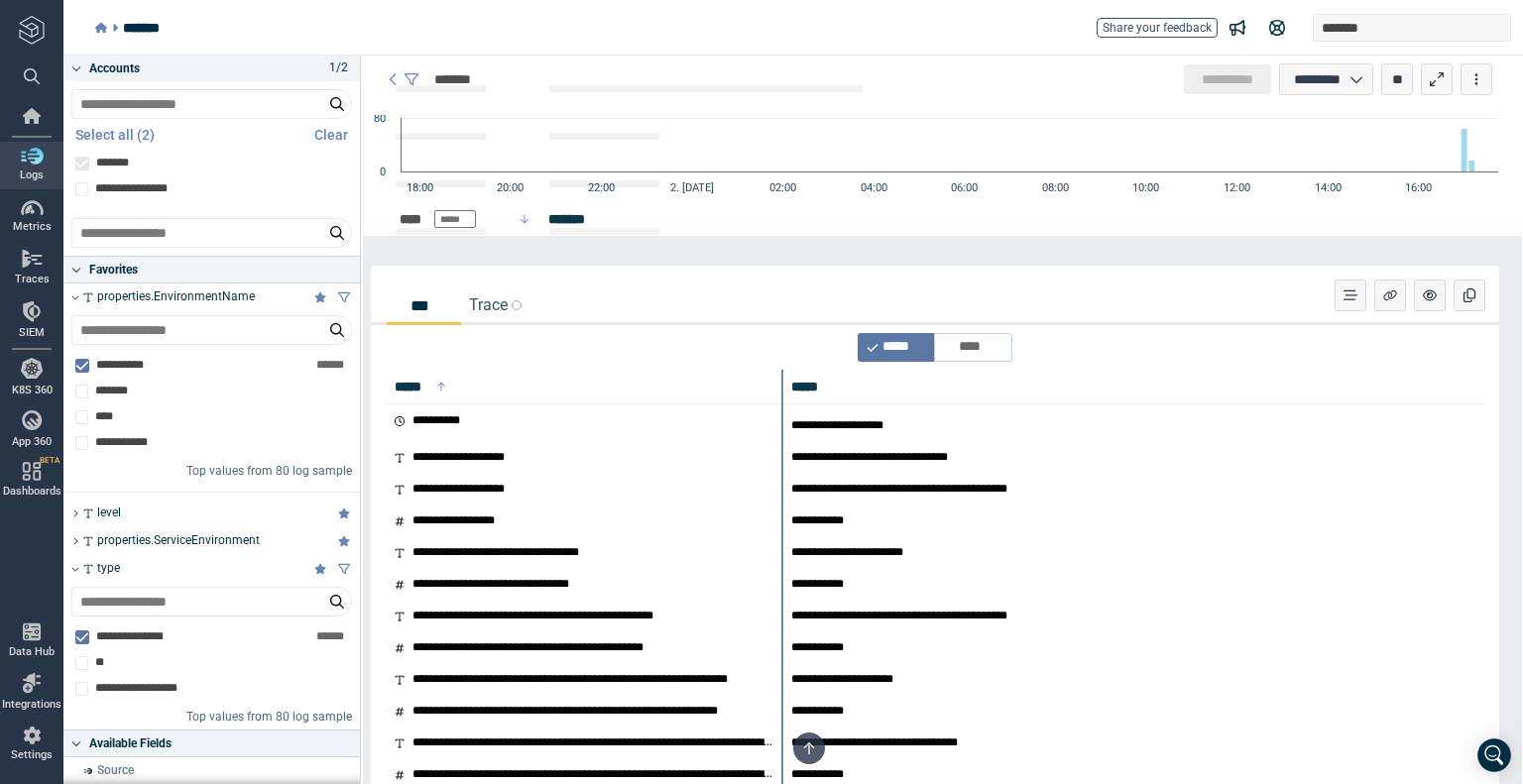 drag, startPoint x: 631, startPoint y: 394, endPoint x: 760, endPoint y: 379, distance: 129.86916 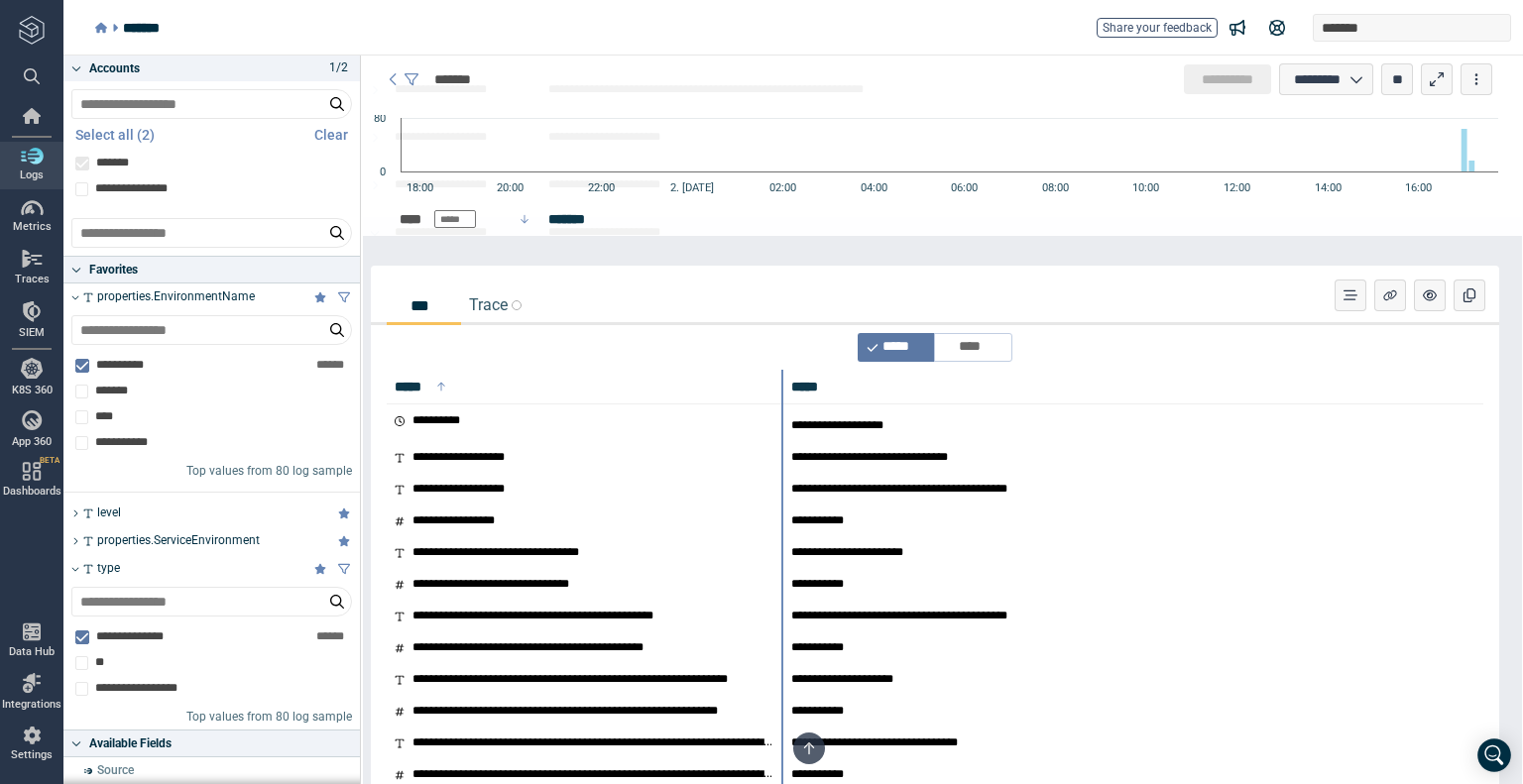 click at bounding box center [782, 5324] 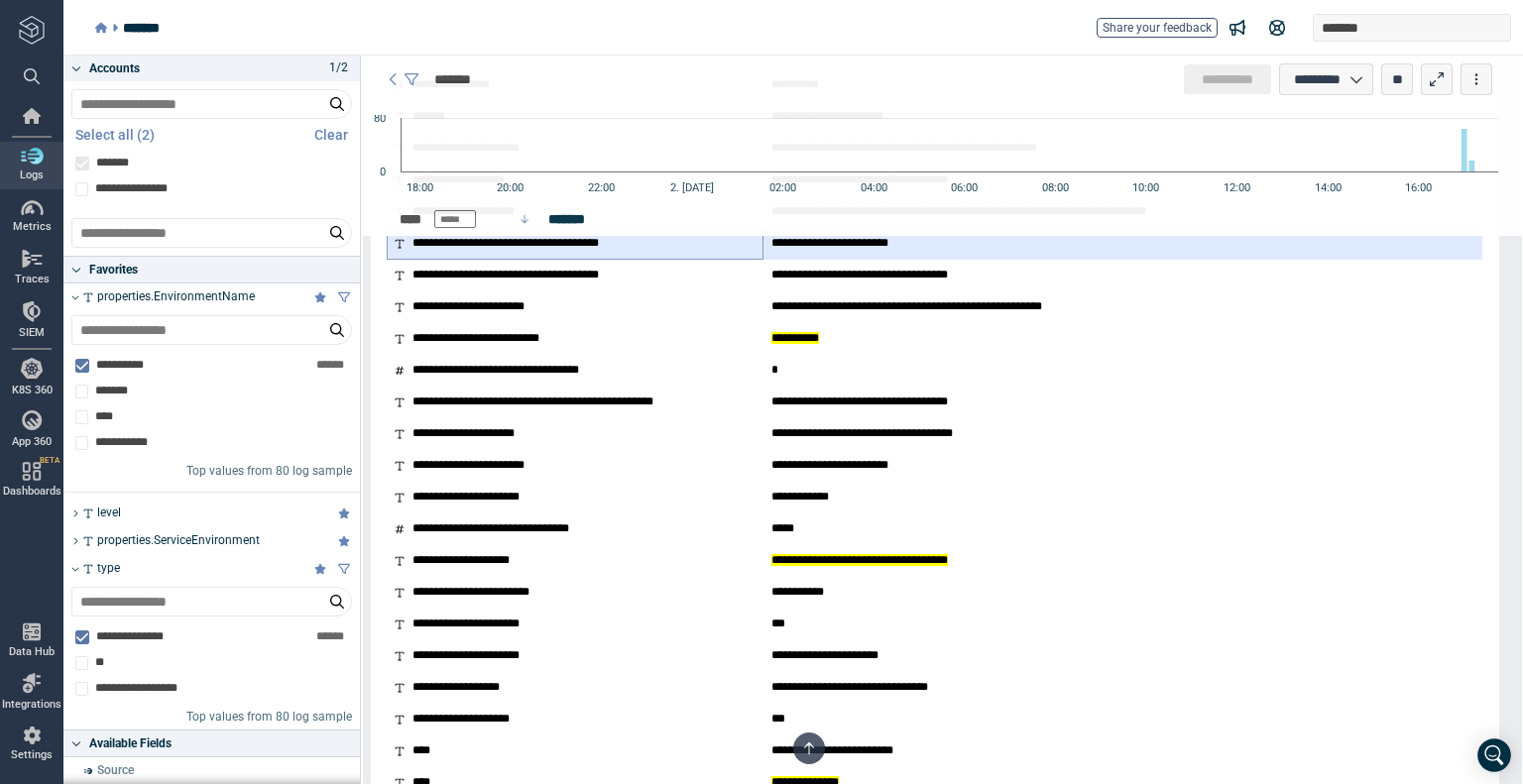 scroll, scrollTop: 1784, scrollLeft: 0, axis: vertical 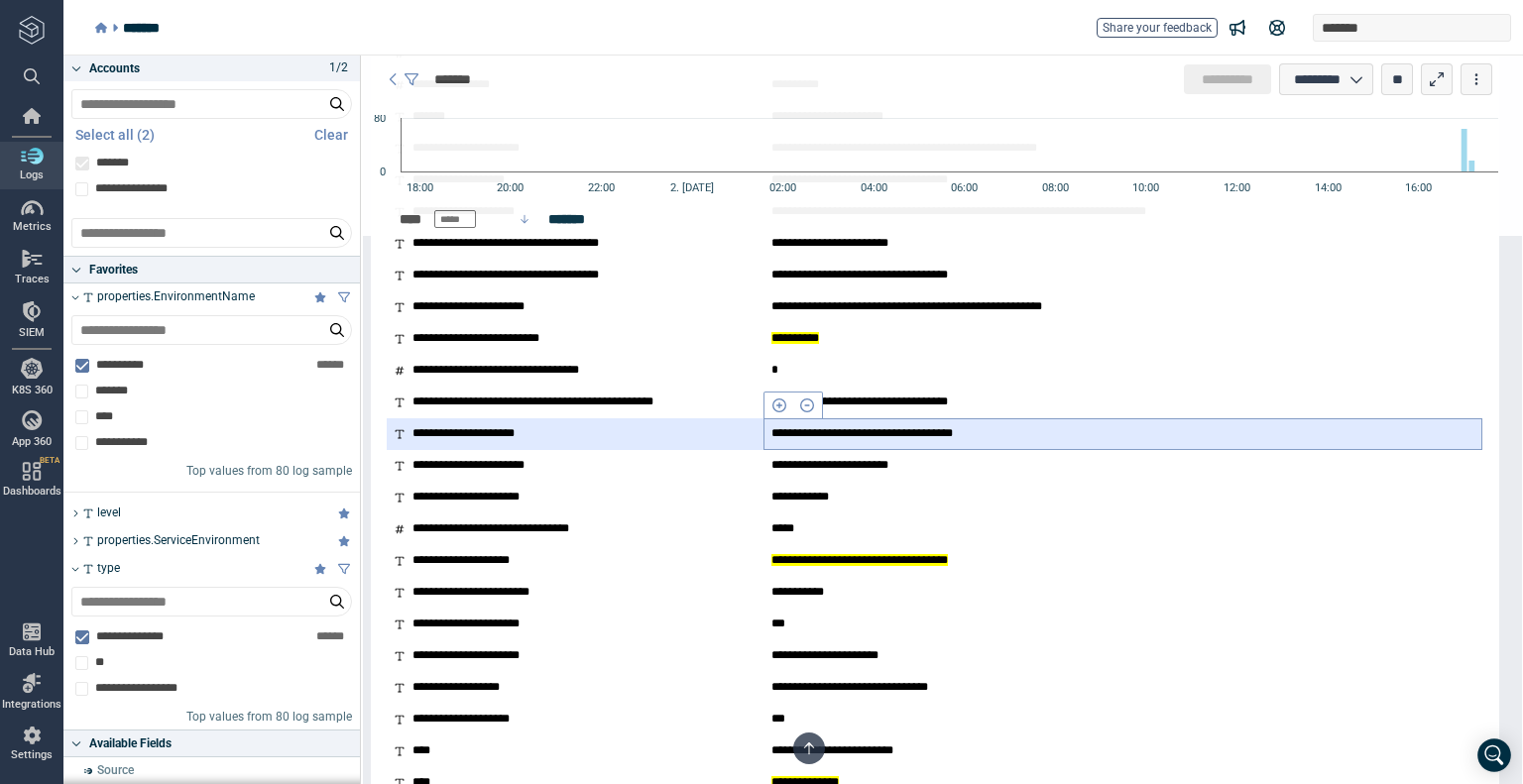 click on "**********" at bounding box center [903, 434] 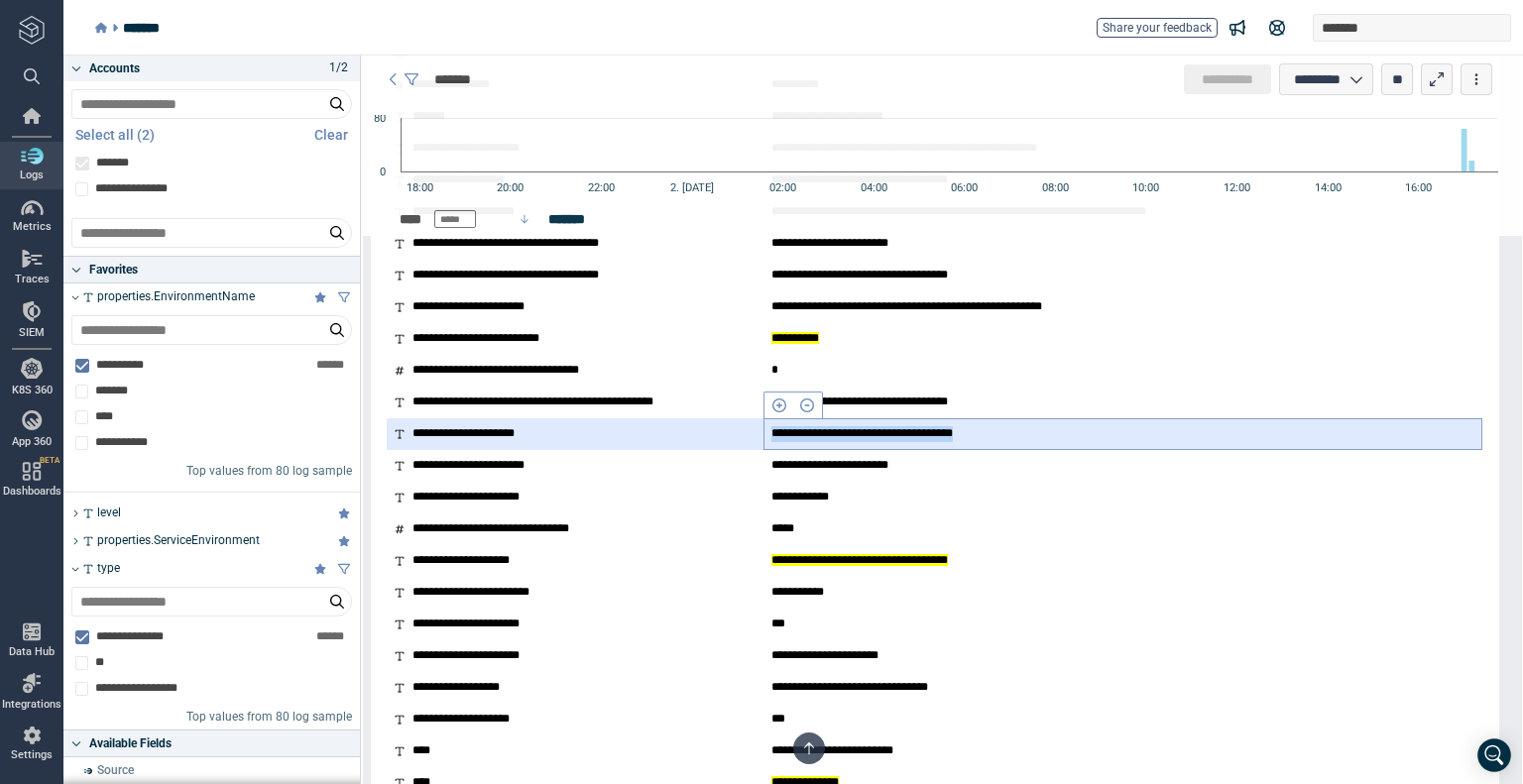 click on "**********" at bounding box center [903, 434] 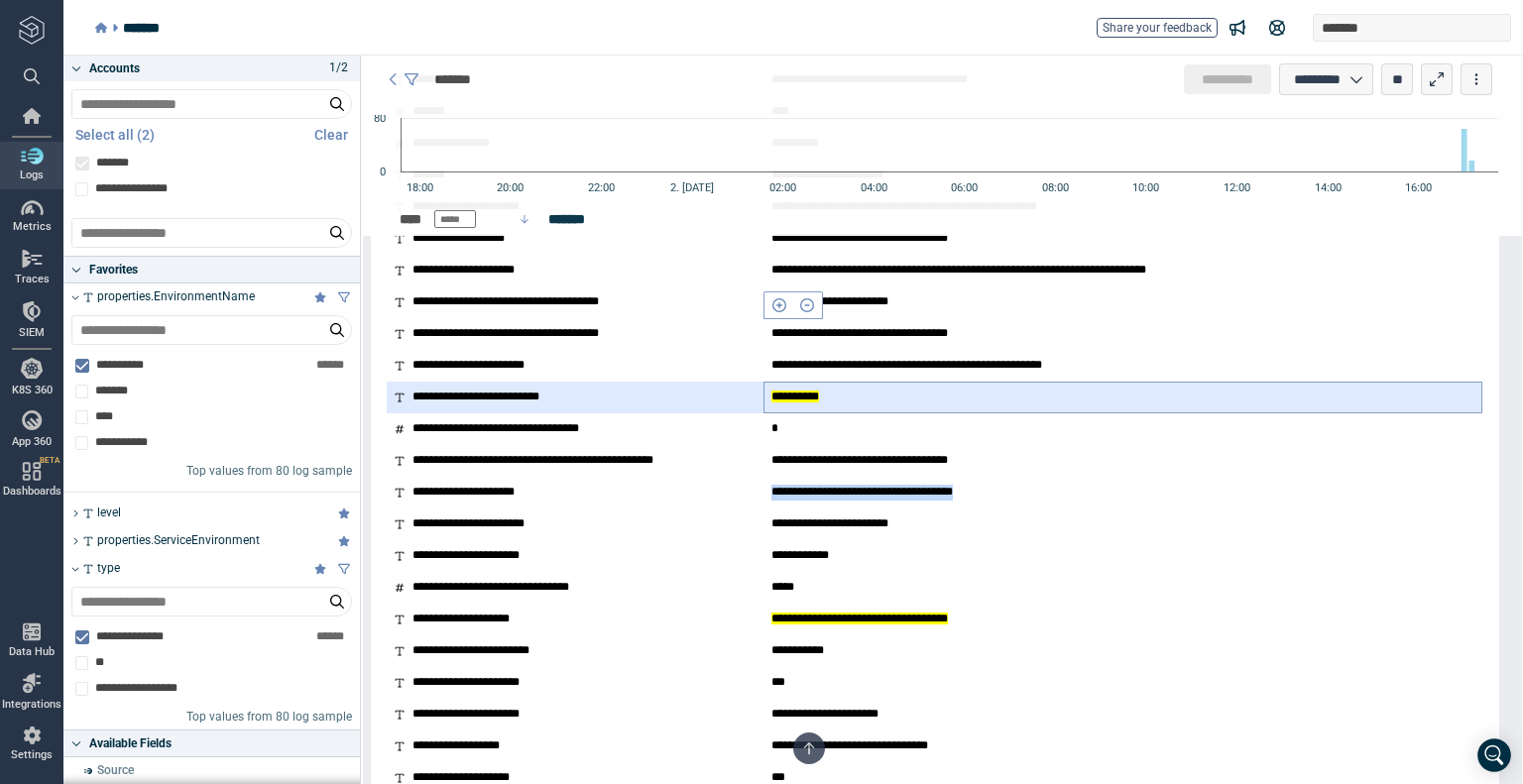 scroll, scrollTop: 1883, scrollLeft: 0, axis: vertical 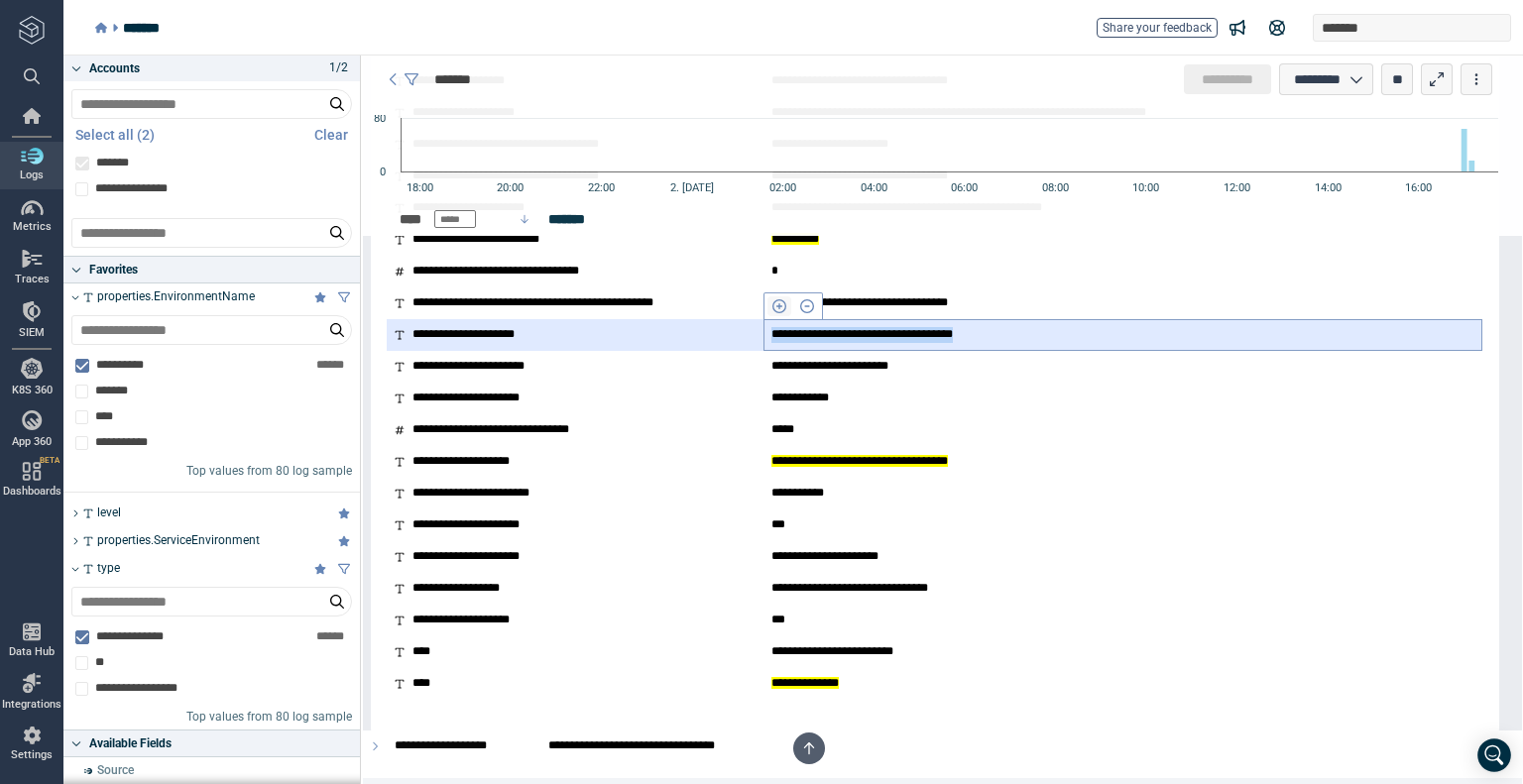 click 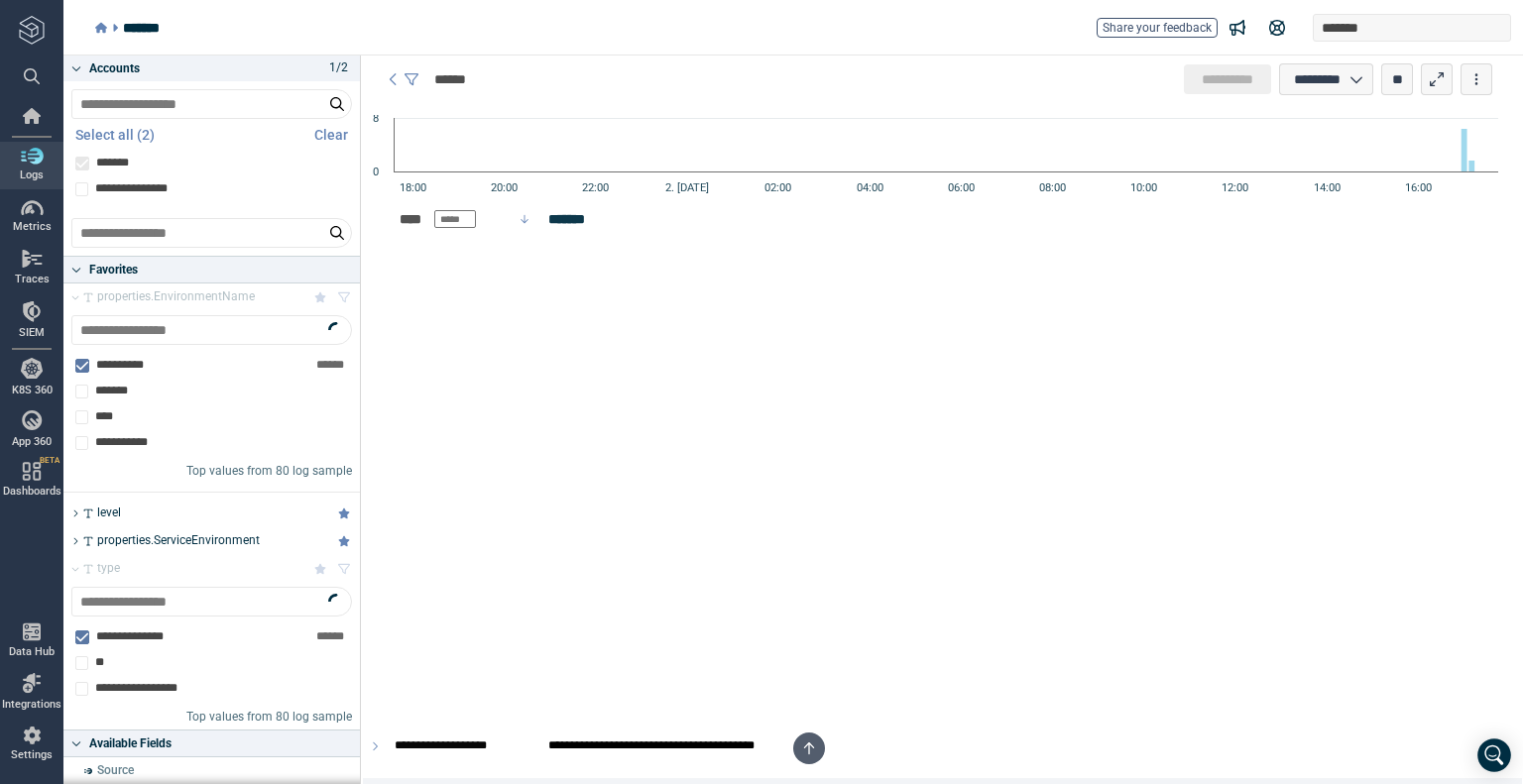 scroll, scrollTop: 0, scrollLeft: 0, axis: both 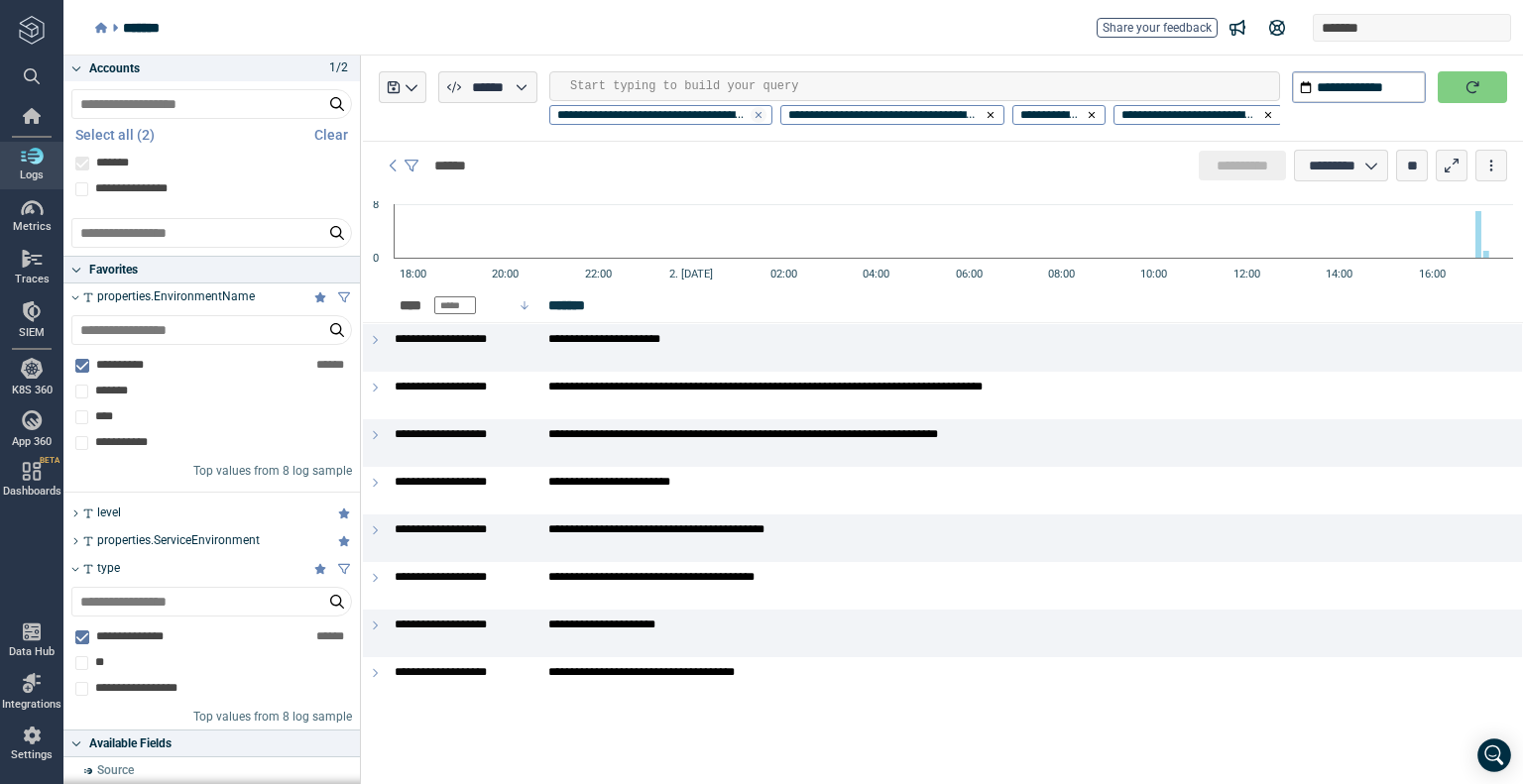 click 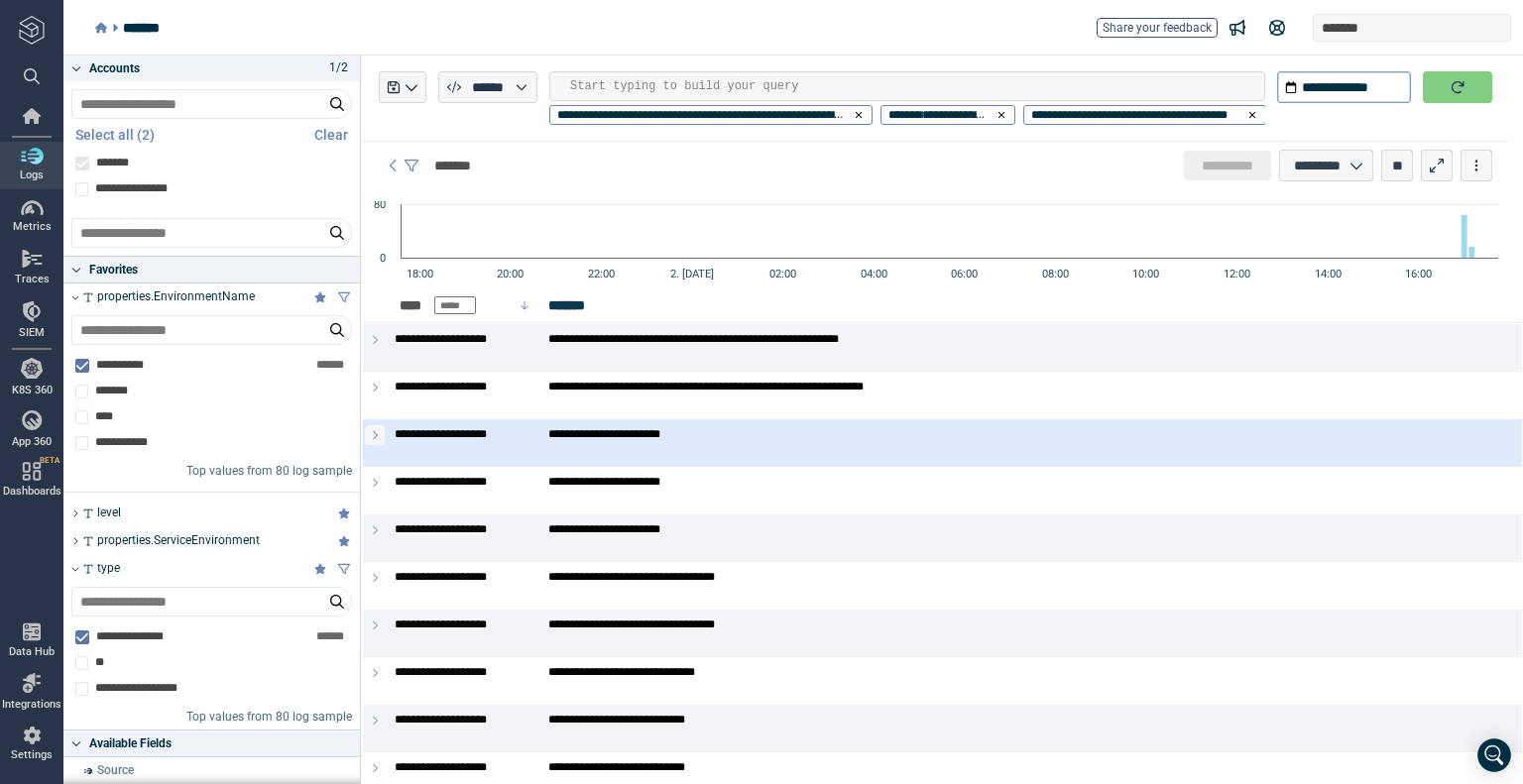click at bounding box center (375, 435) 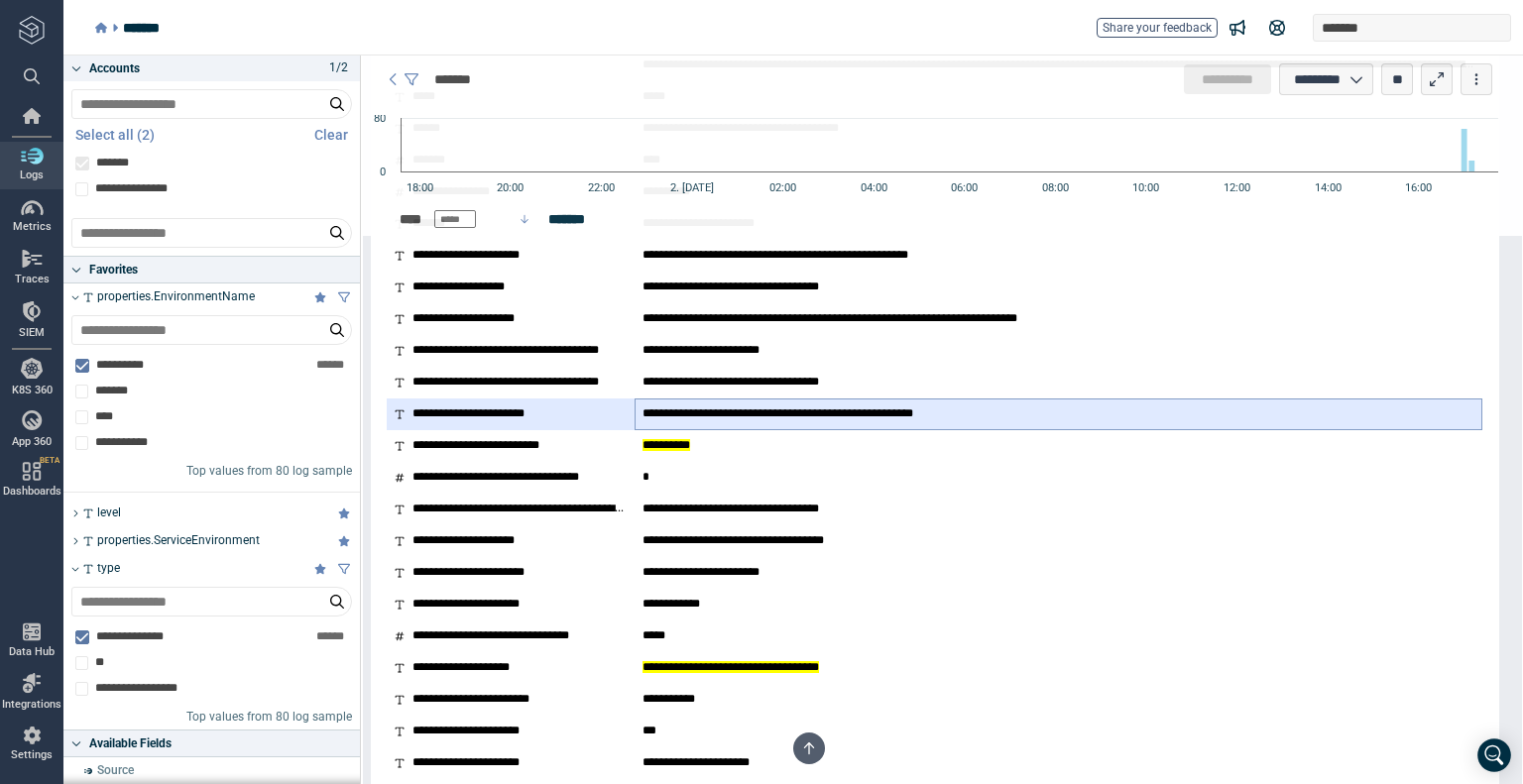 scroll, scrollTop: 1685, scrollLeft: 0, axis: vertical 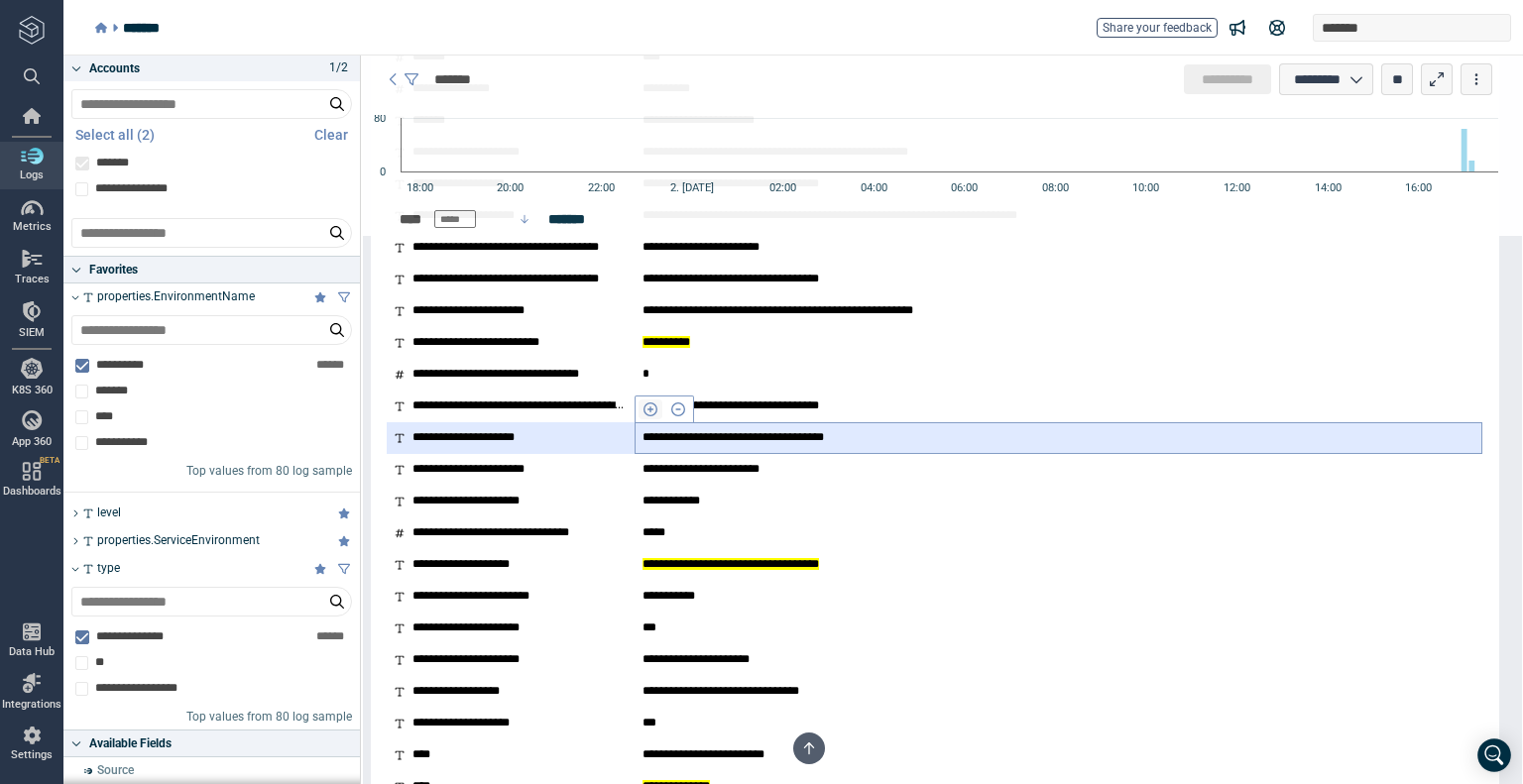 click 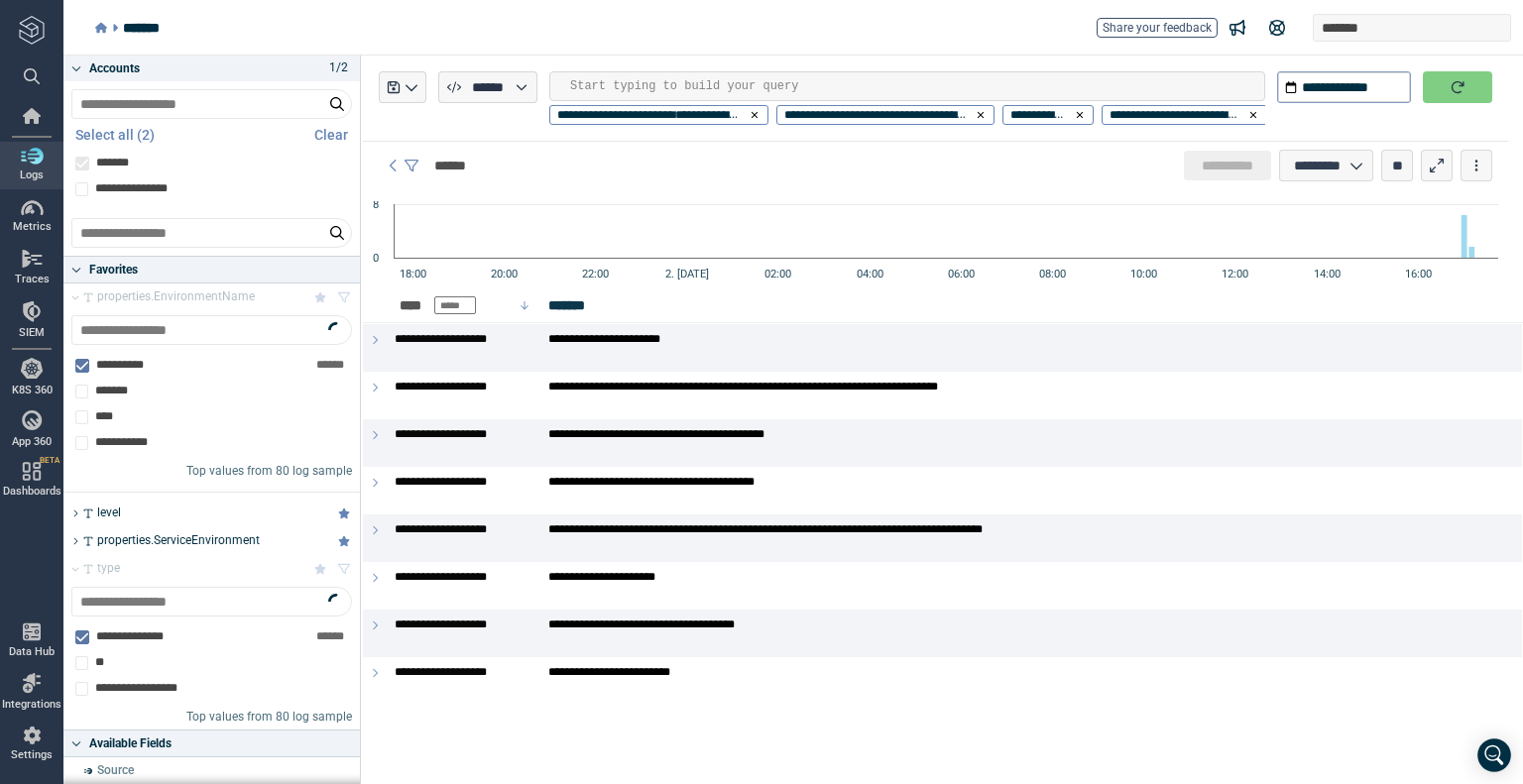 scroll, scrollTop: 0, scrollLeft: 0, axis: both 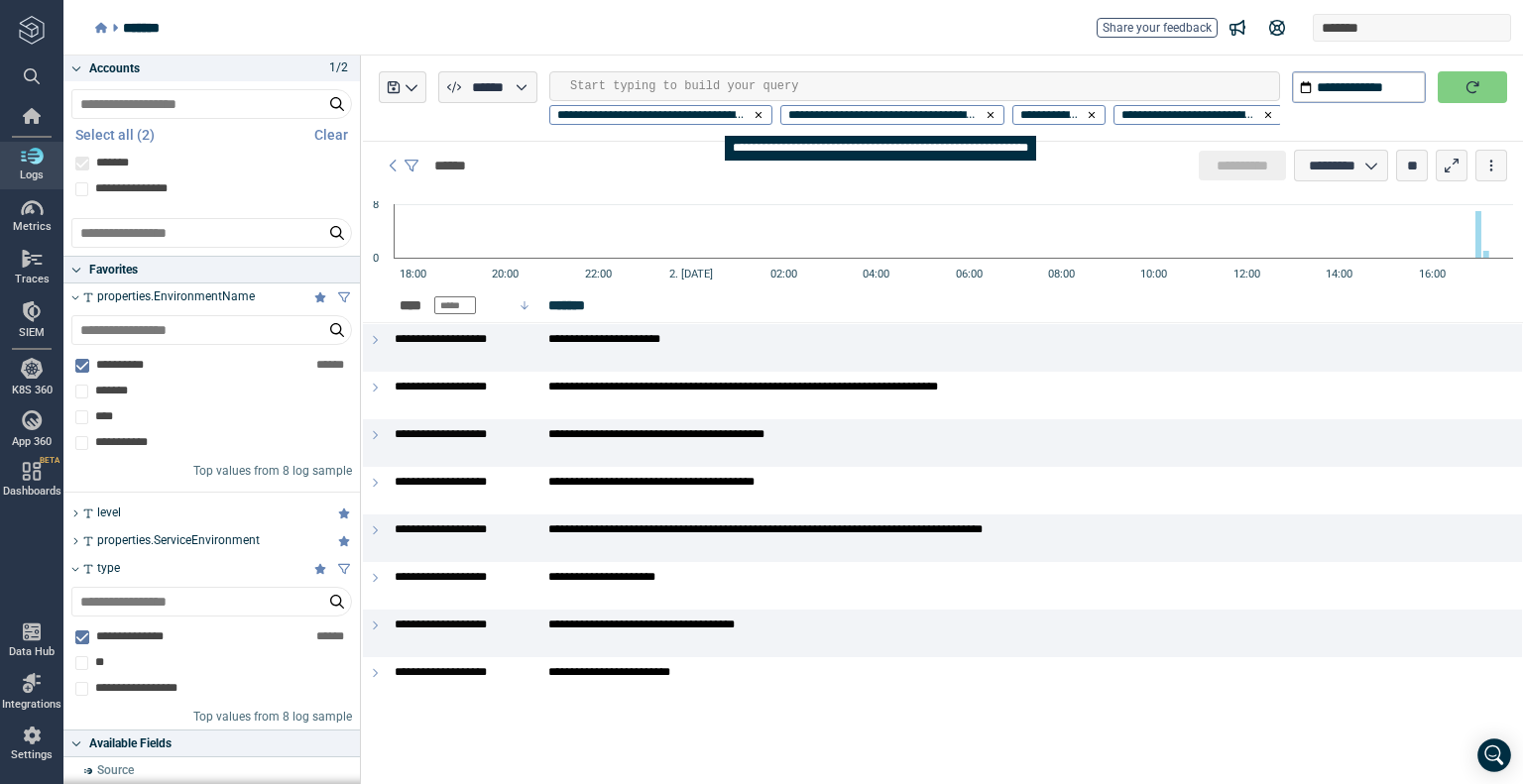 click on "**********" at bounding box center [881, 115] 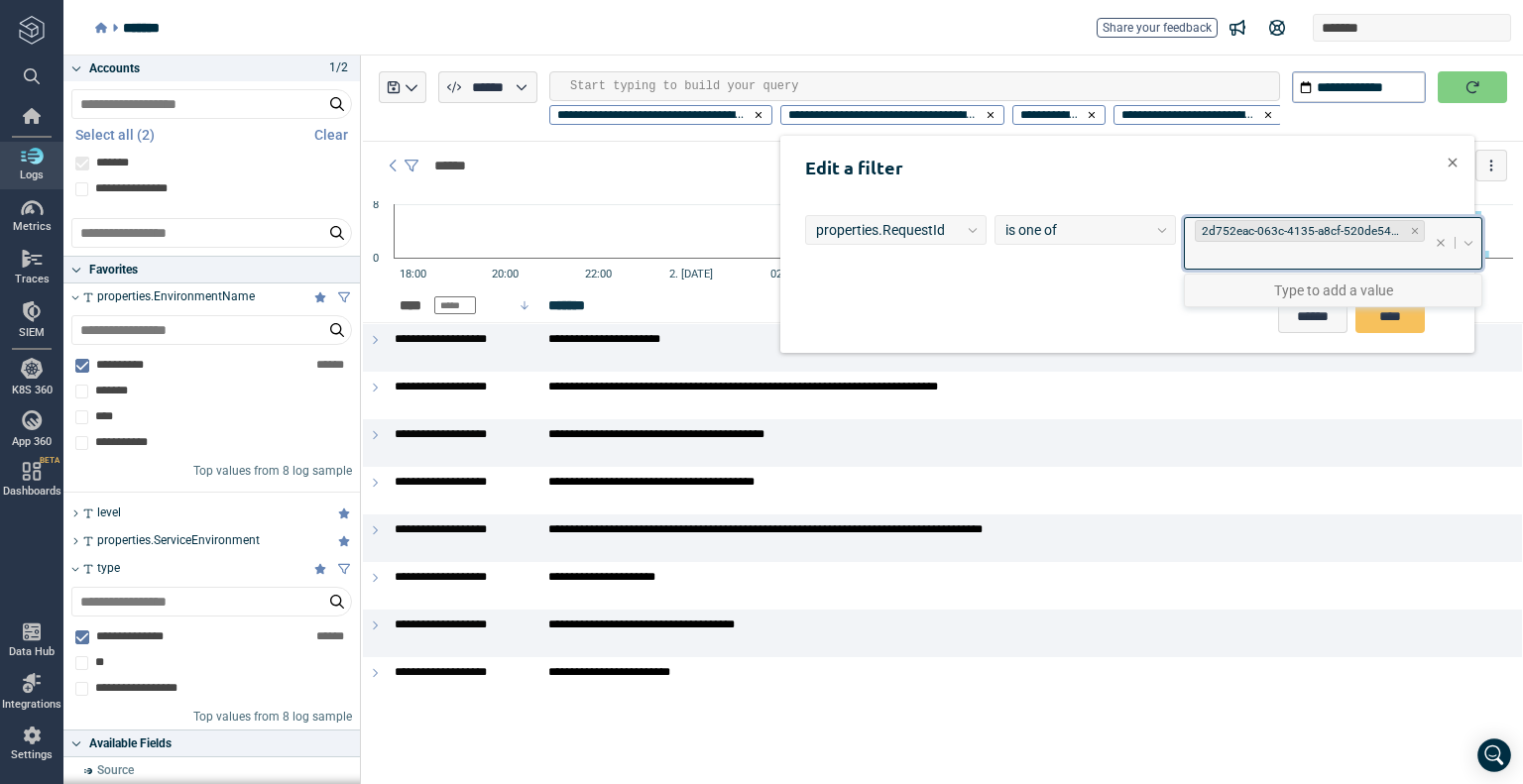 click on "2d752eac-063c-4135-a8cf-520de54a8a01" at bounding box center [1301, 231] 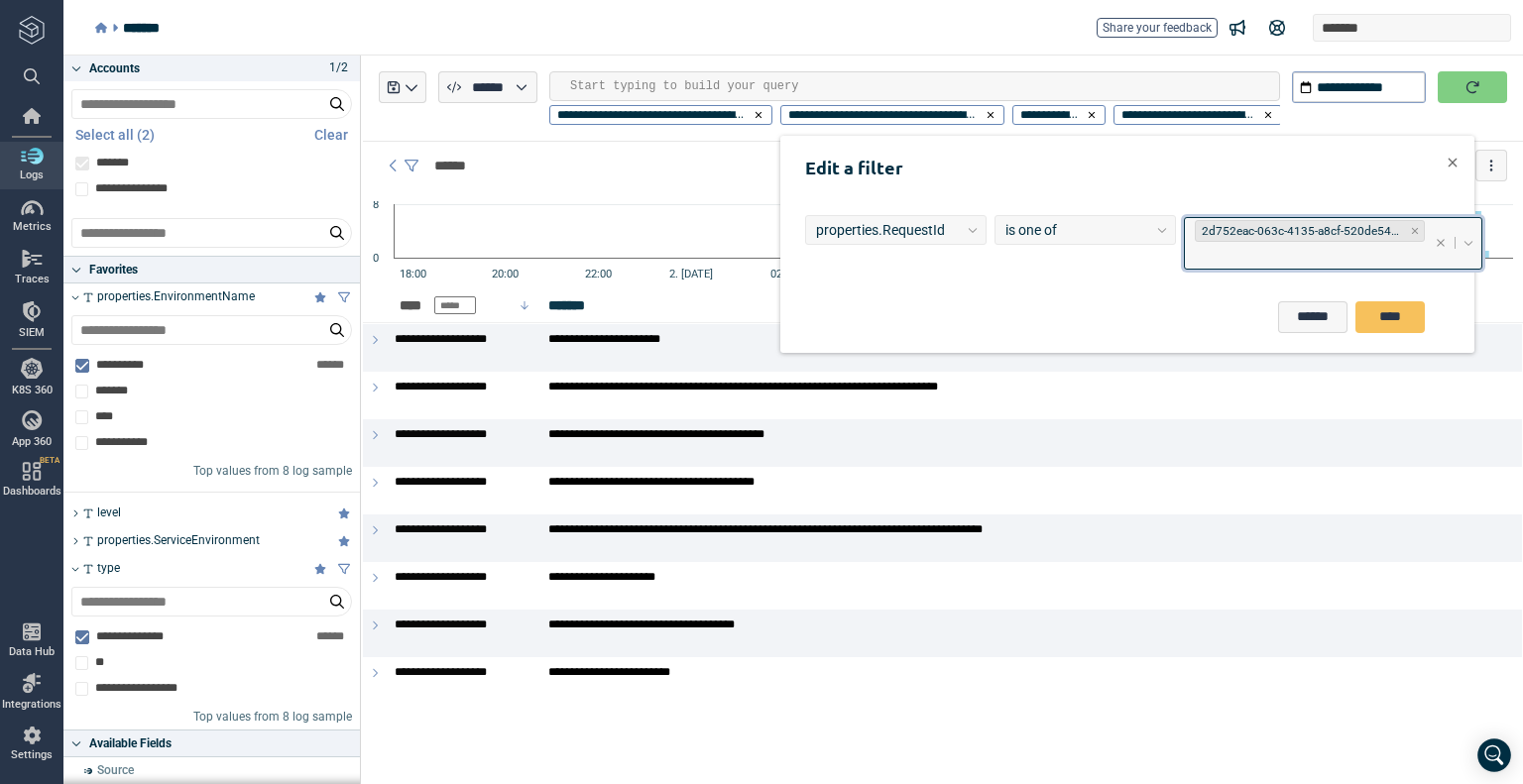 click on "2d752eac-063c-4135-a8cf-520de54a8a01" at bounding box center (1301, 231) 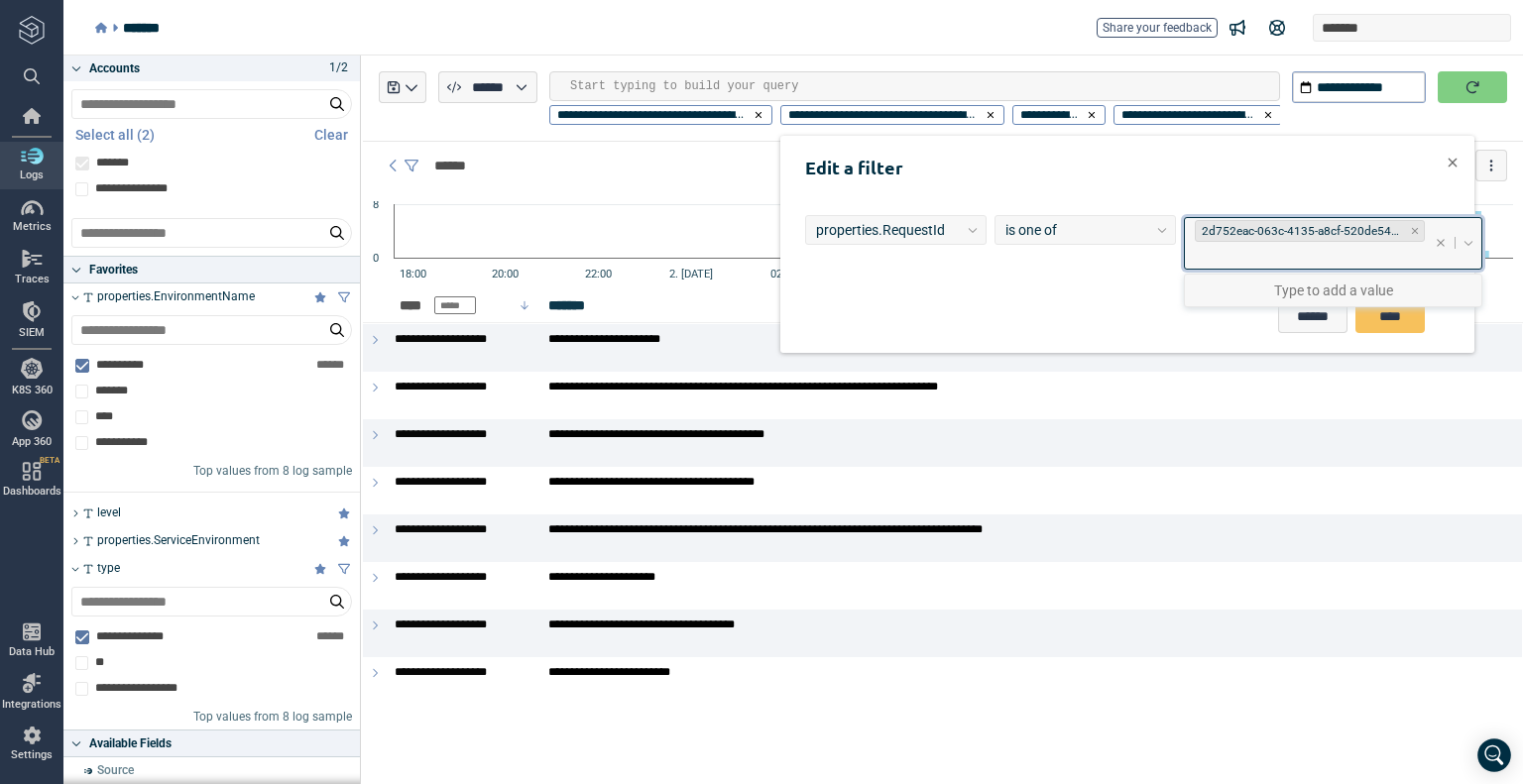 click on "2d752eac-063c-4135-a8cf-520de54a8a01" at bounding box center [1301, 231] 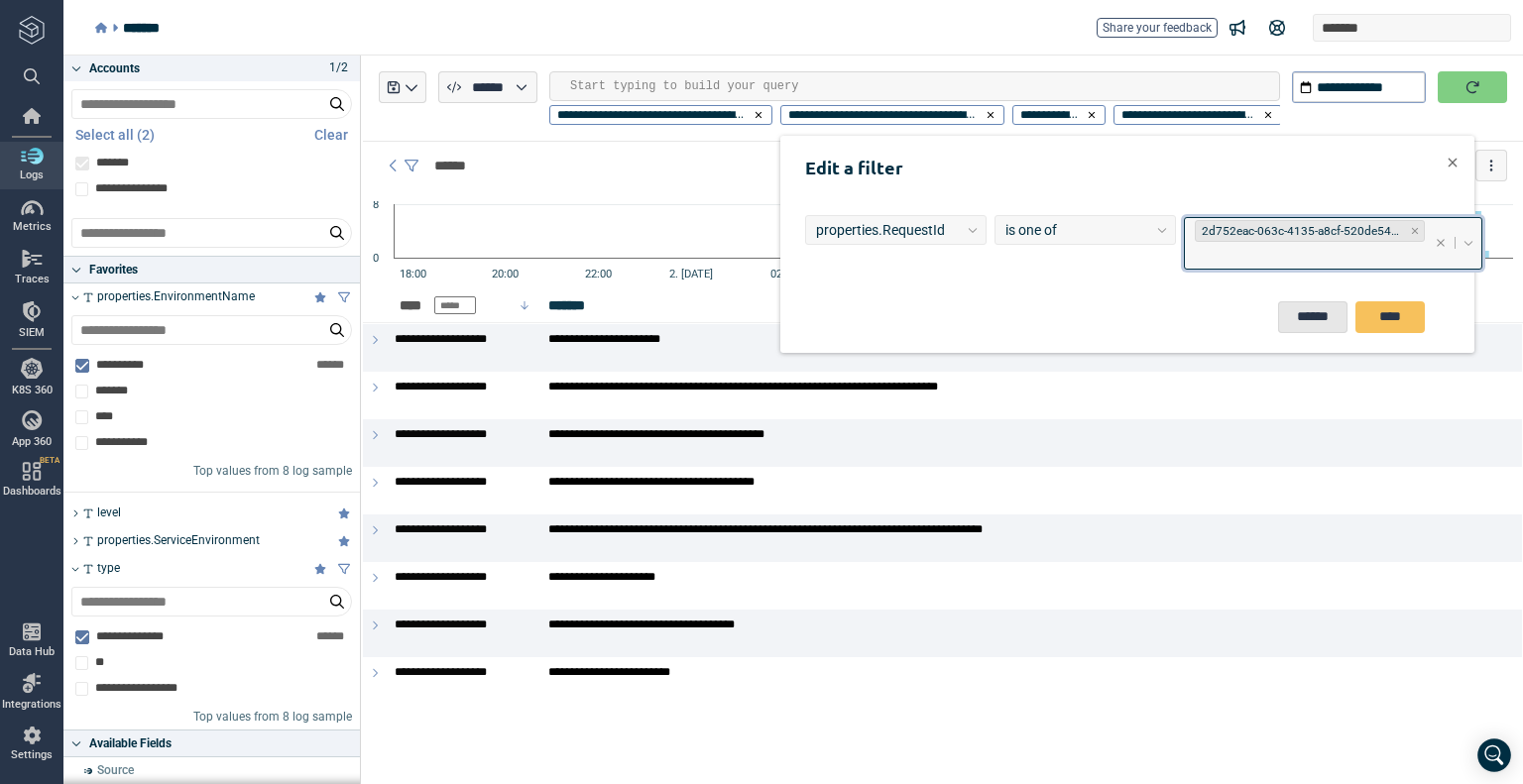 click on "******" at bounding box center [1313, 316] 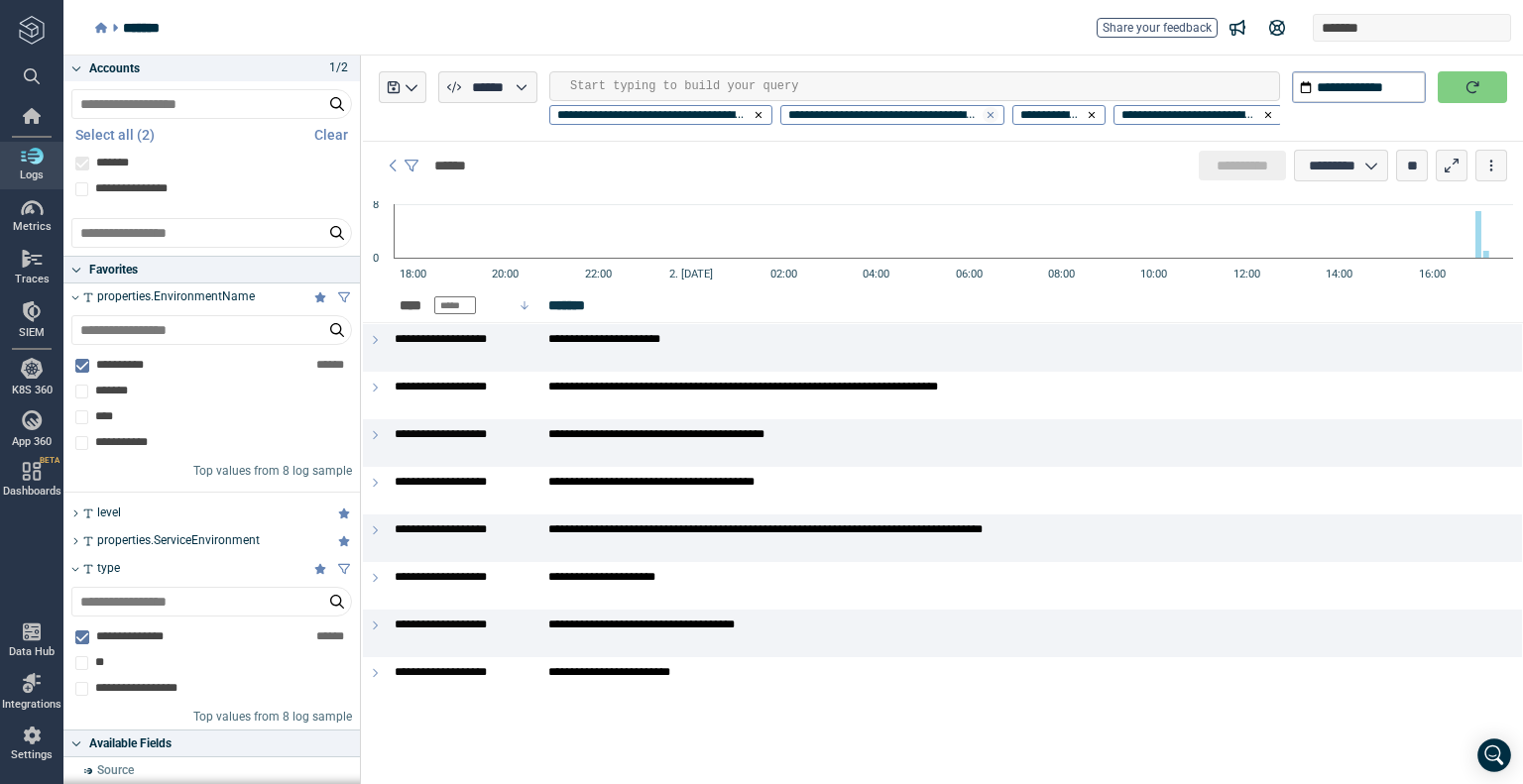 click 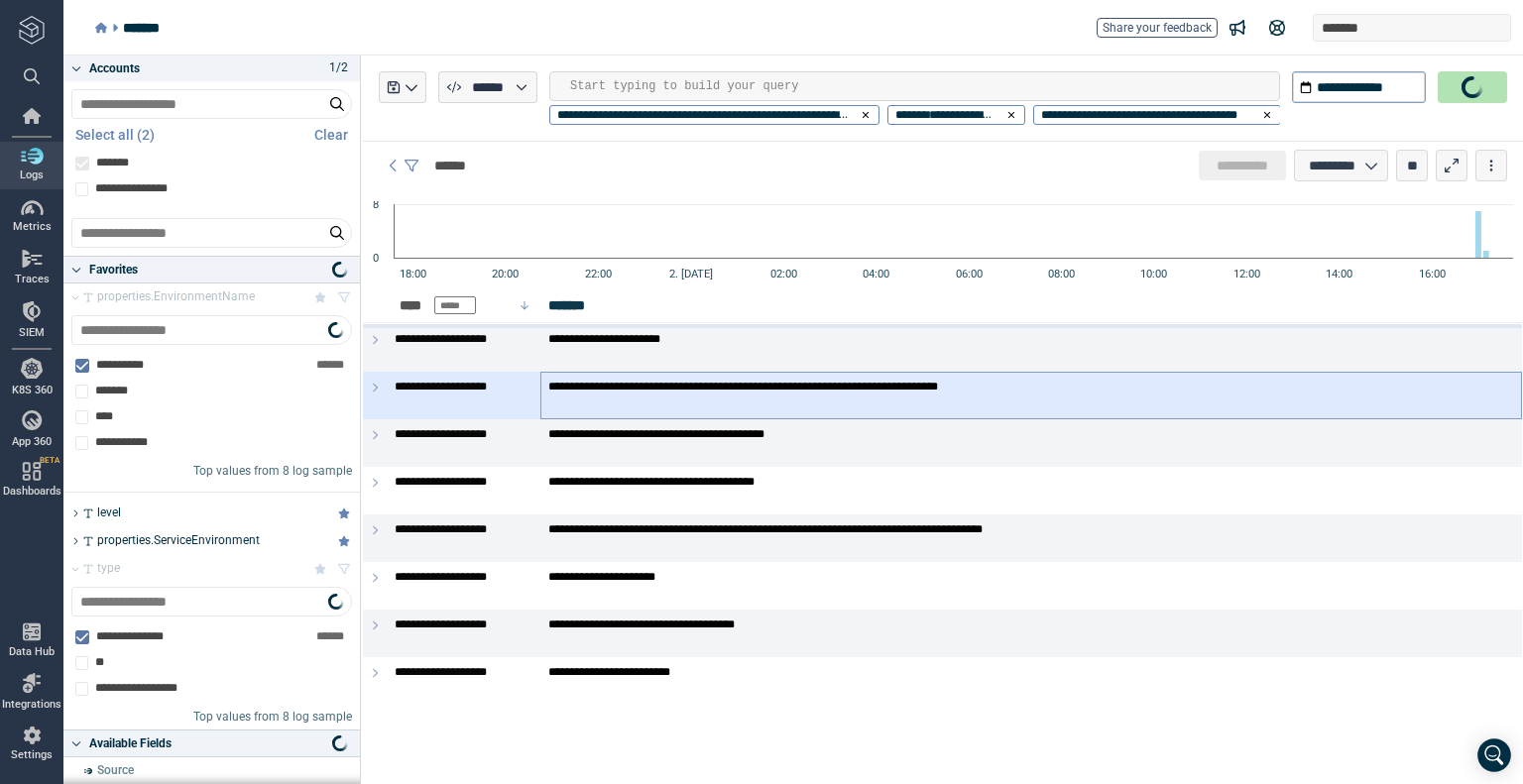 type on "*" 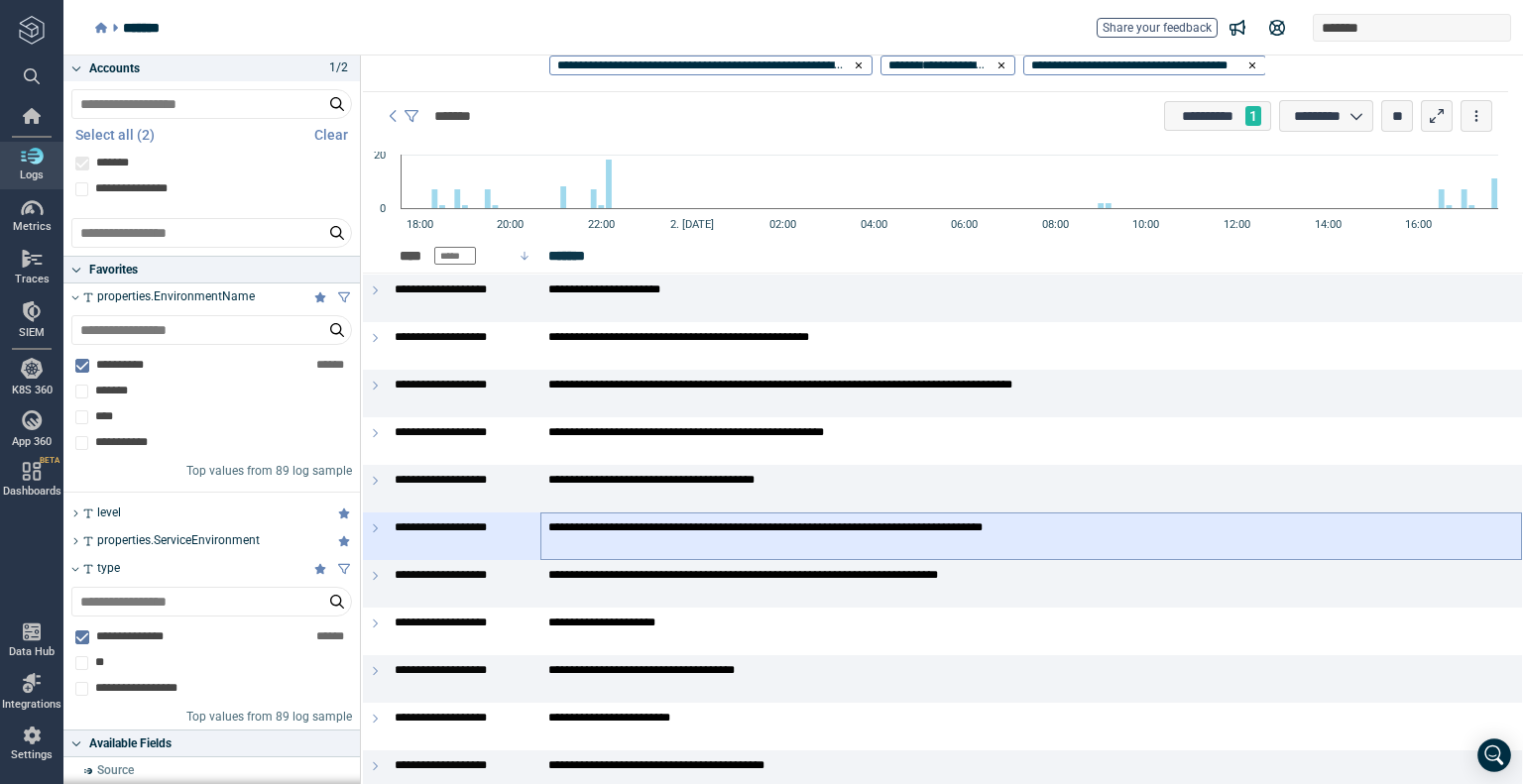 scroll, scrollTop: 0, scrollLeft: 0, axis: both 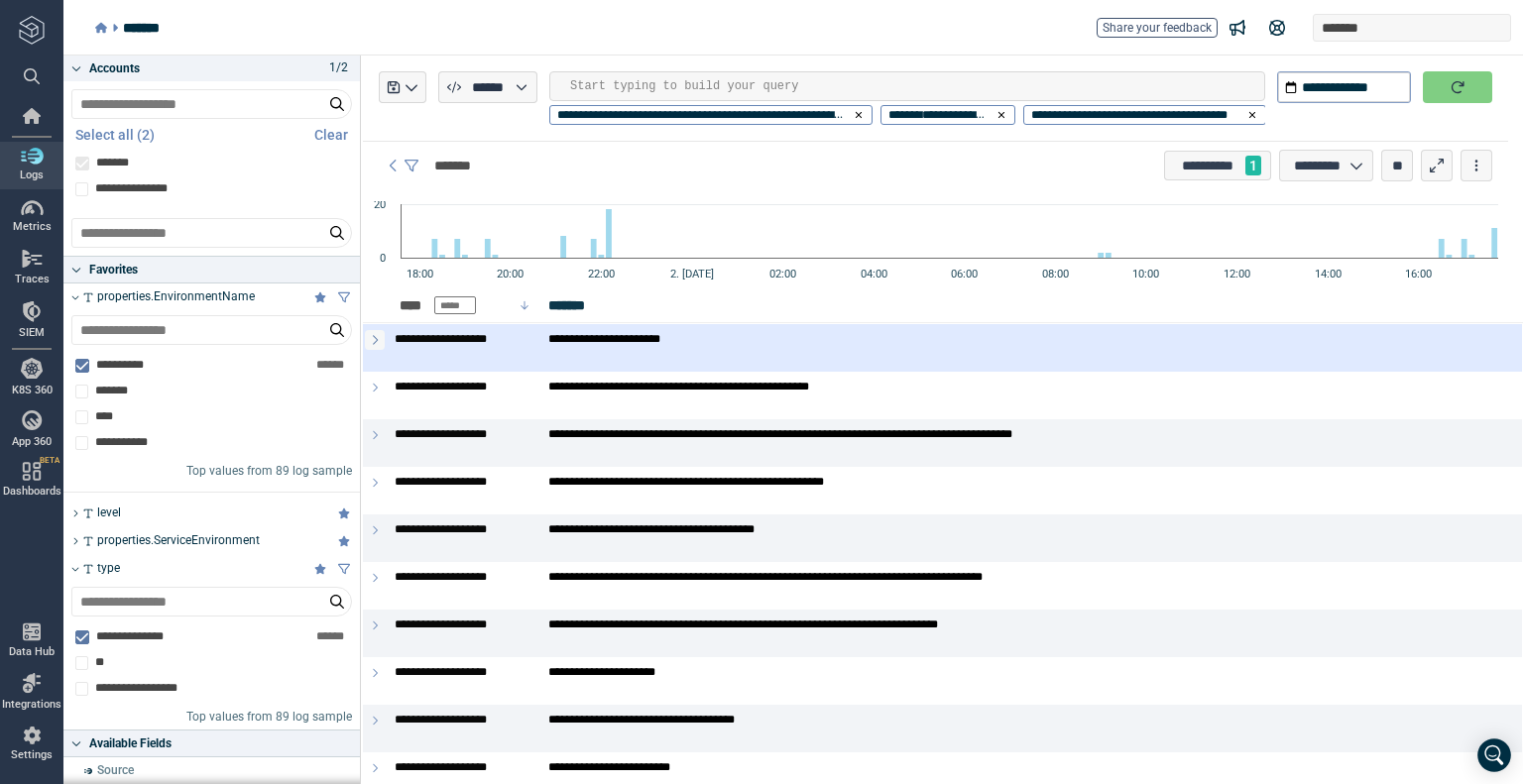 click 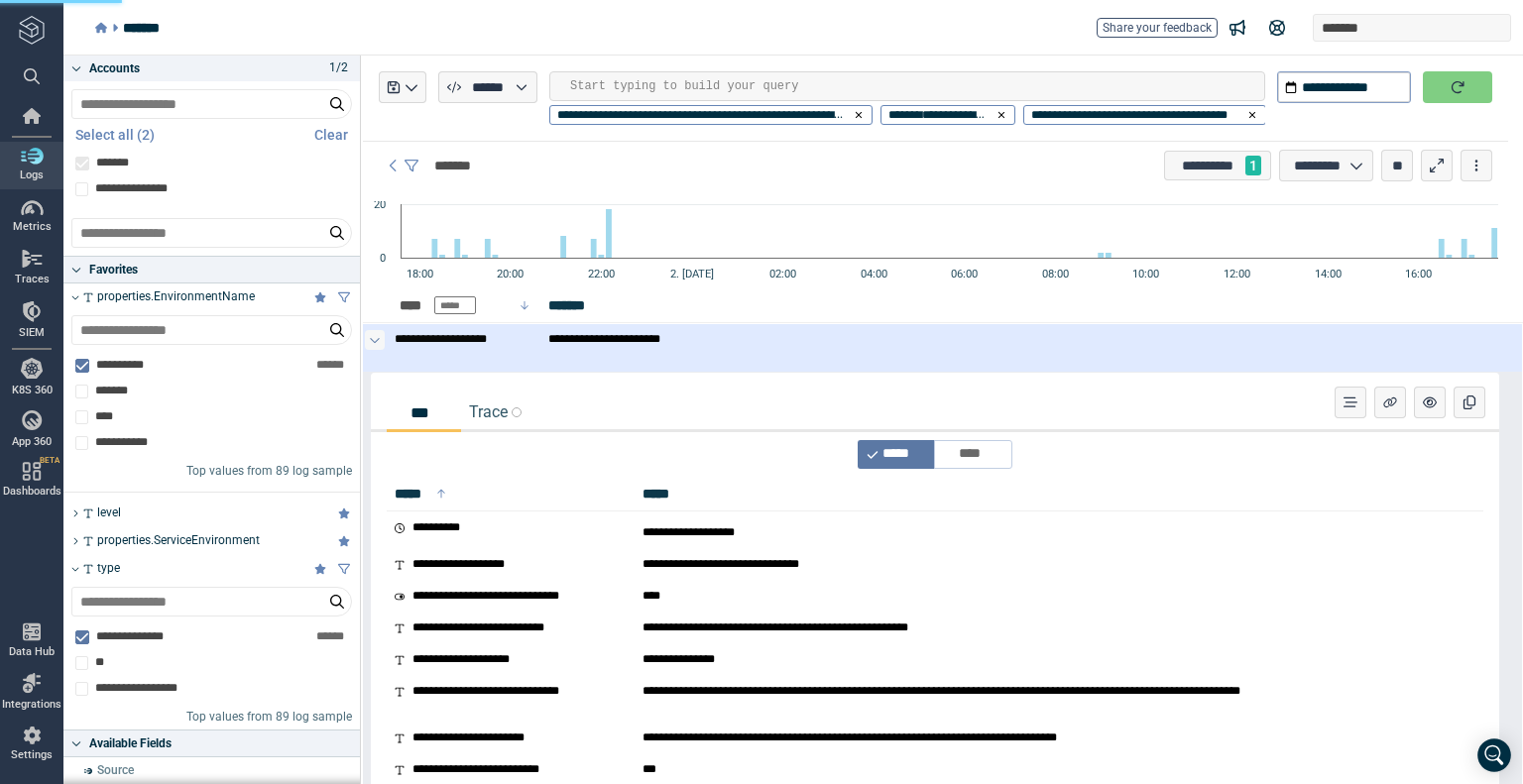click 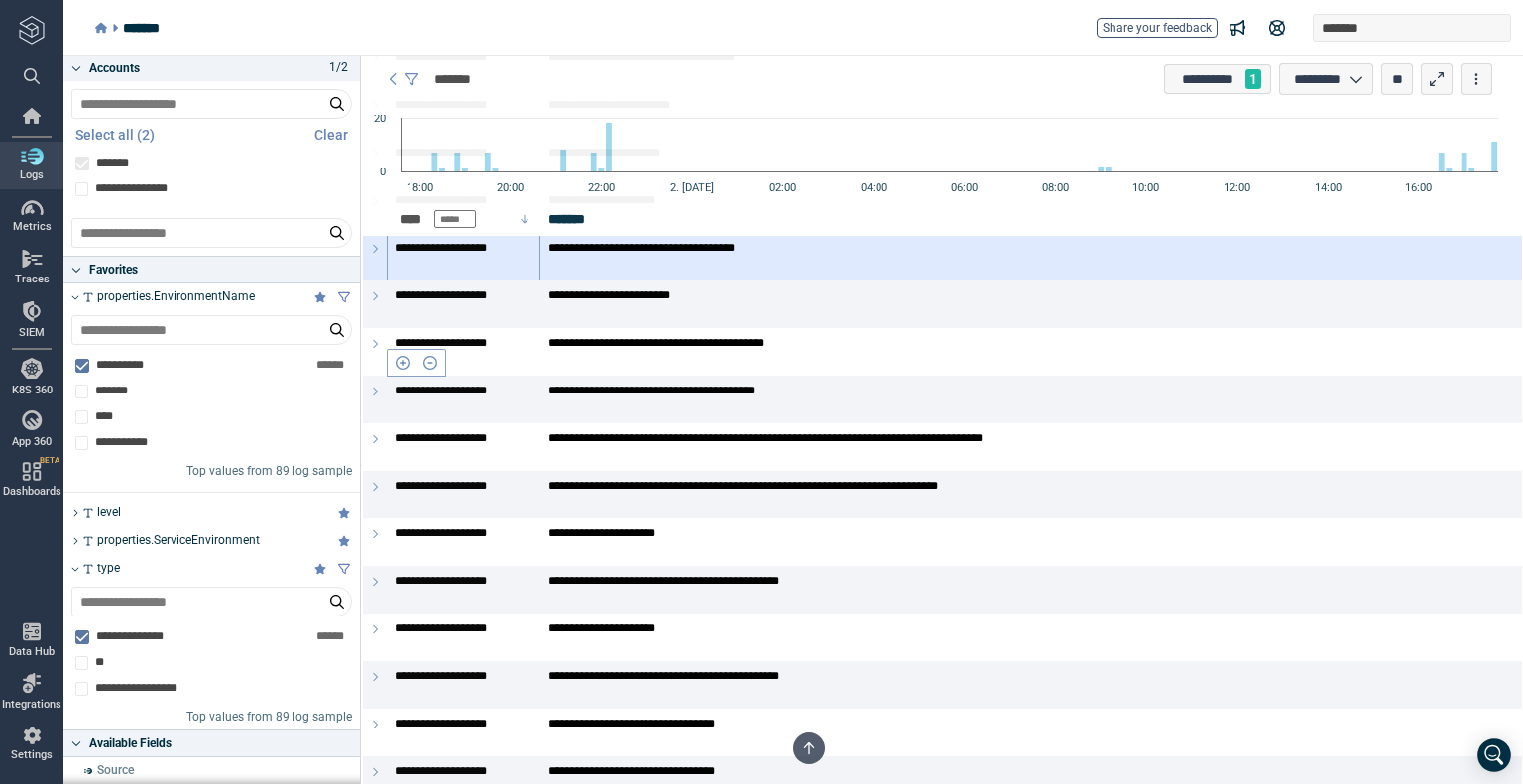 scroll, scrollTop: 793, scrollLeft: 0, axis: vertical 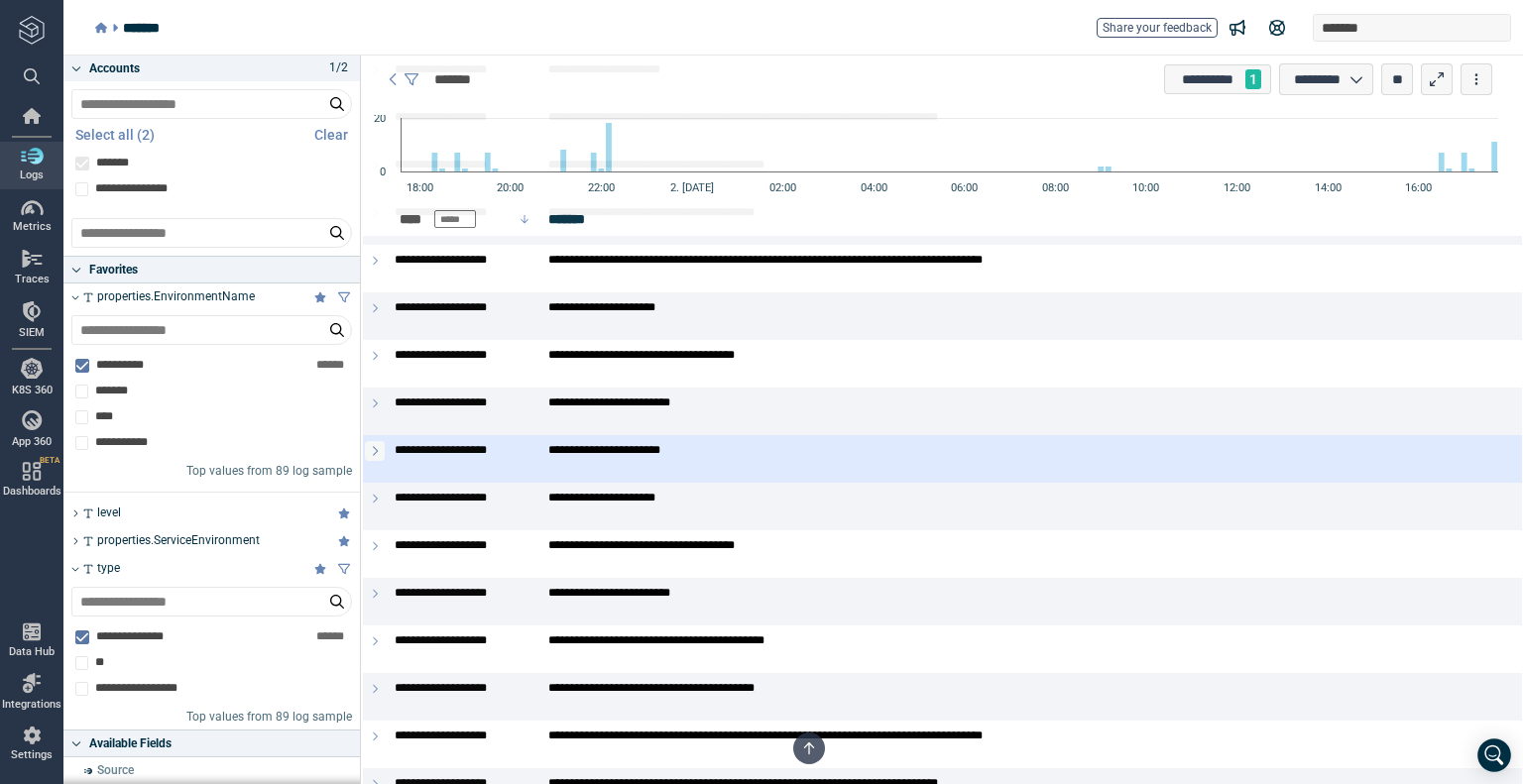 click 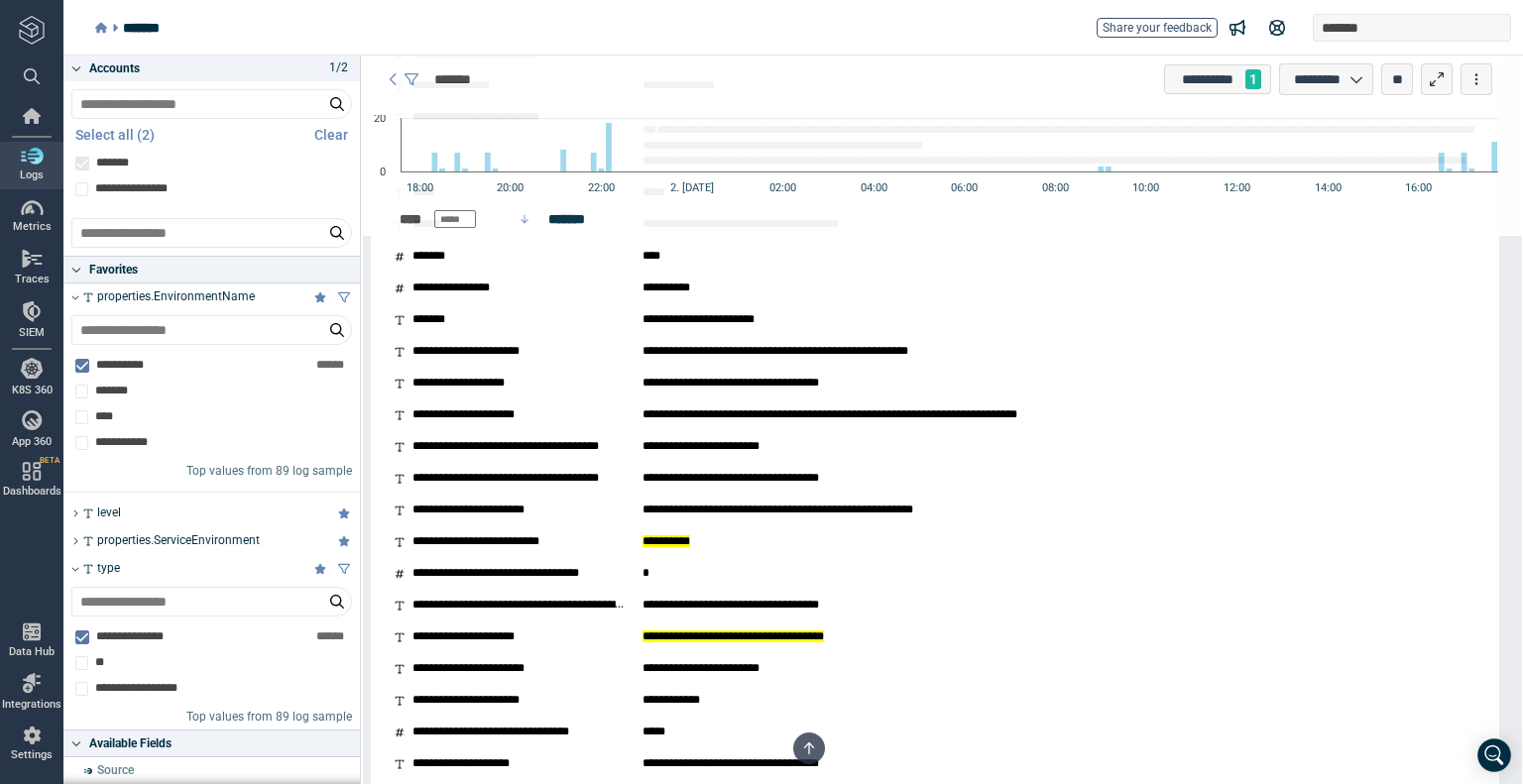 scroll, scrollTop: 2478, scrollLeft: 0, axis: vertical 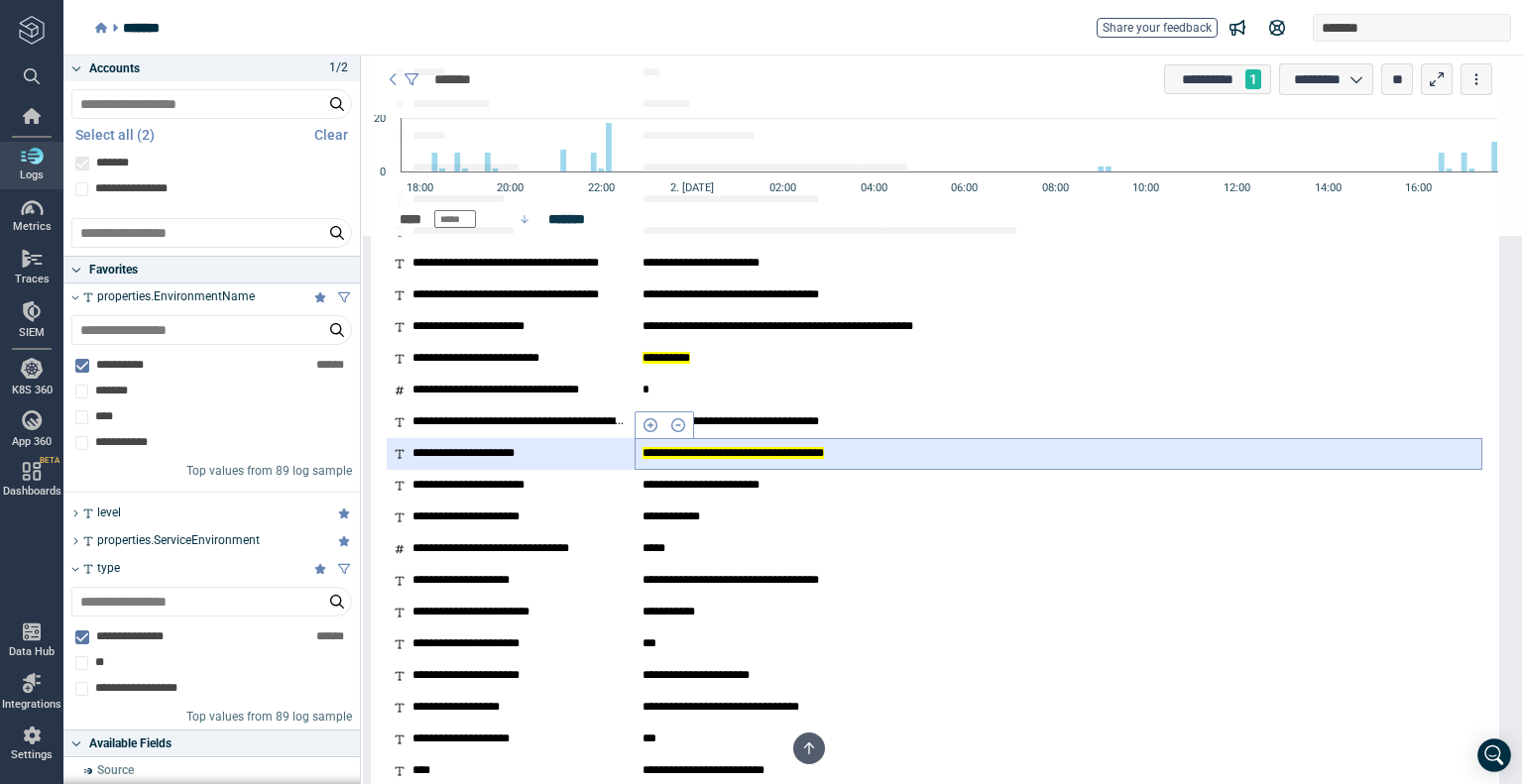 click on "**********" at bounding box center [733, 453] 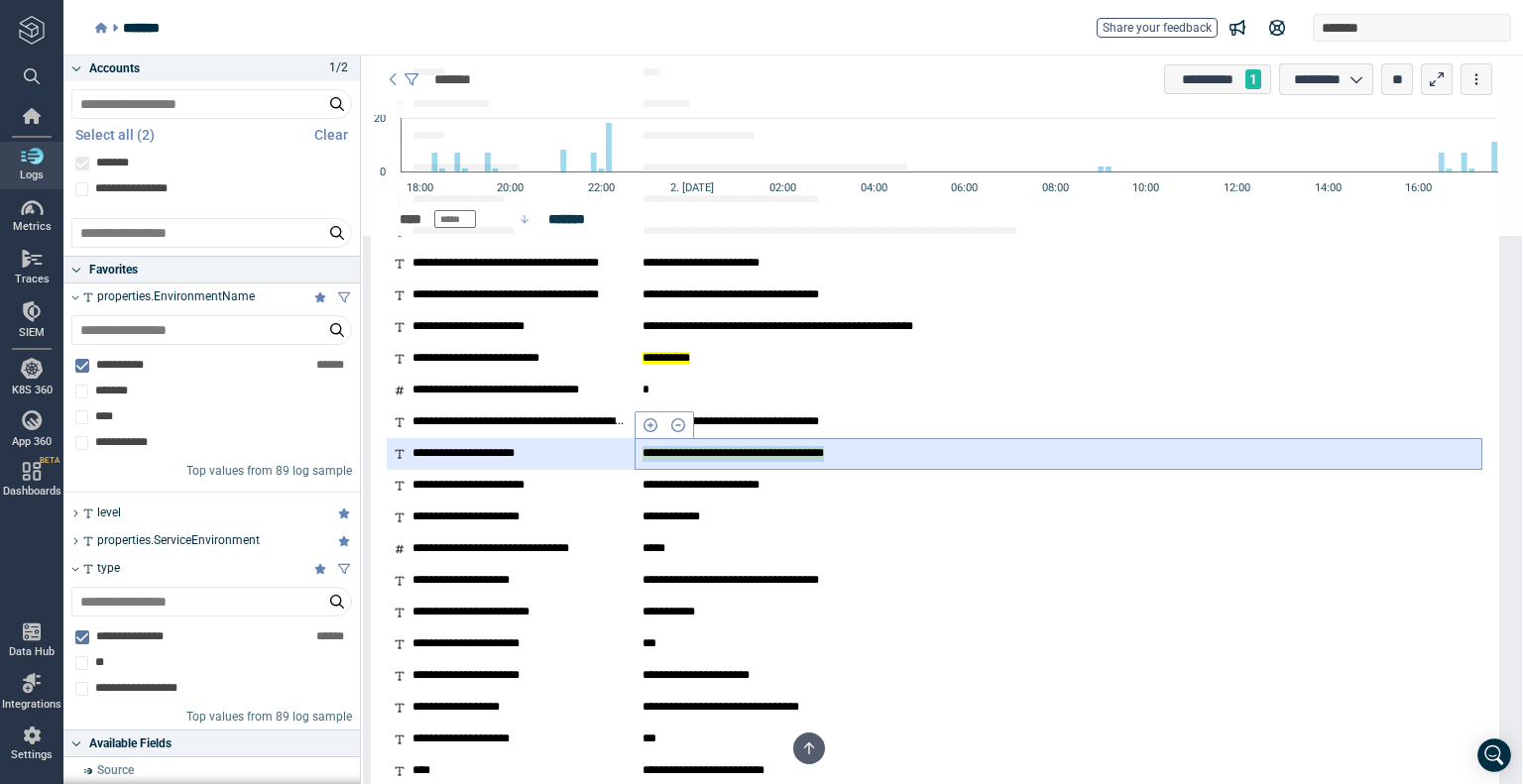 click on "**********" at bounding box center (733, 453) 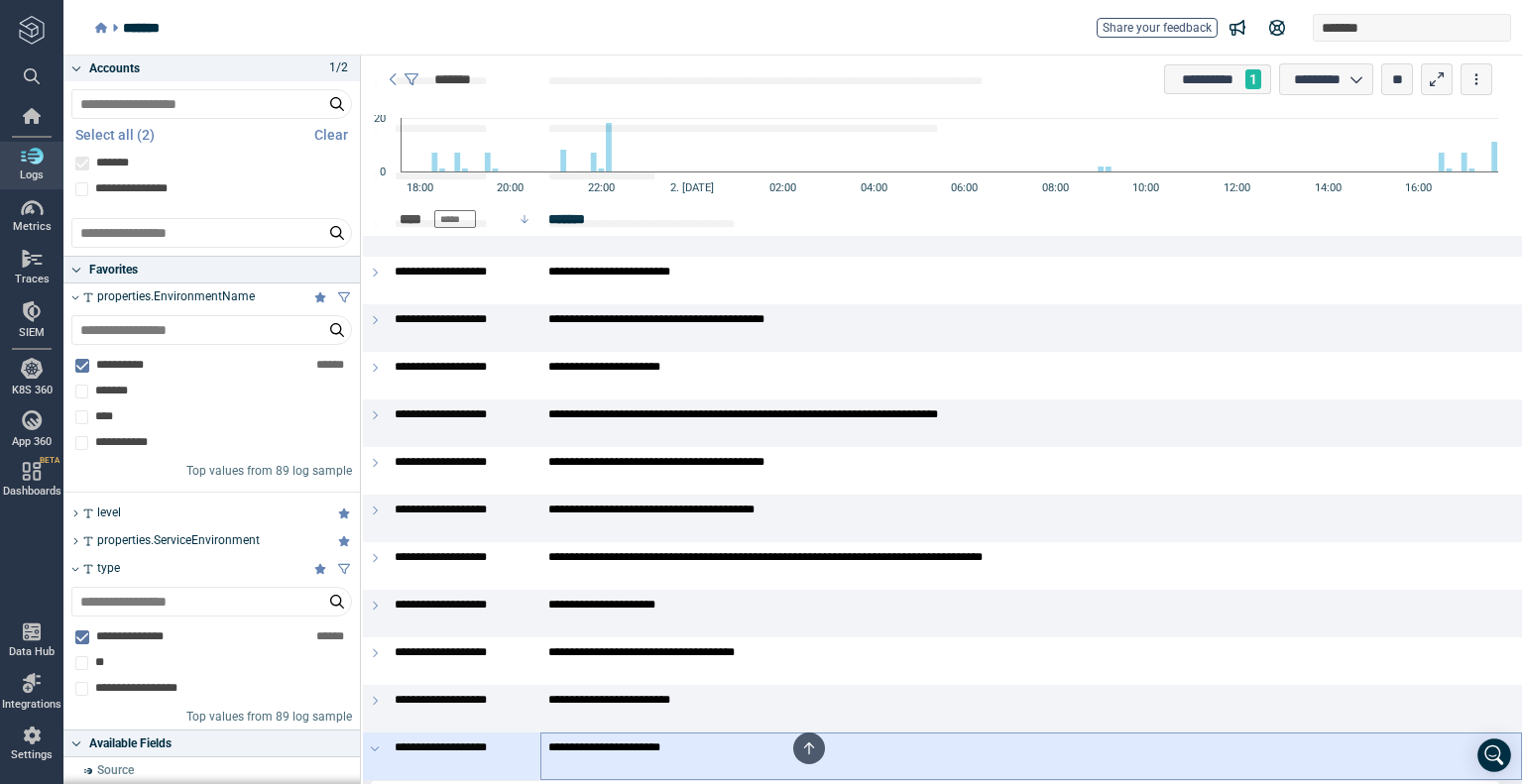 scroll, scrollTop: 396, scrollLeft: 0, axis: vertical 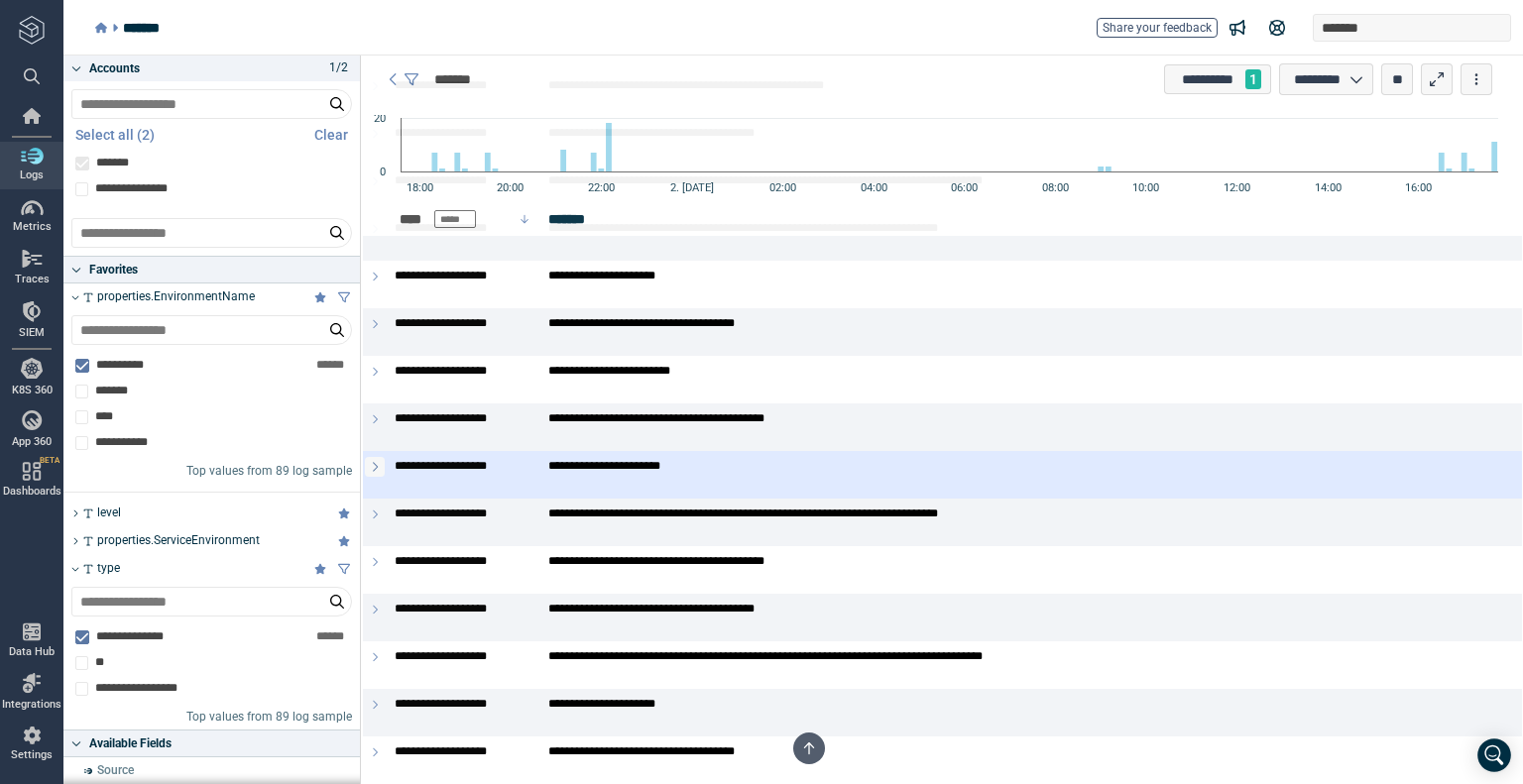 click 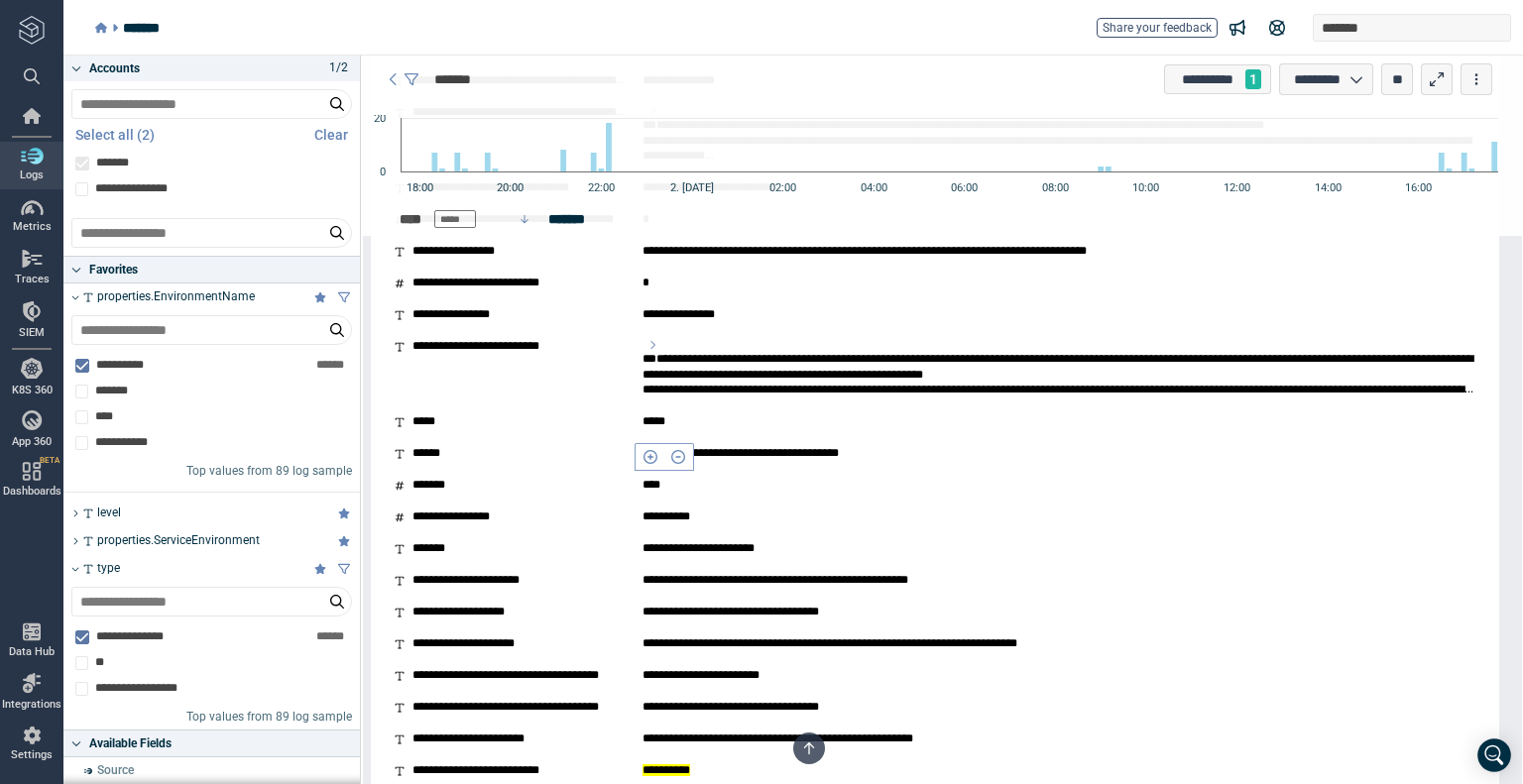 scroll, scrollTop: 1883, scrollLeft: 0, axis: vertical 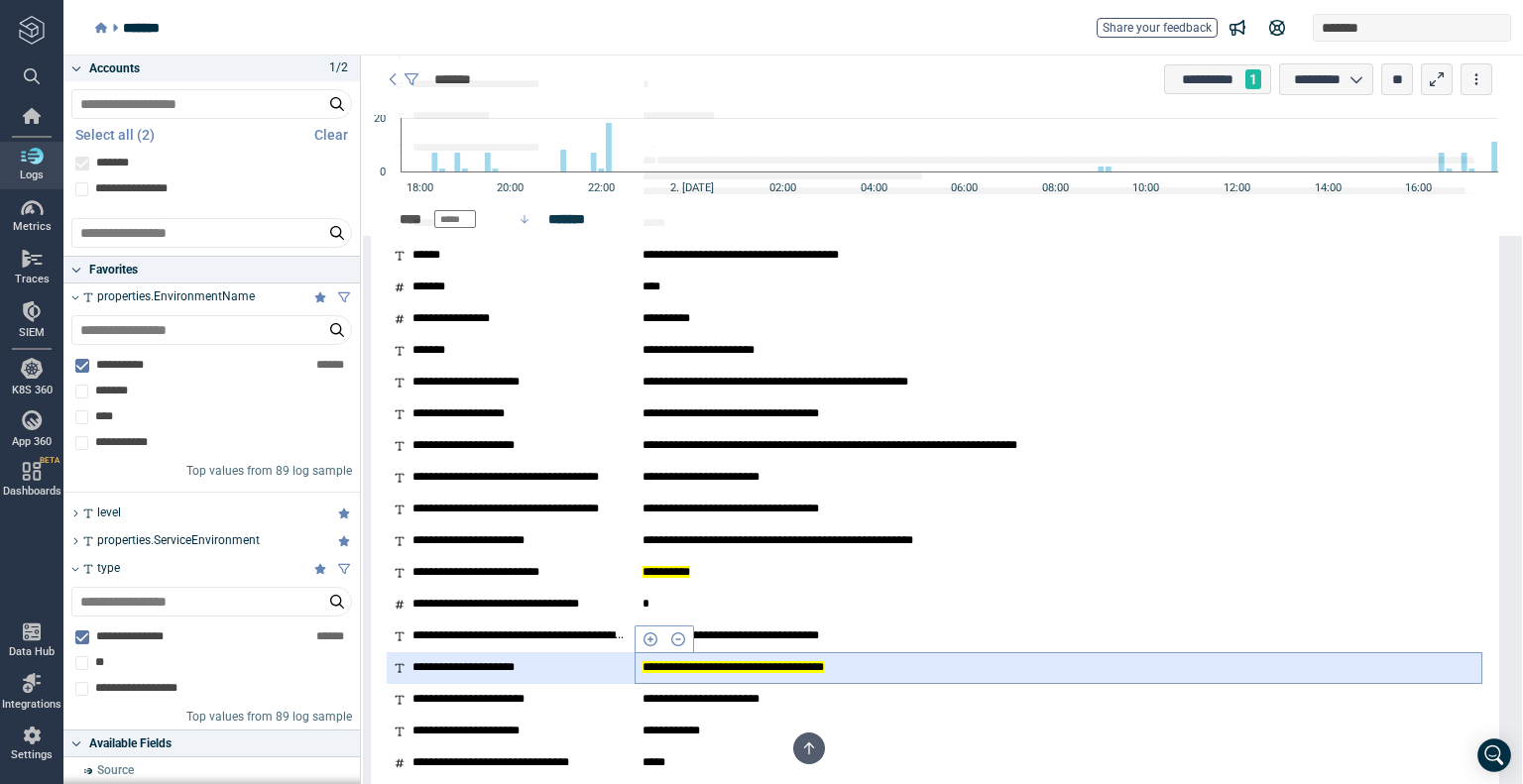 click on "**********" at bounding box center [733, 667] 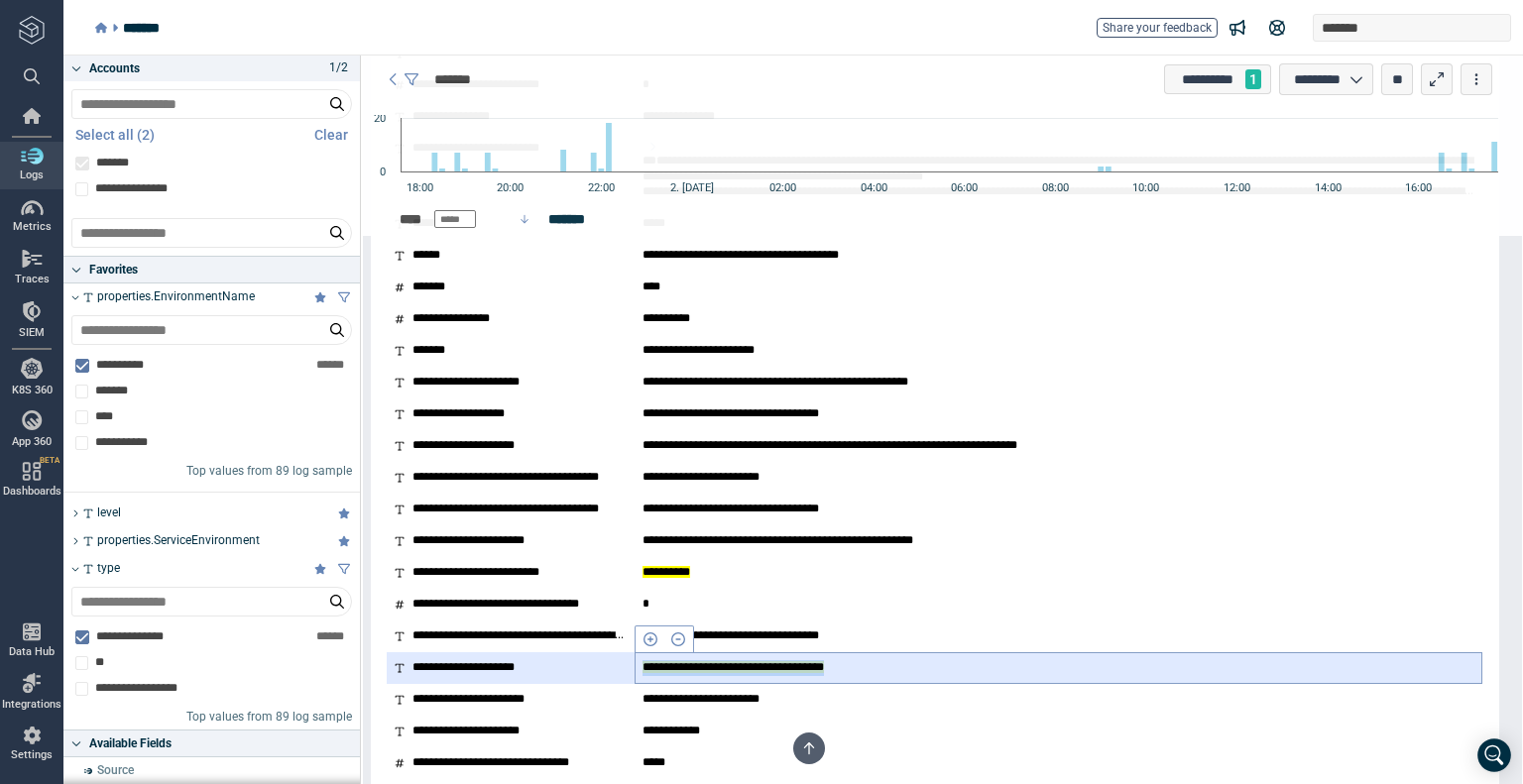 click on "**********" at bounding box center [733, 667] 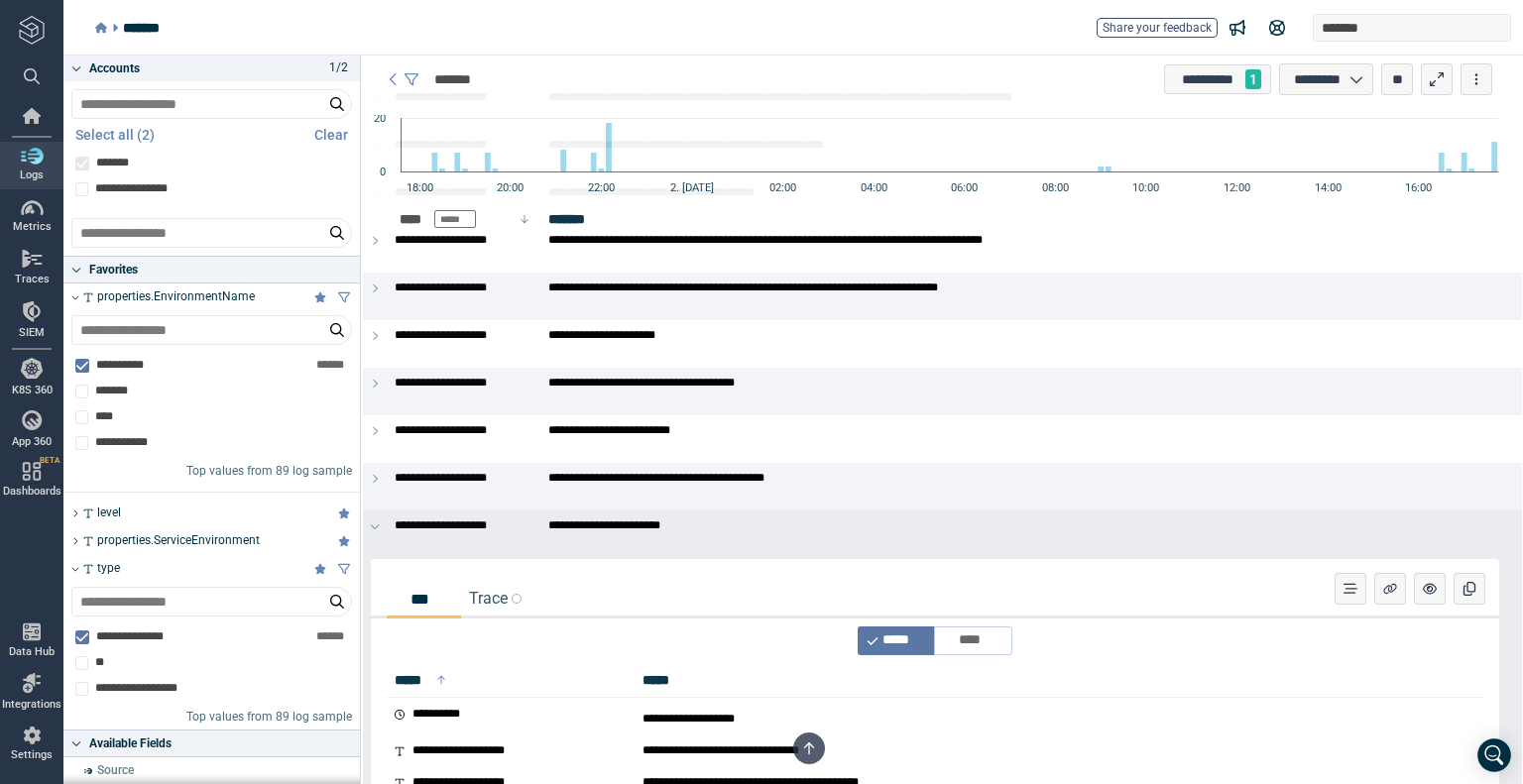 scroll, scrollTop: 297, scrollLeft: 0, axis: vertical 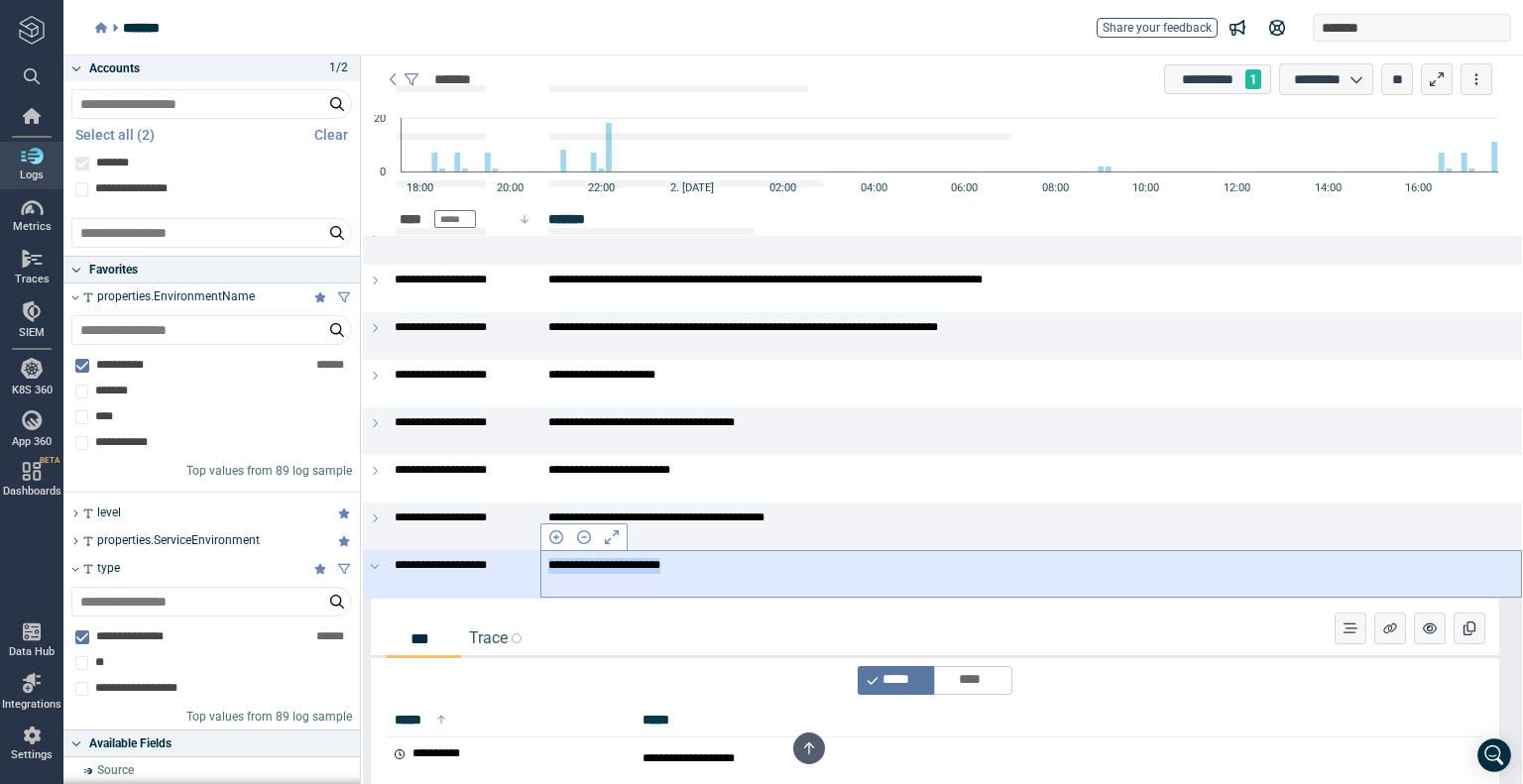drag, startPoint x: 726, startPoint y: 561, endPoint x: 542, endPoint y: 563, distance: 184.0109 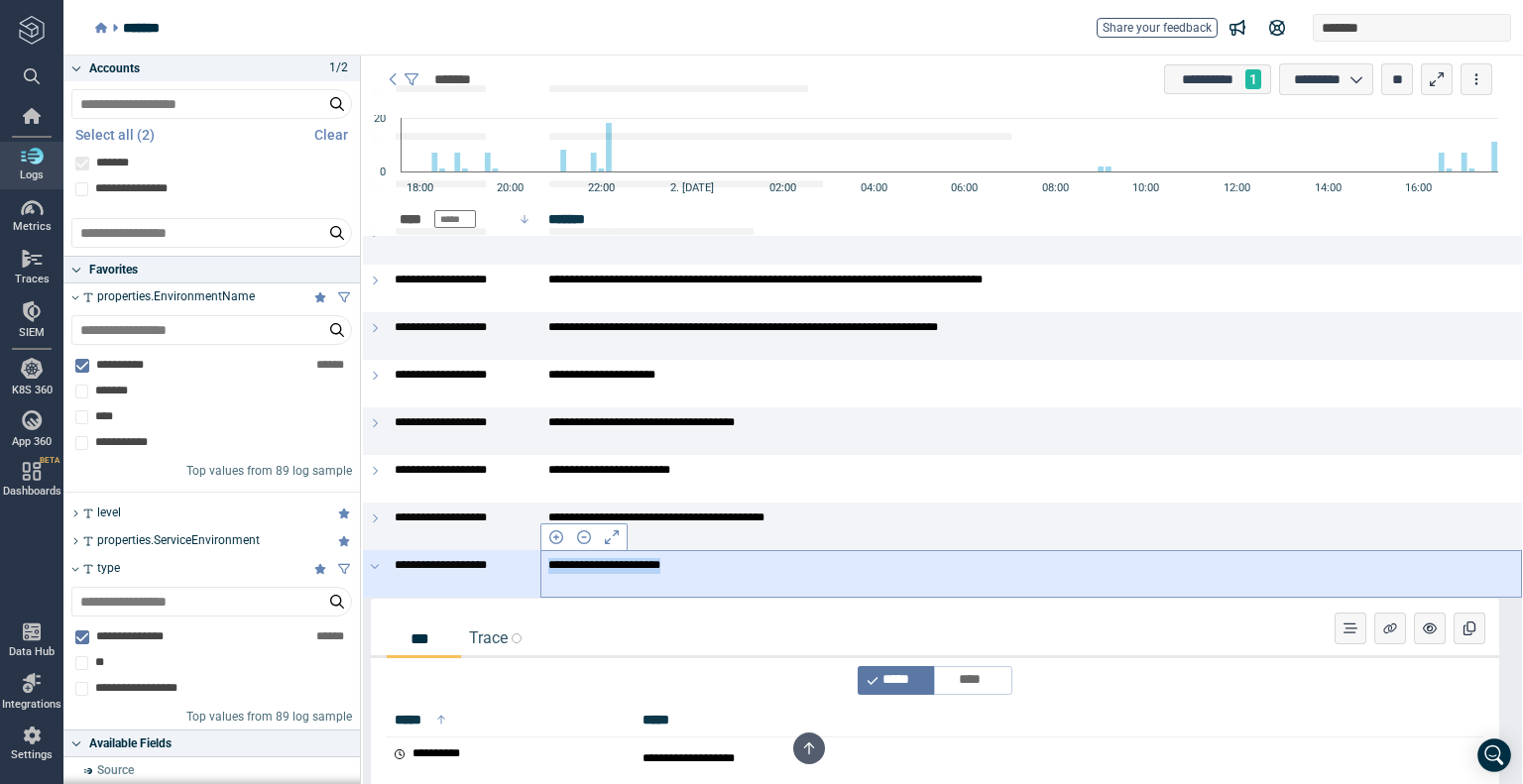 click on "**********" at bounding box center (1031, 574) 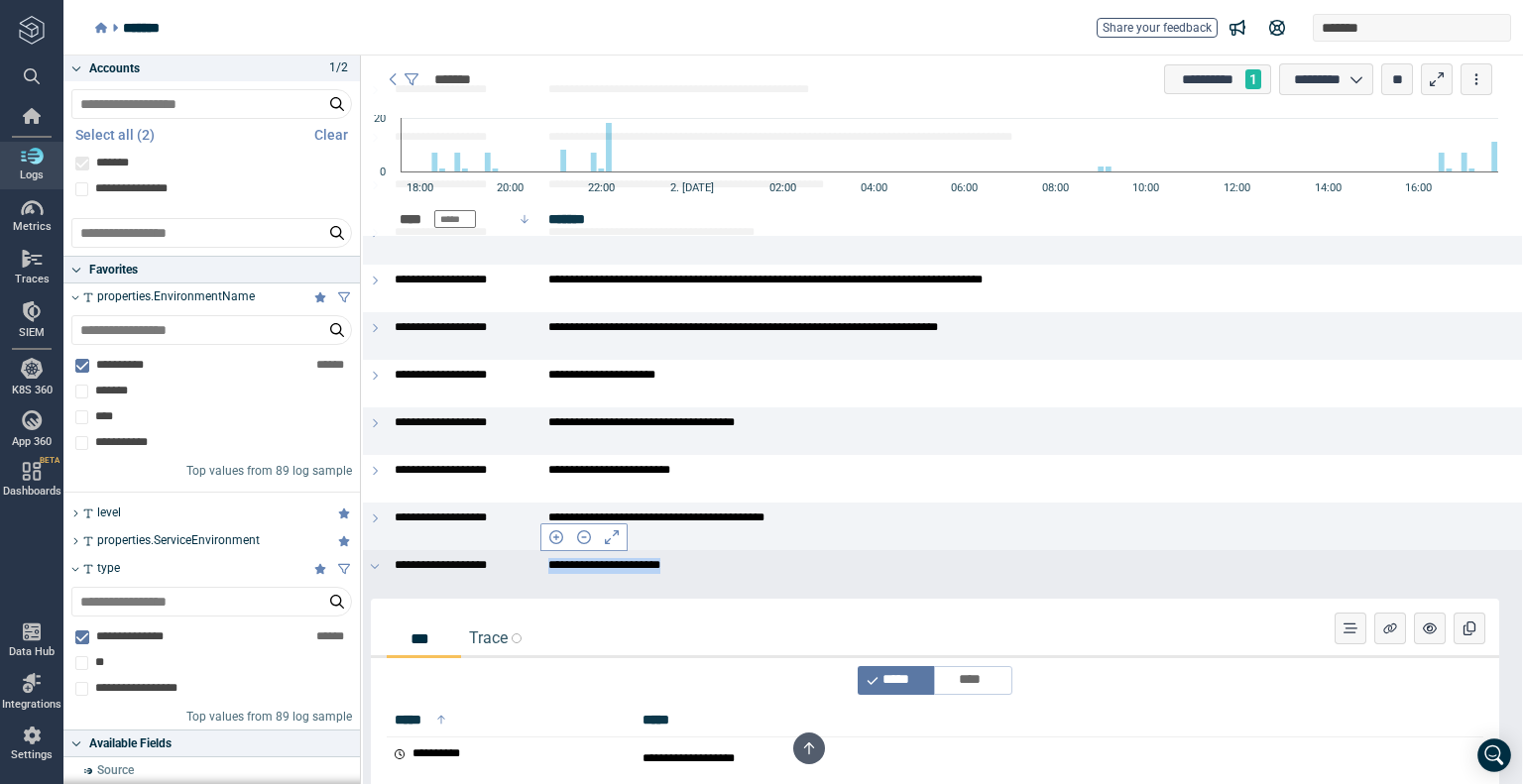 copy on "**********" 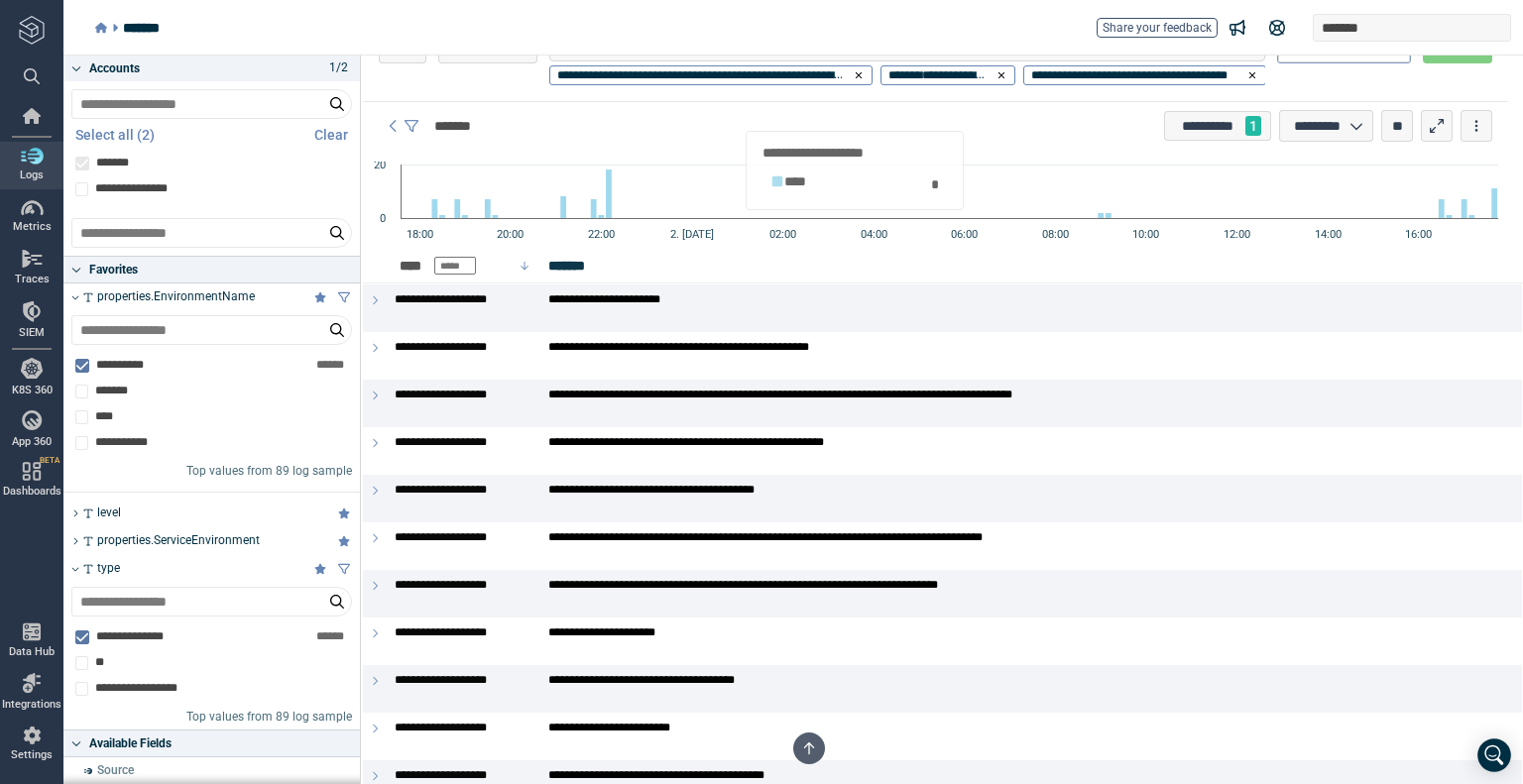 scroll, scrollTop: 0, scrollLeft: 0, axis: both 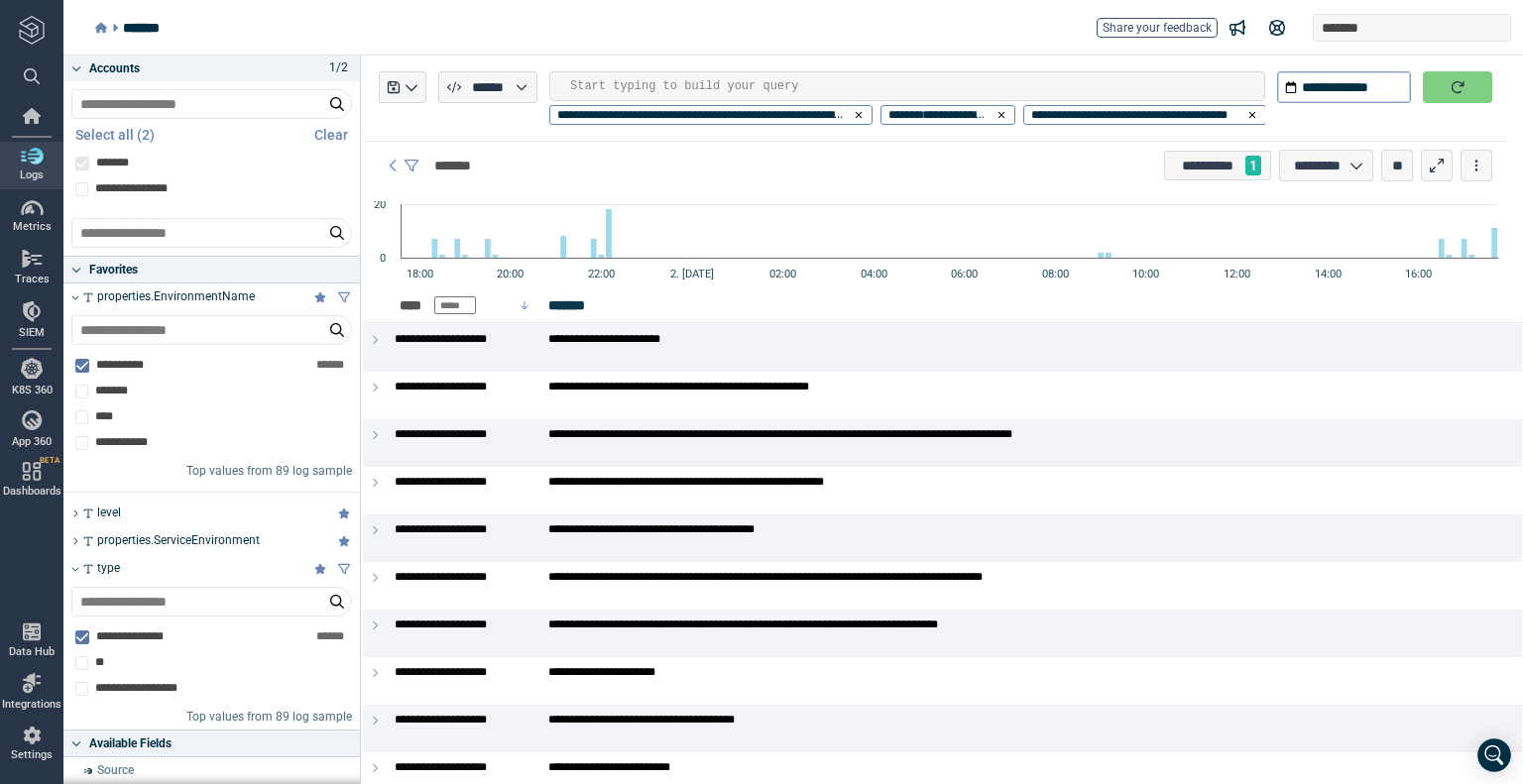 click at bounding box center (917, 86) 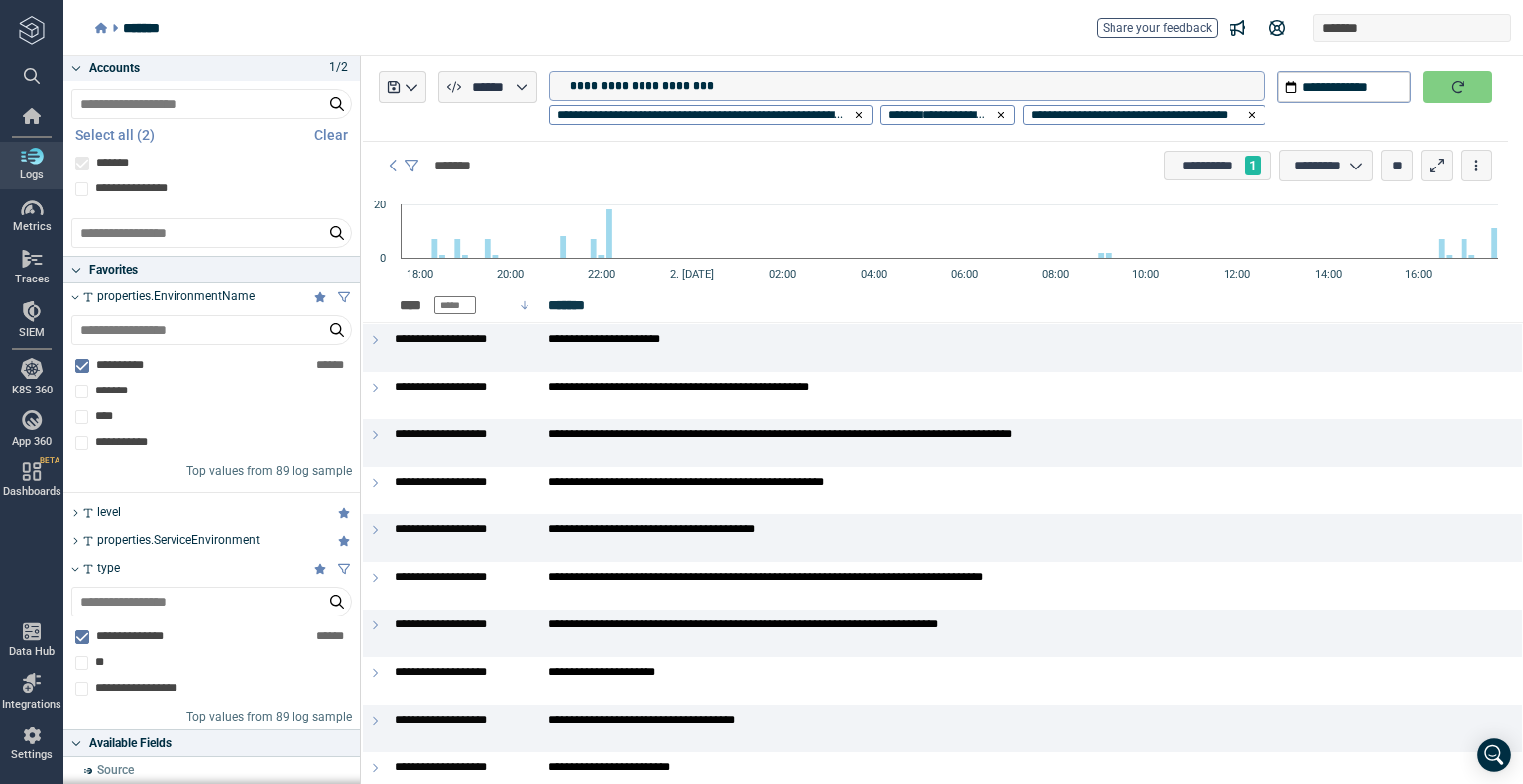 scroll, scrollTop: 0, scrollLeft: 0, axis: both 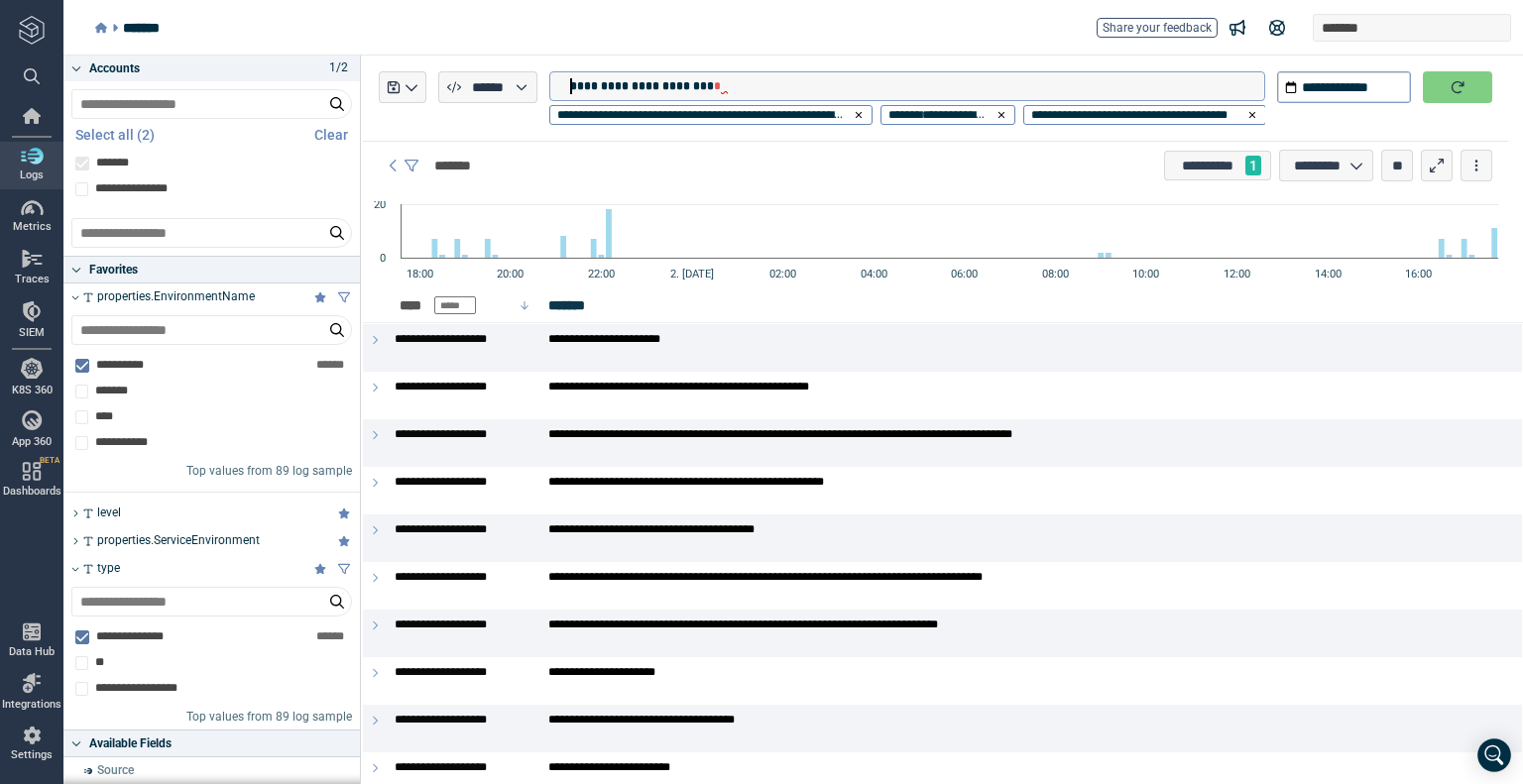 type on "**********" 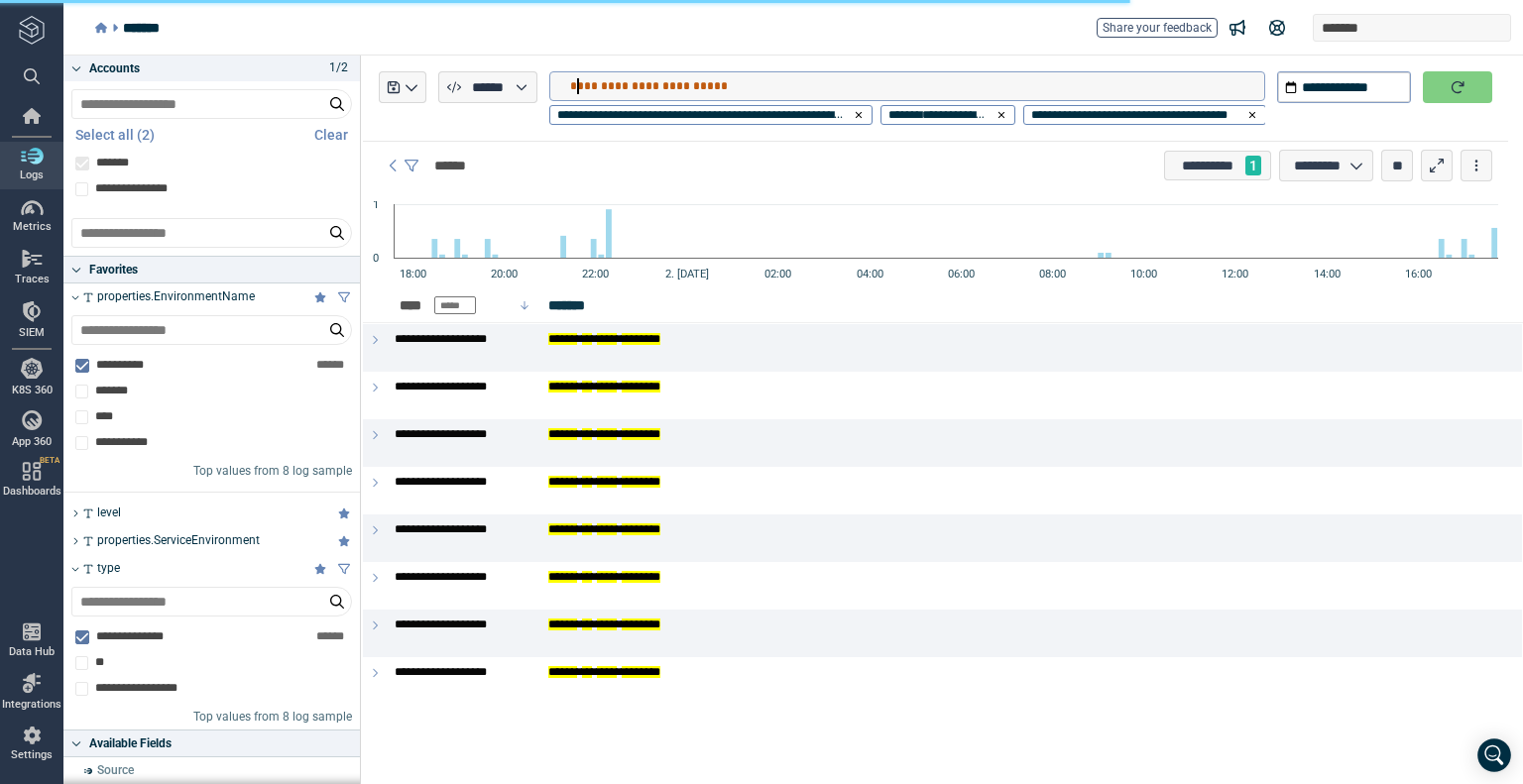type on "*" 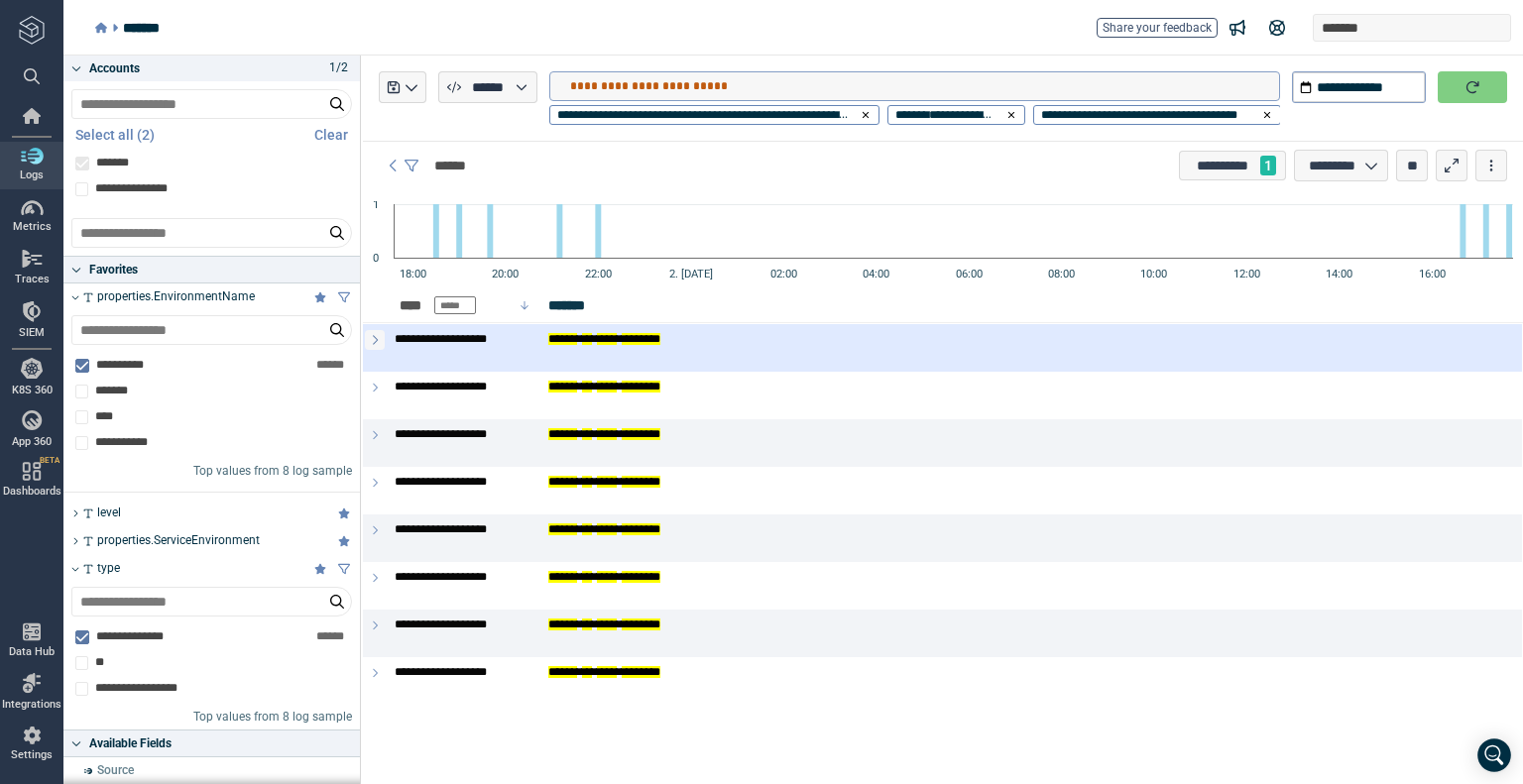 type on "**********" 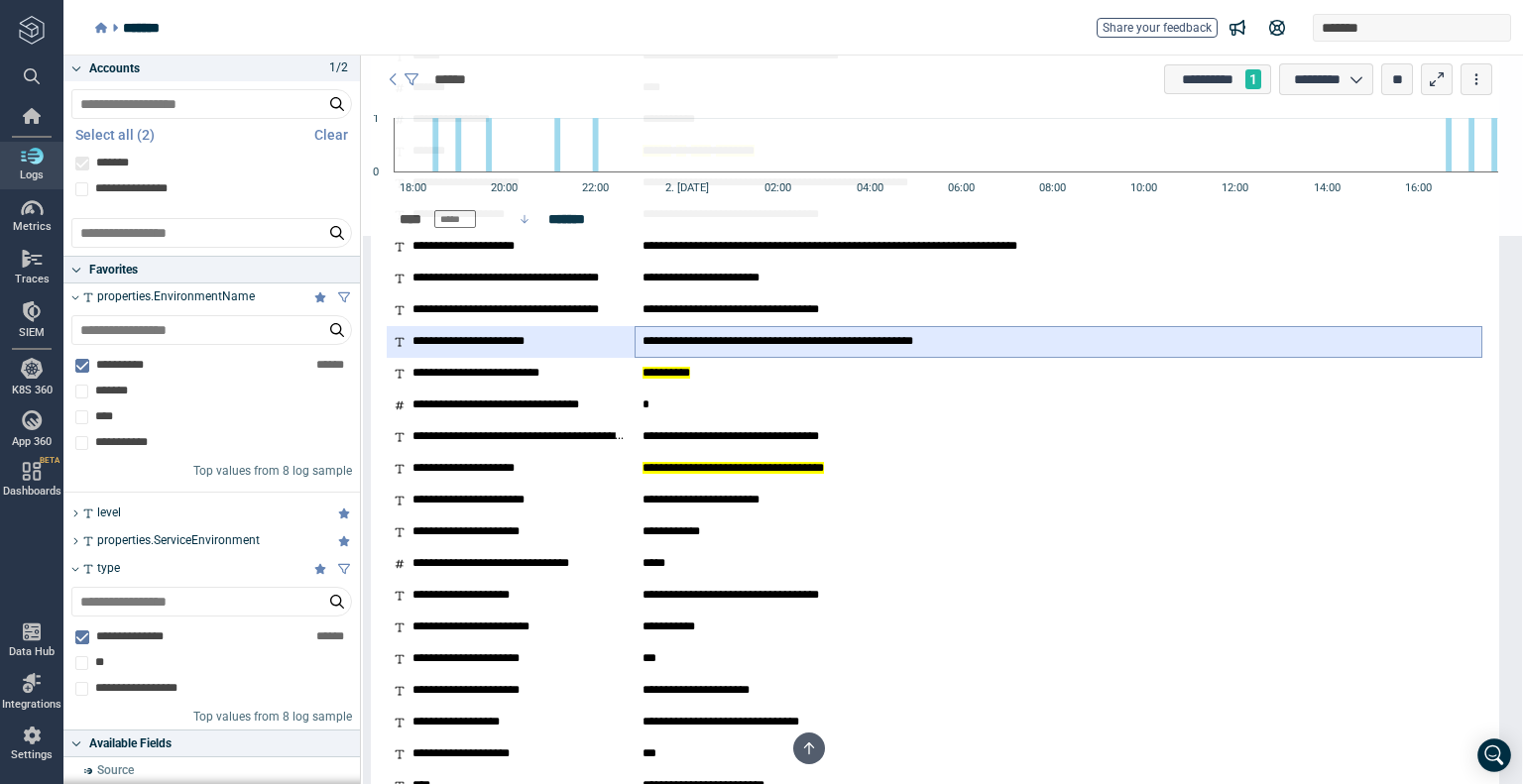 scroll, scrollTop: 1090, scrollLeft: 0, axis: vertical 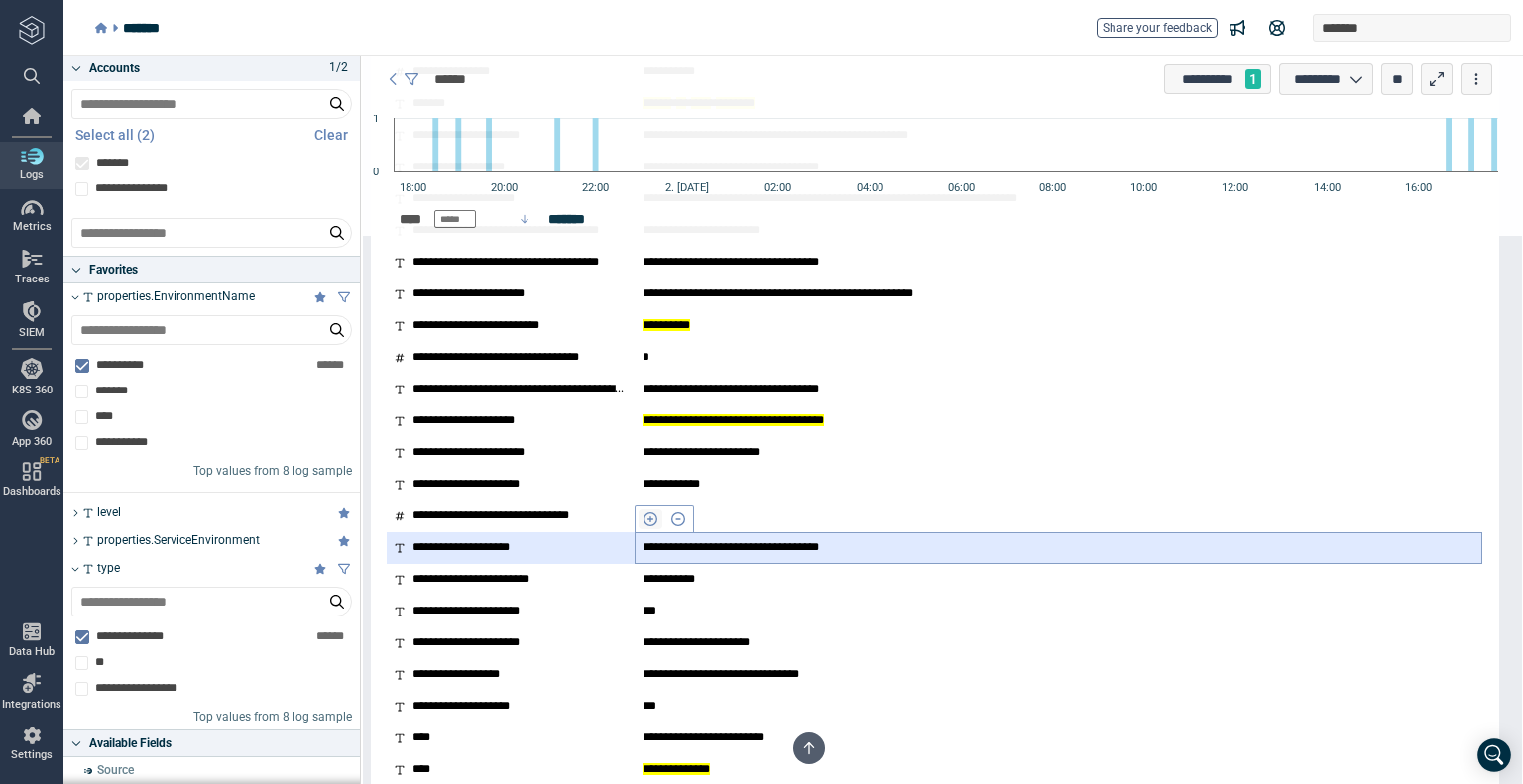 click 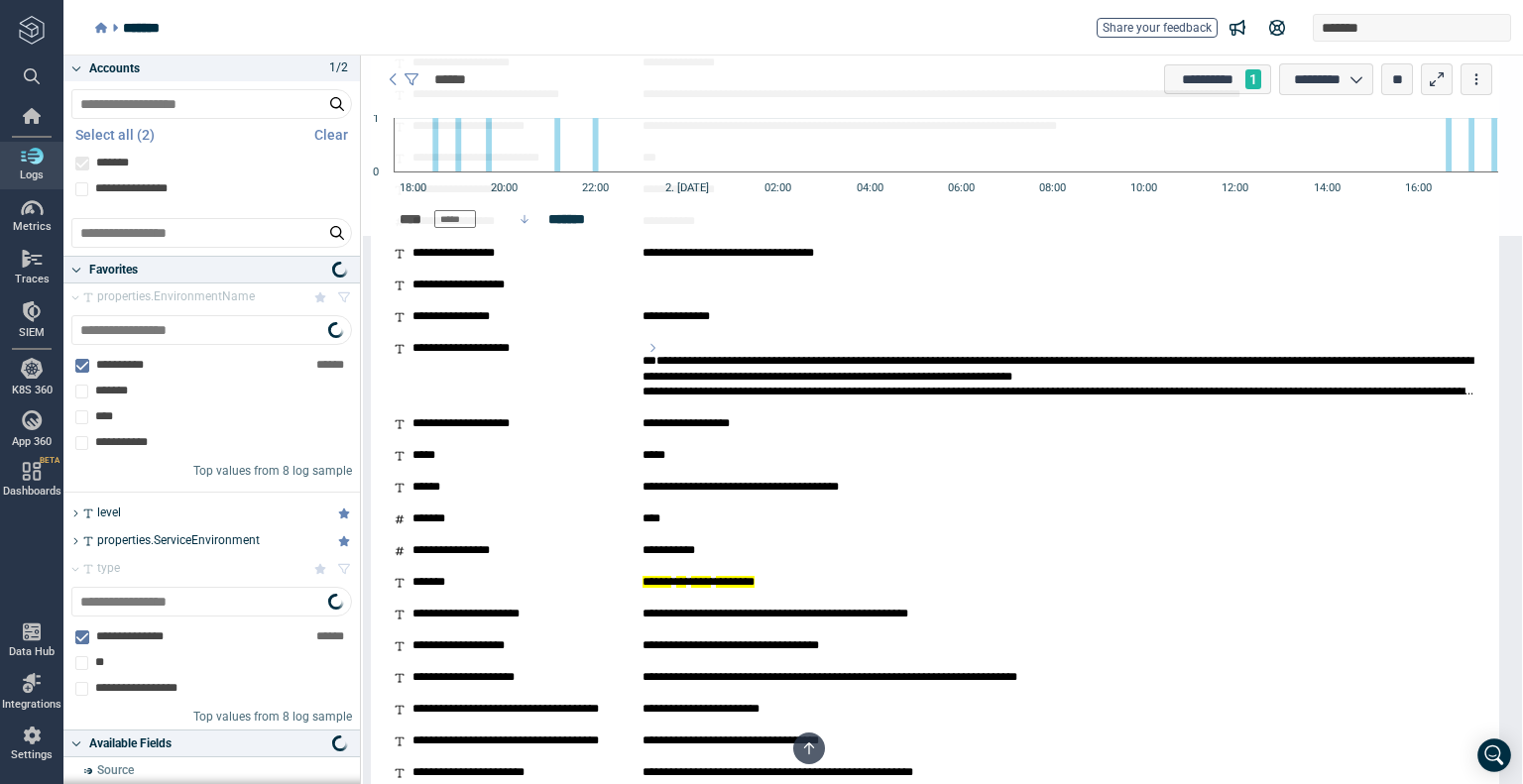 scroll, scrollTop: 11, scrollLeft: 0, axis: vertical 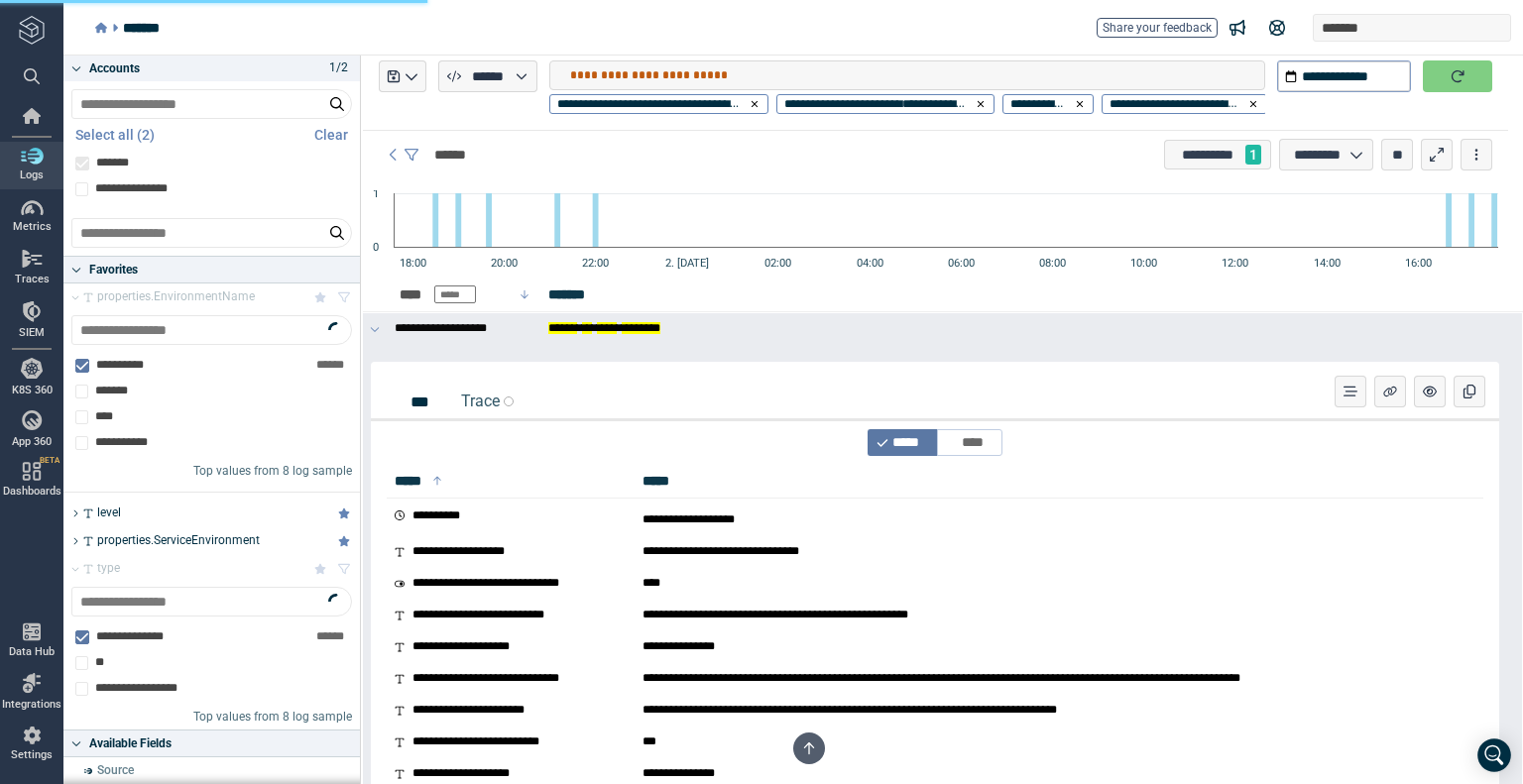 type on "*" 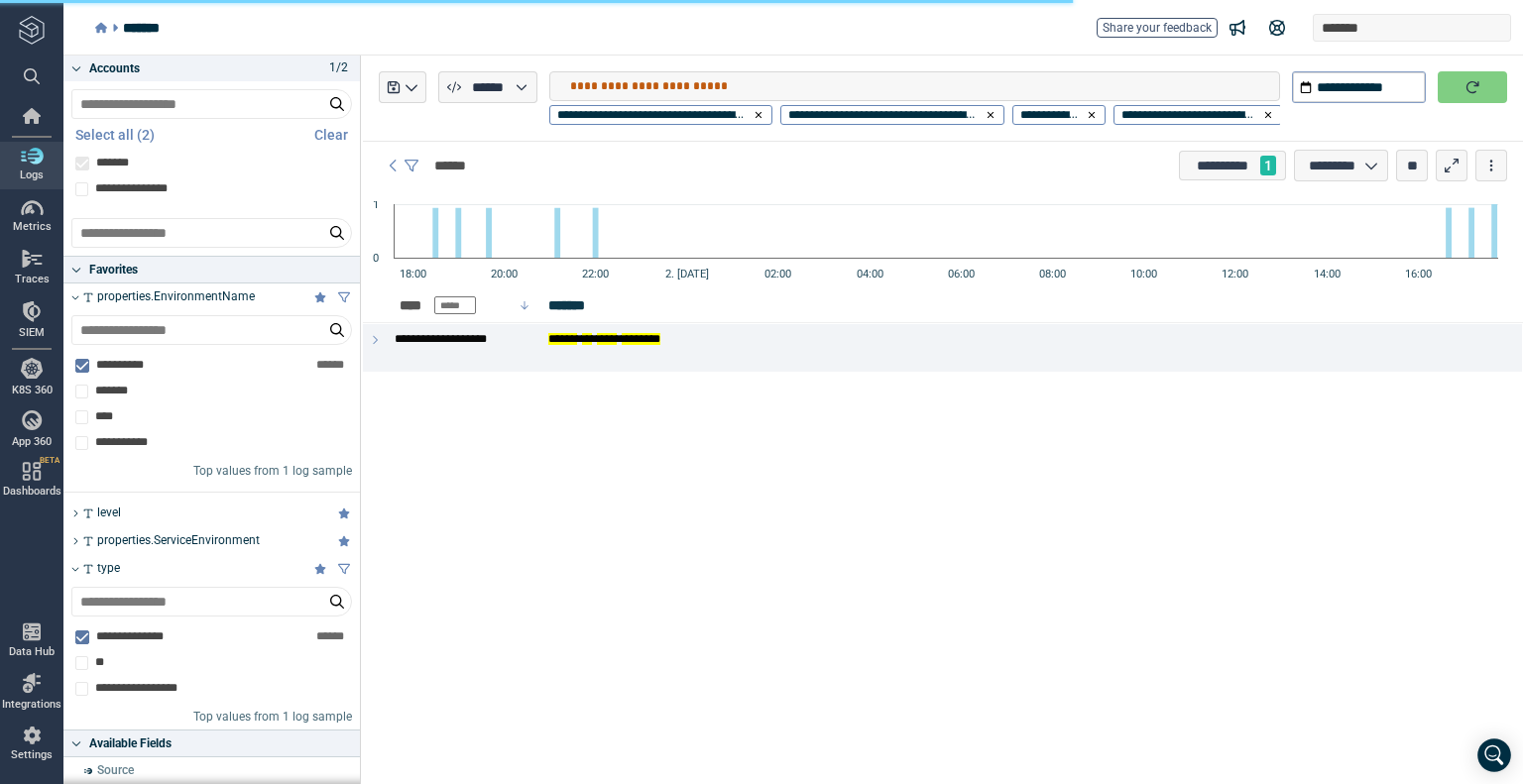 scroll, scrollTop: 0, scrollLeft: 0, axis: both 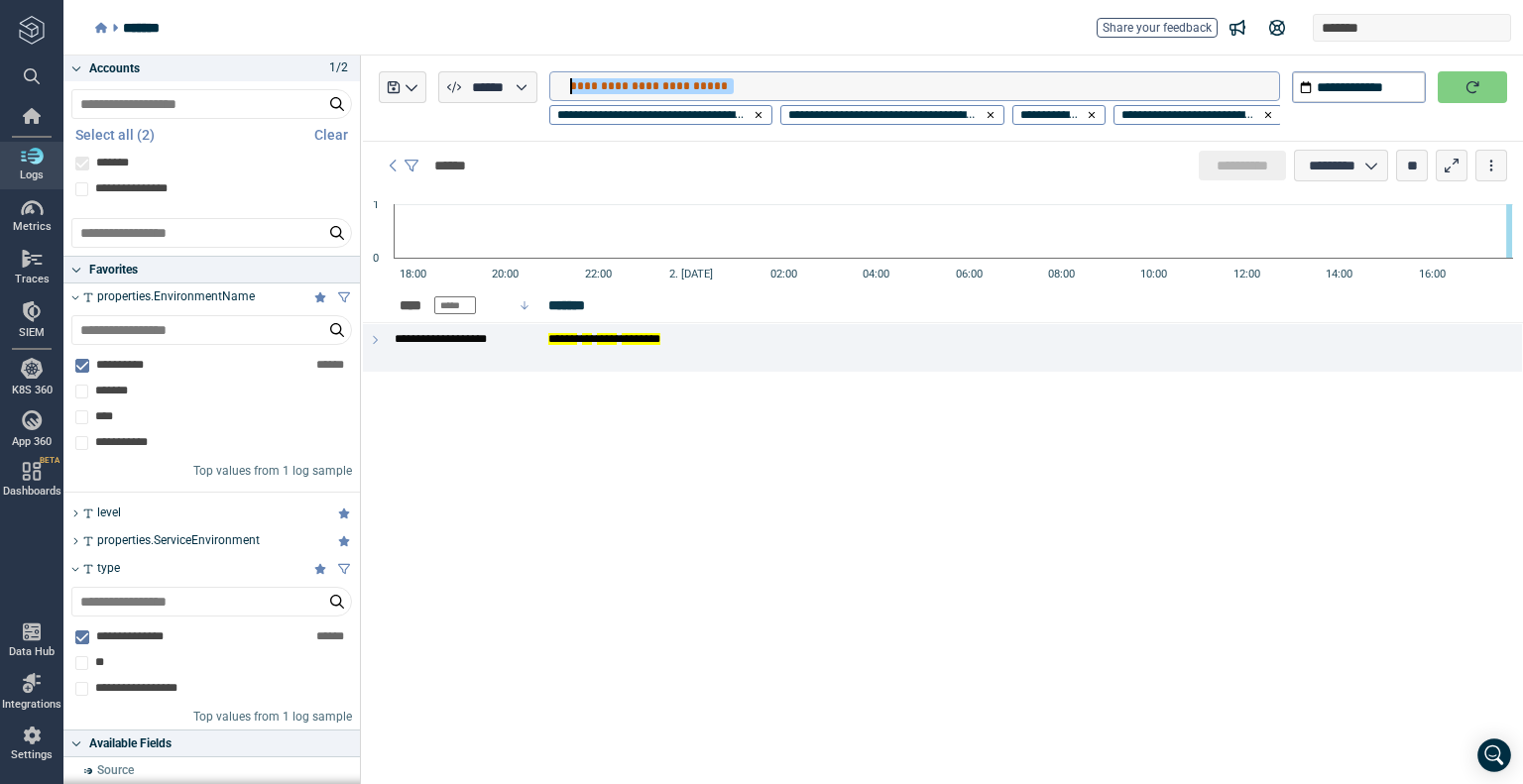 drag, startPoint x: 761, startPoint y: 90, endPoint x: 529, endPoint y: 90, distance: 232 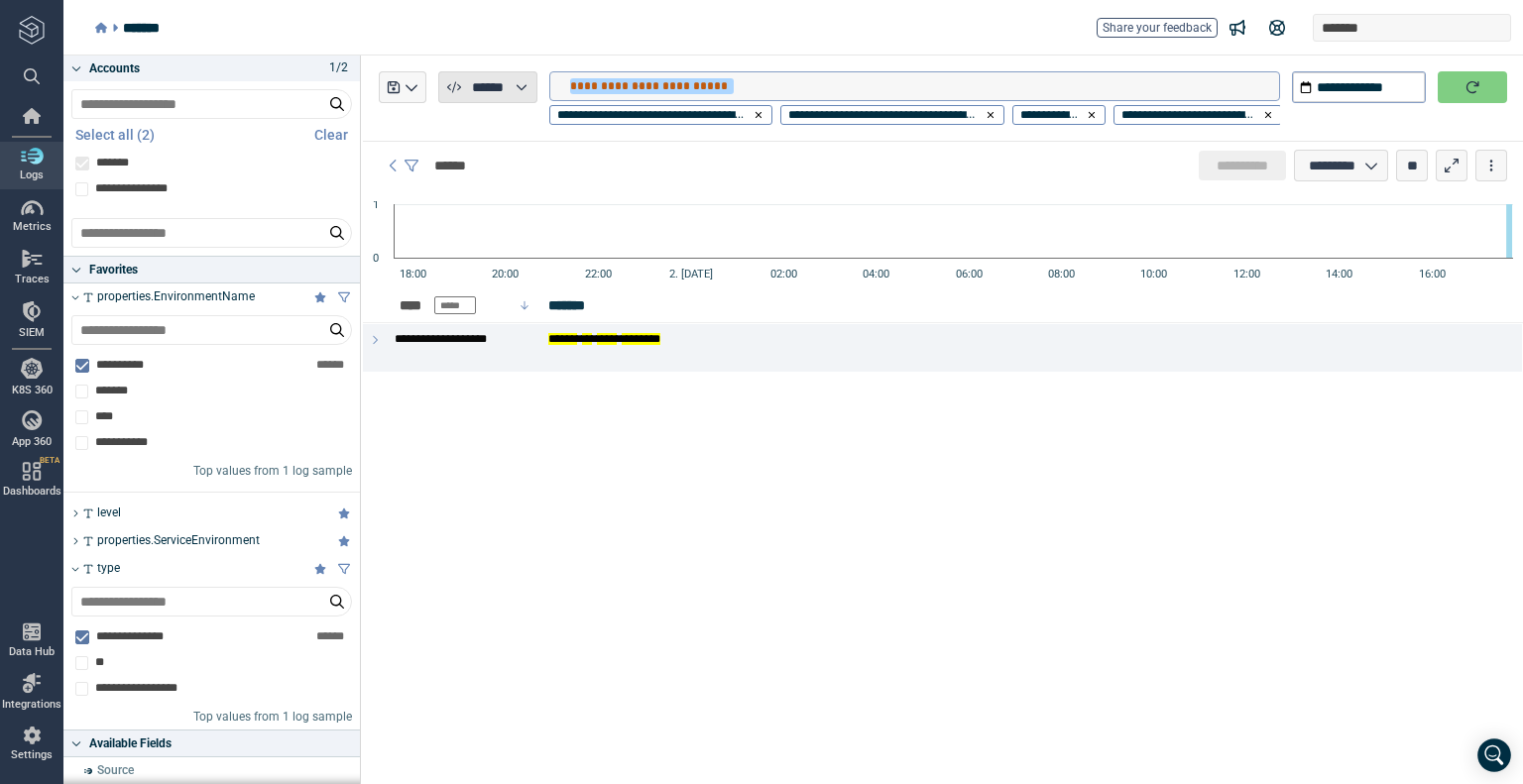 type 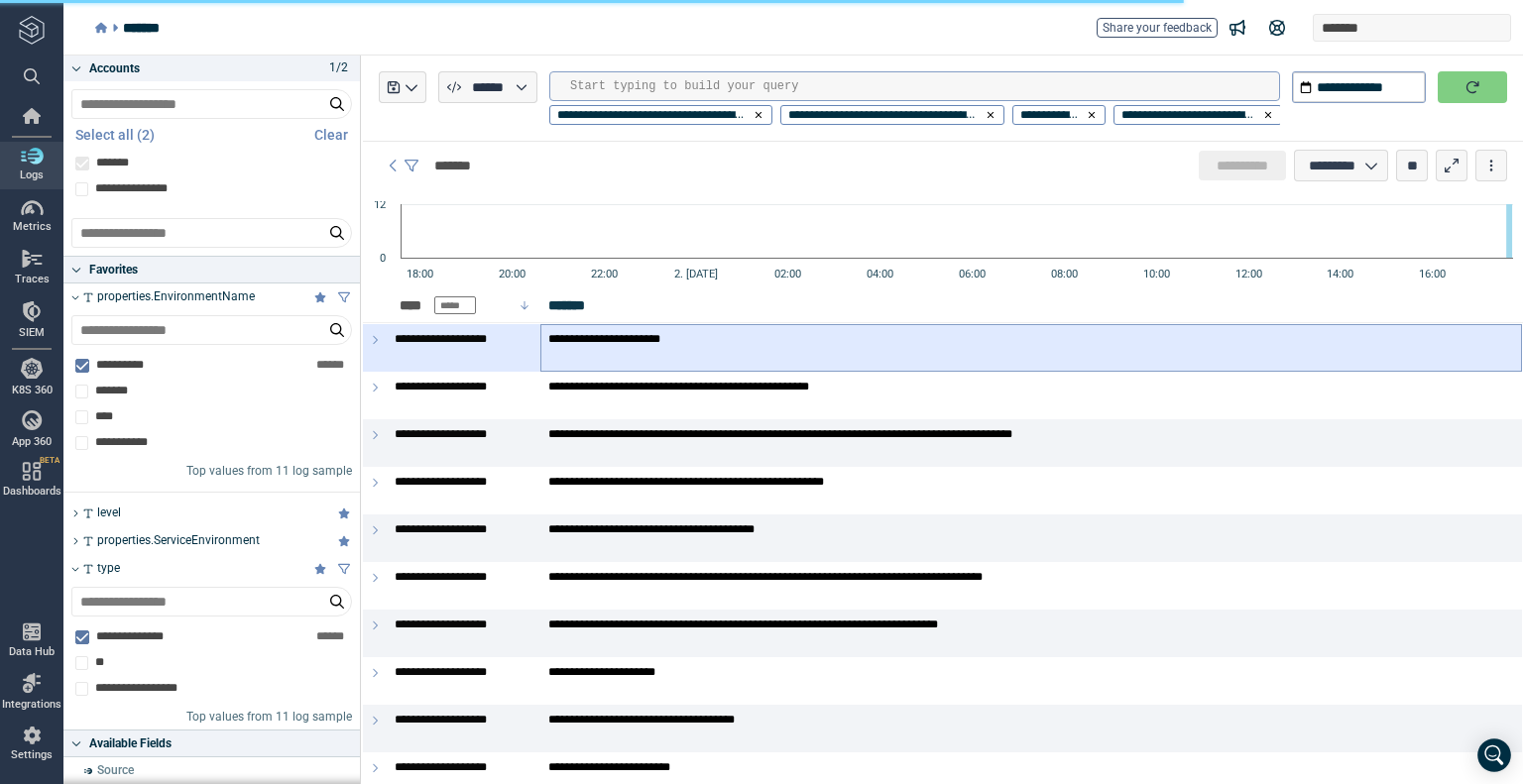type on "*" 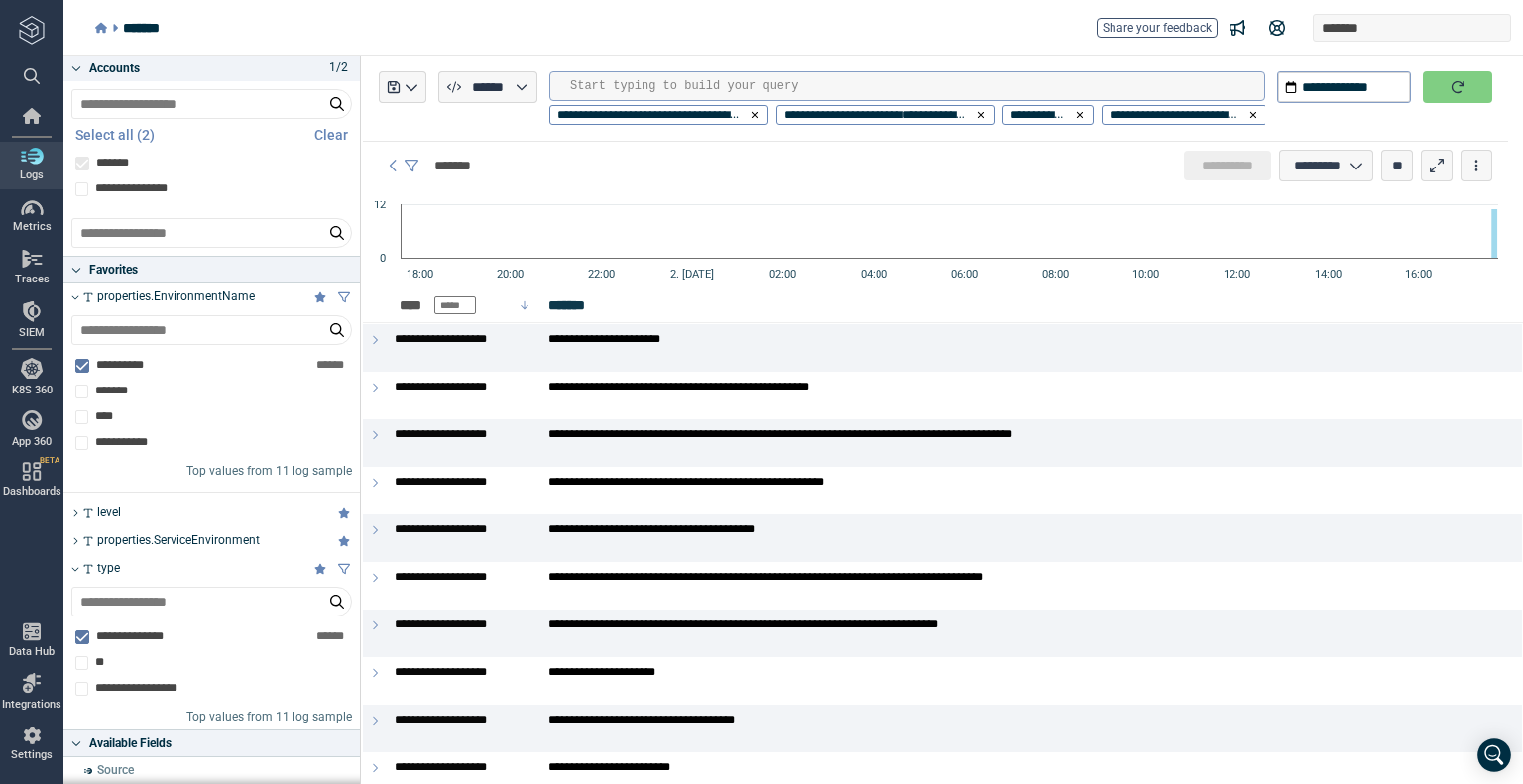 click at bounding box center (917, 86) 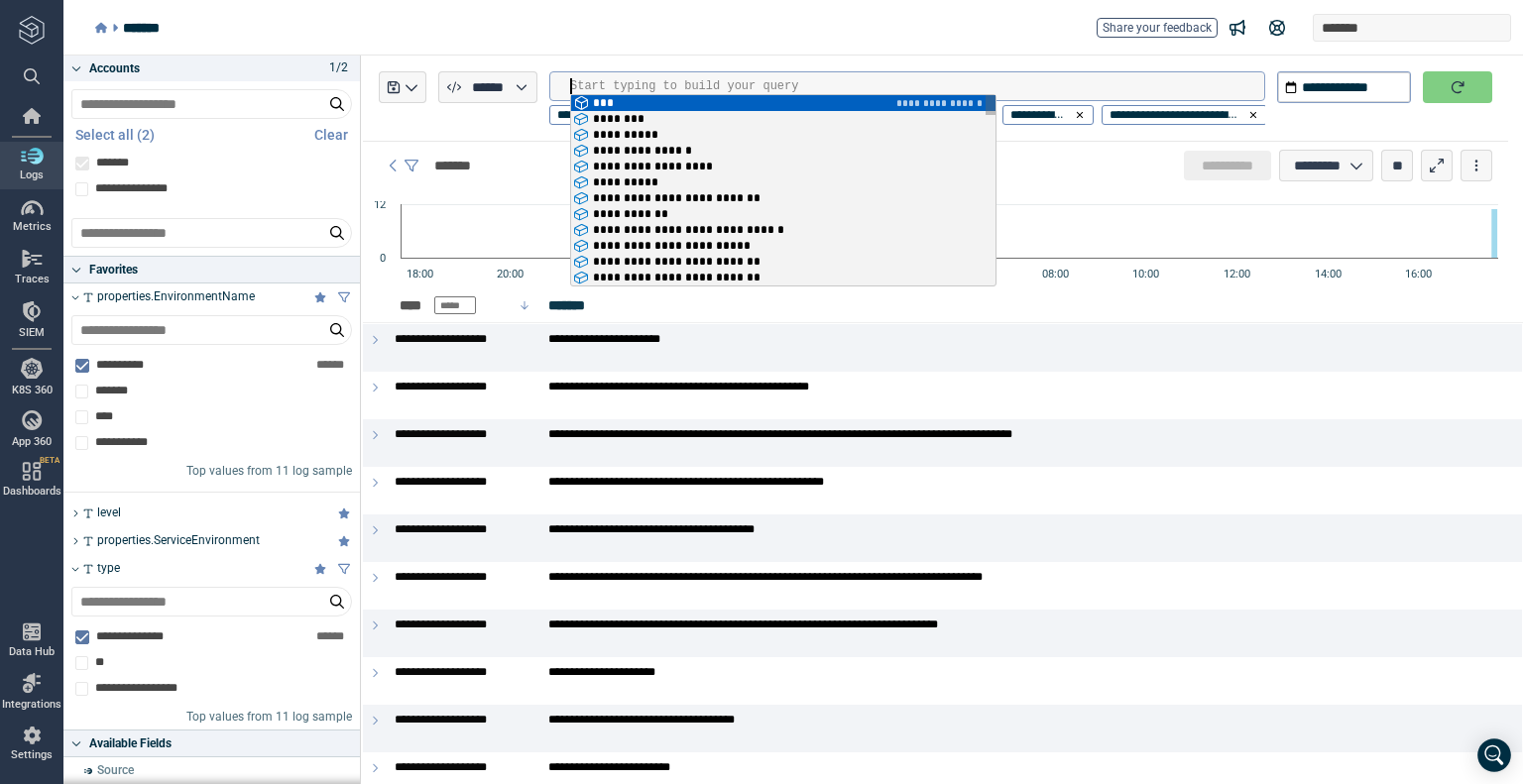 type on "**********" 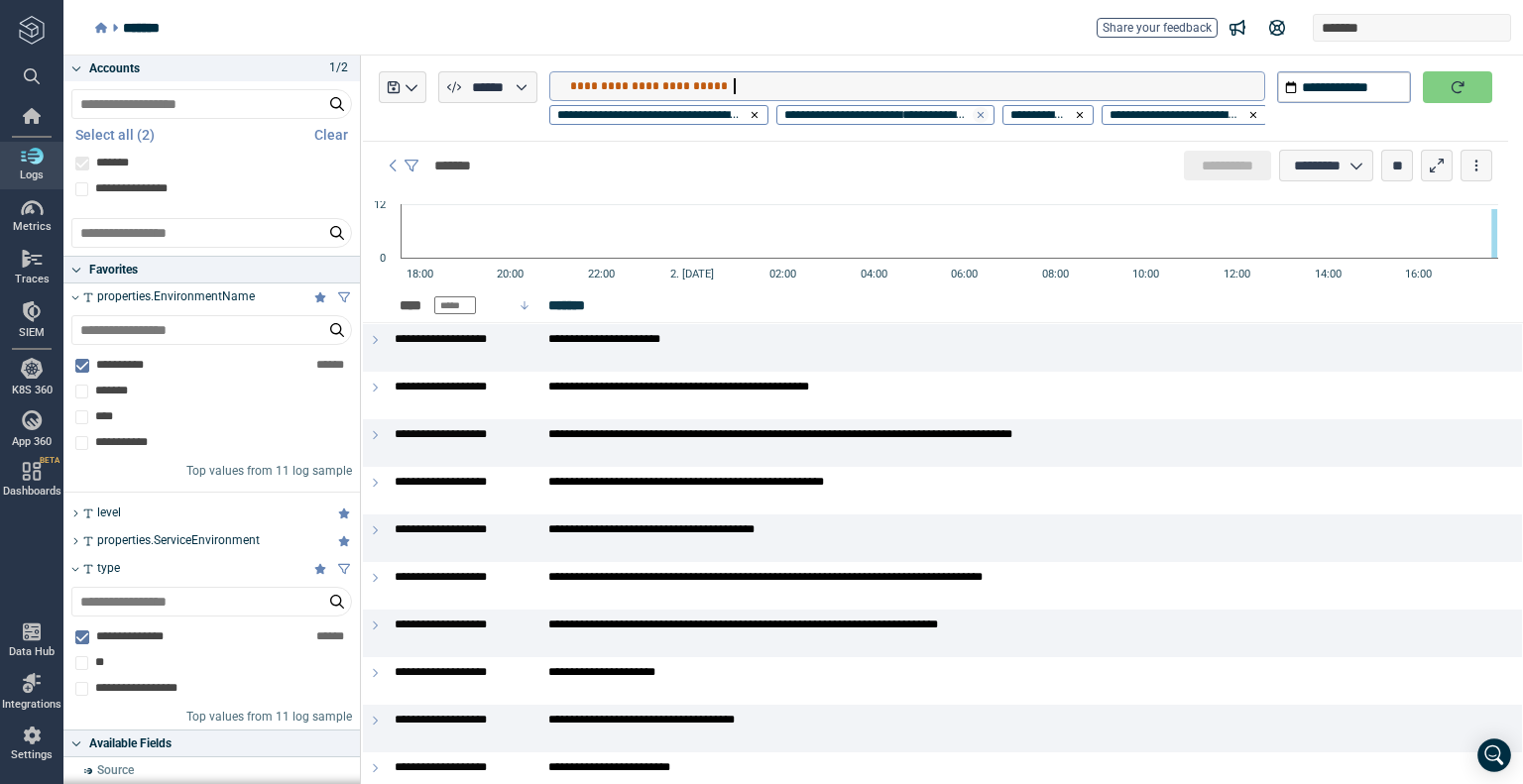 type on "**********" 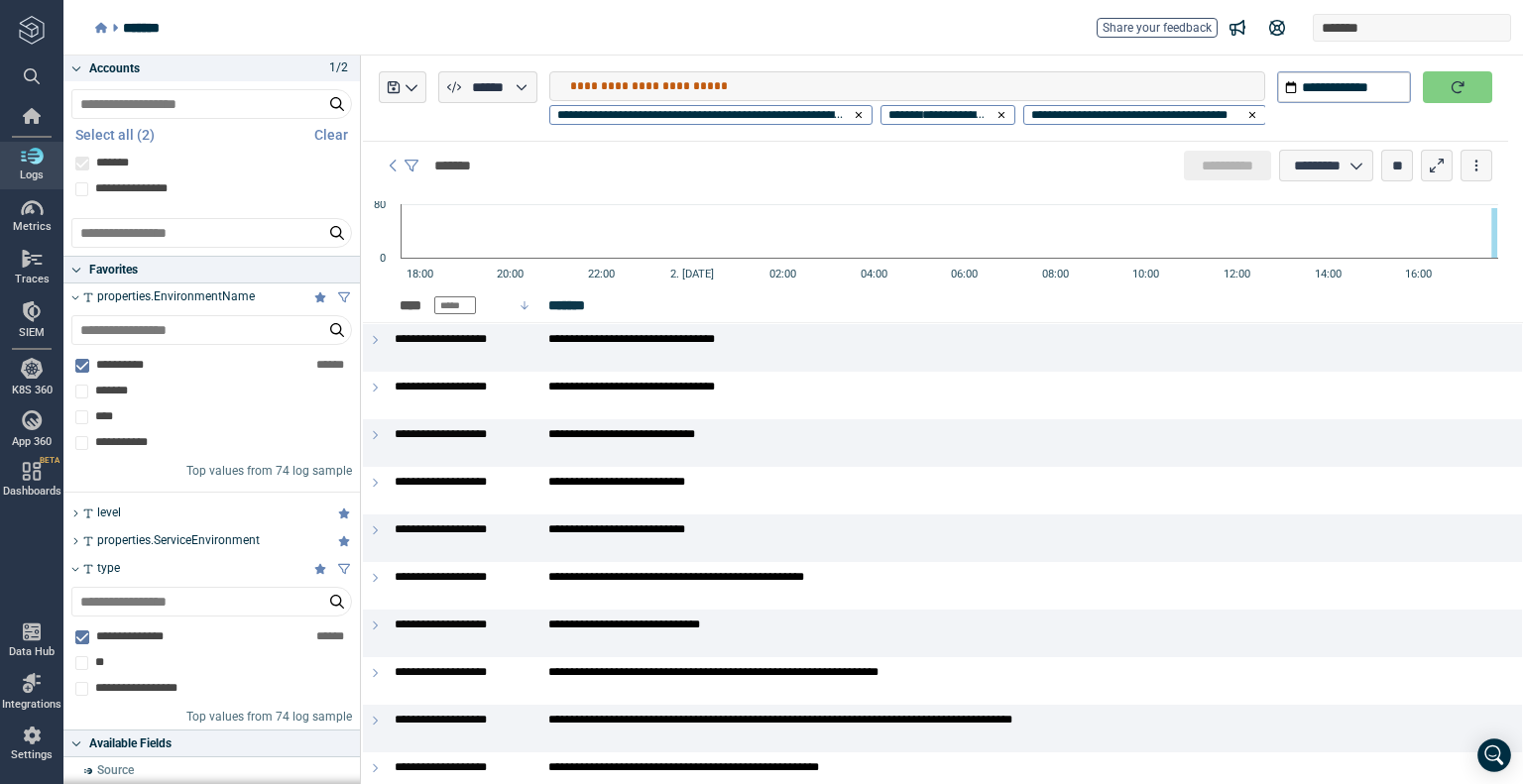 click on "**********" at bounding box center (917, 86) 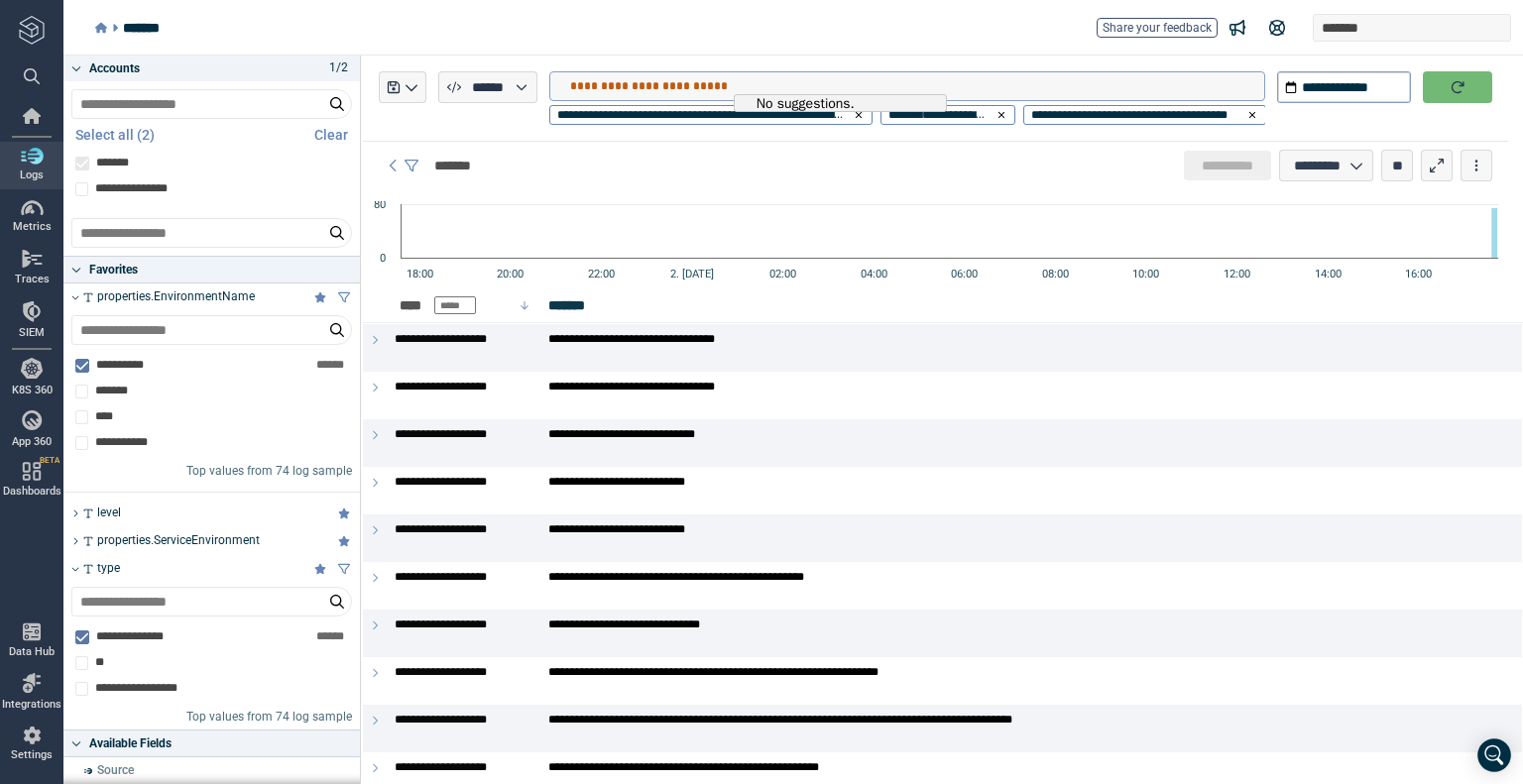 click 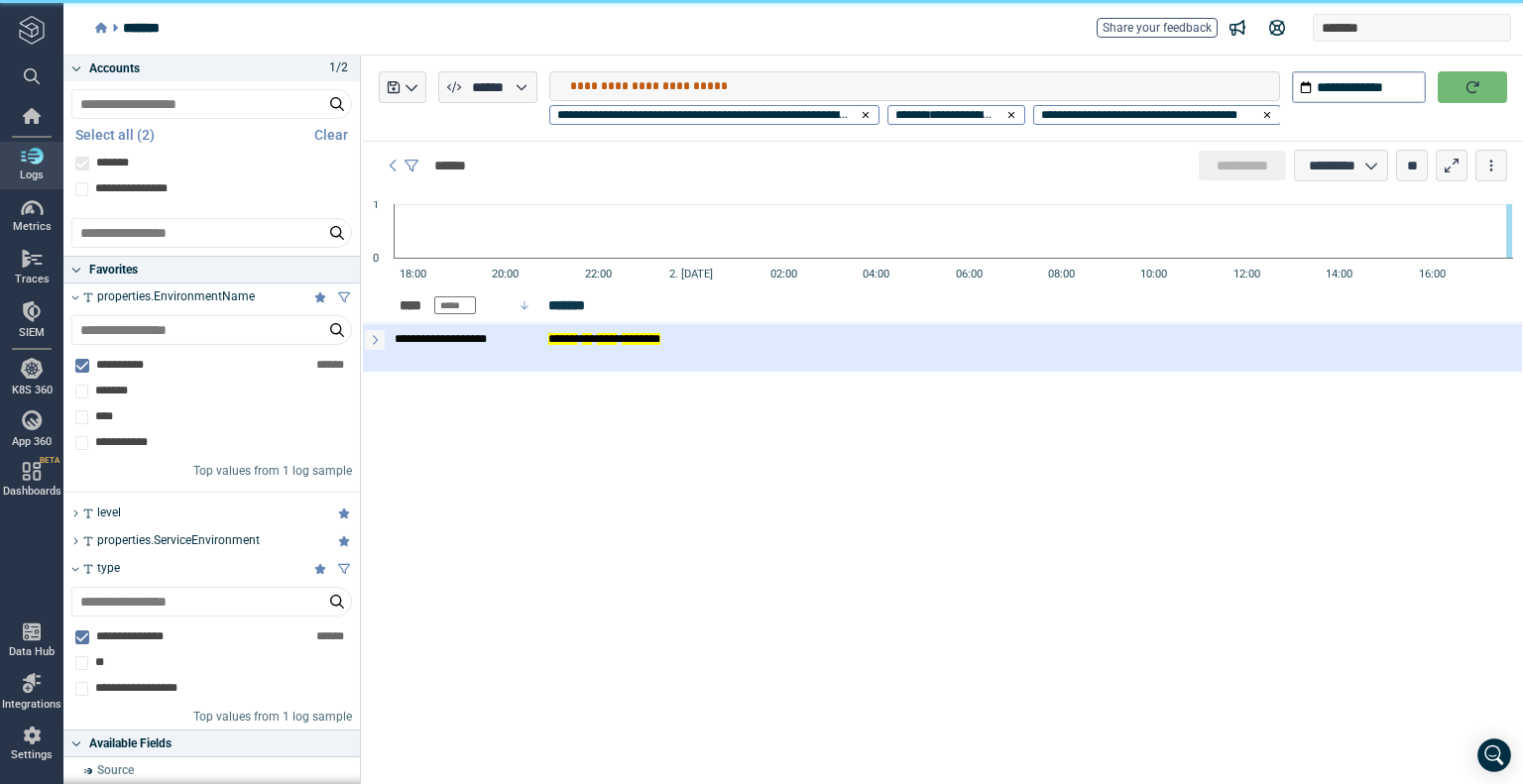 click 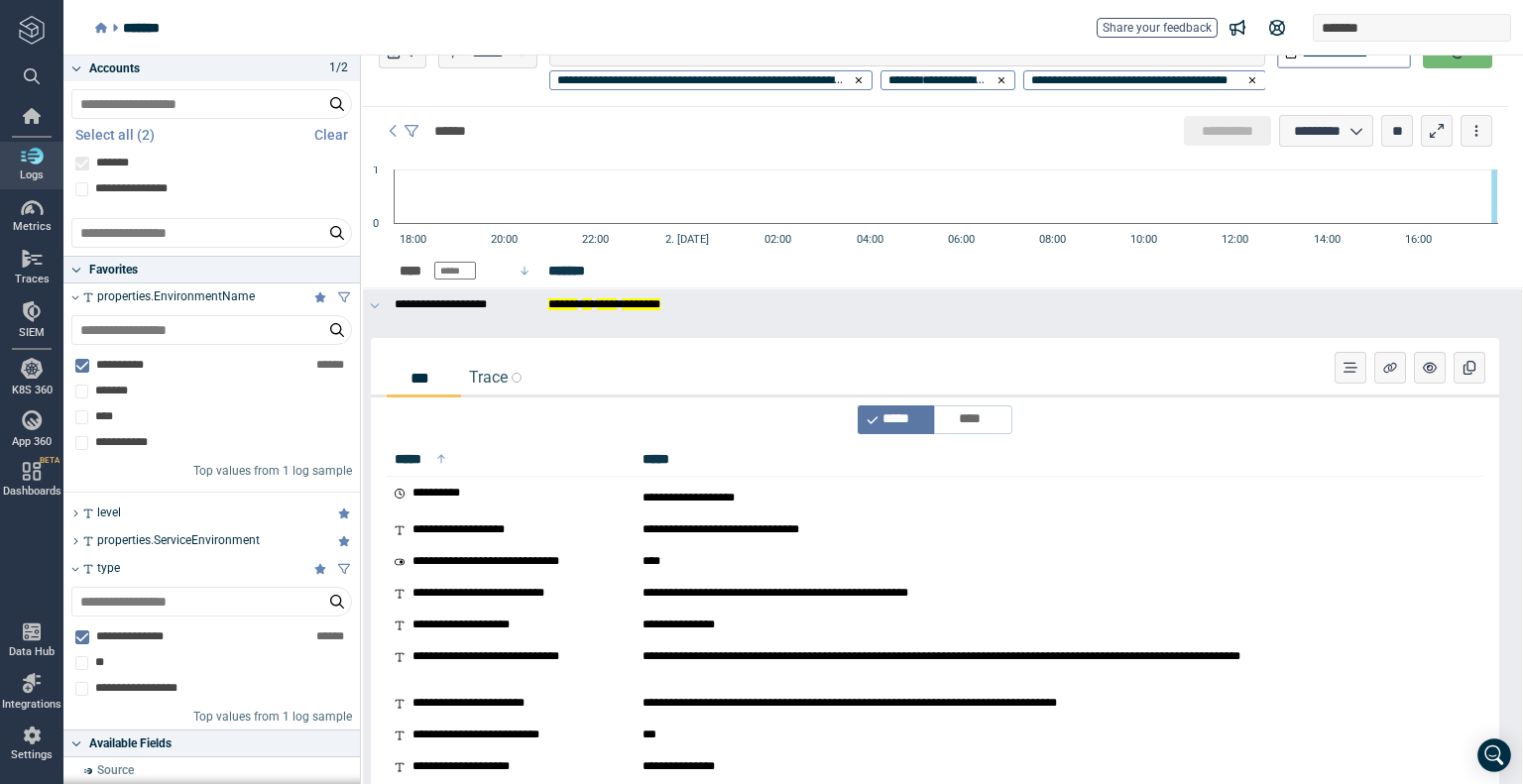 scroll, scrollTop: 0, scrollLeft: 0, axis: both 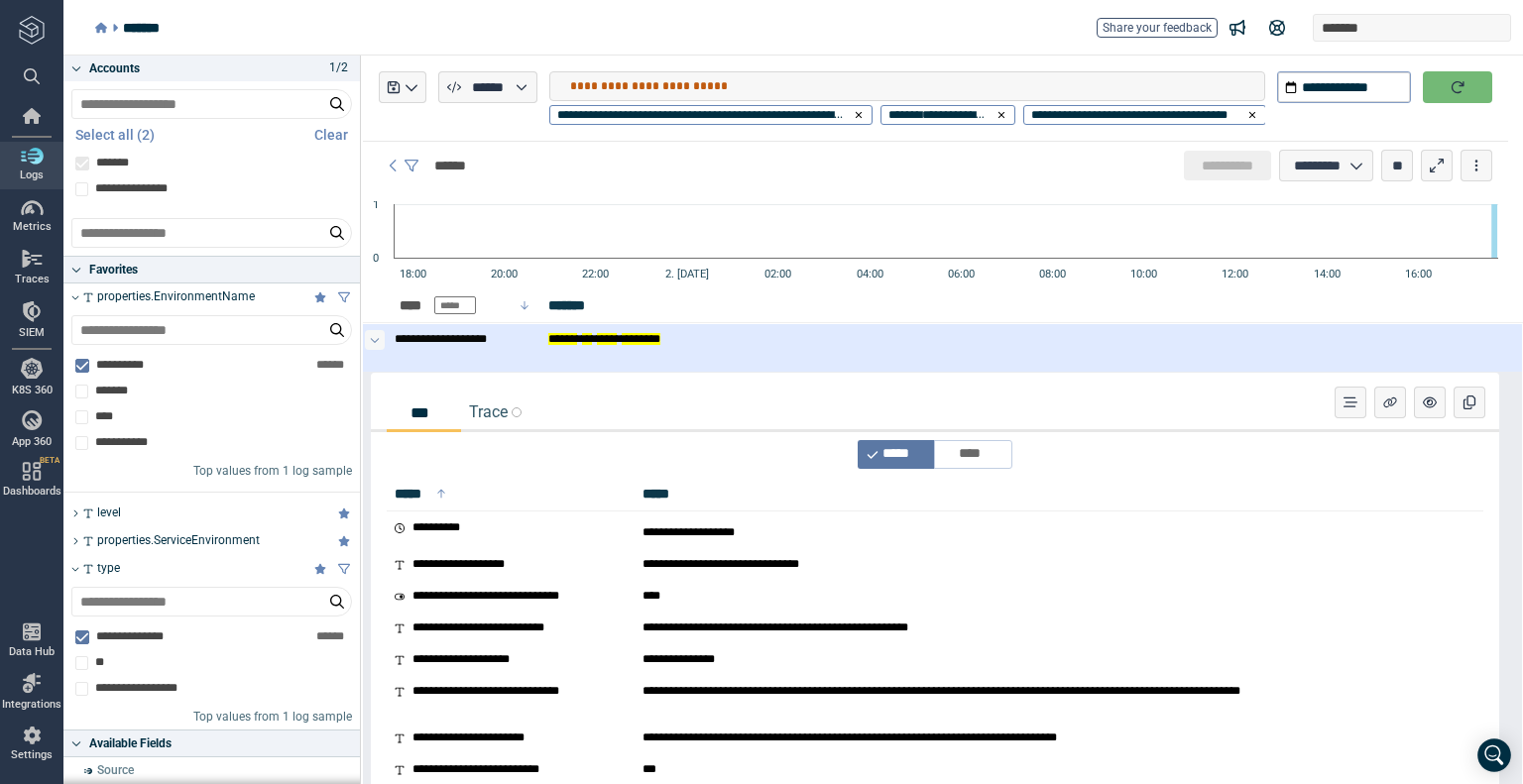 click at bounding box center [375, 340] 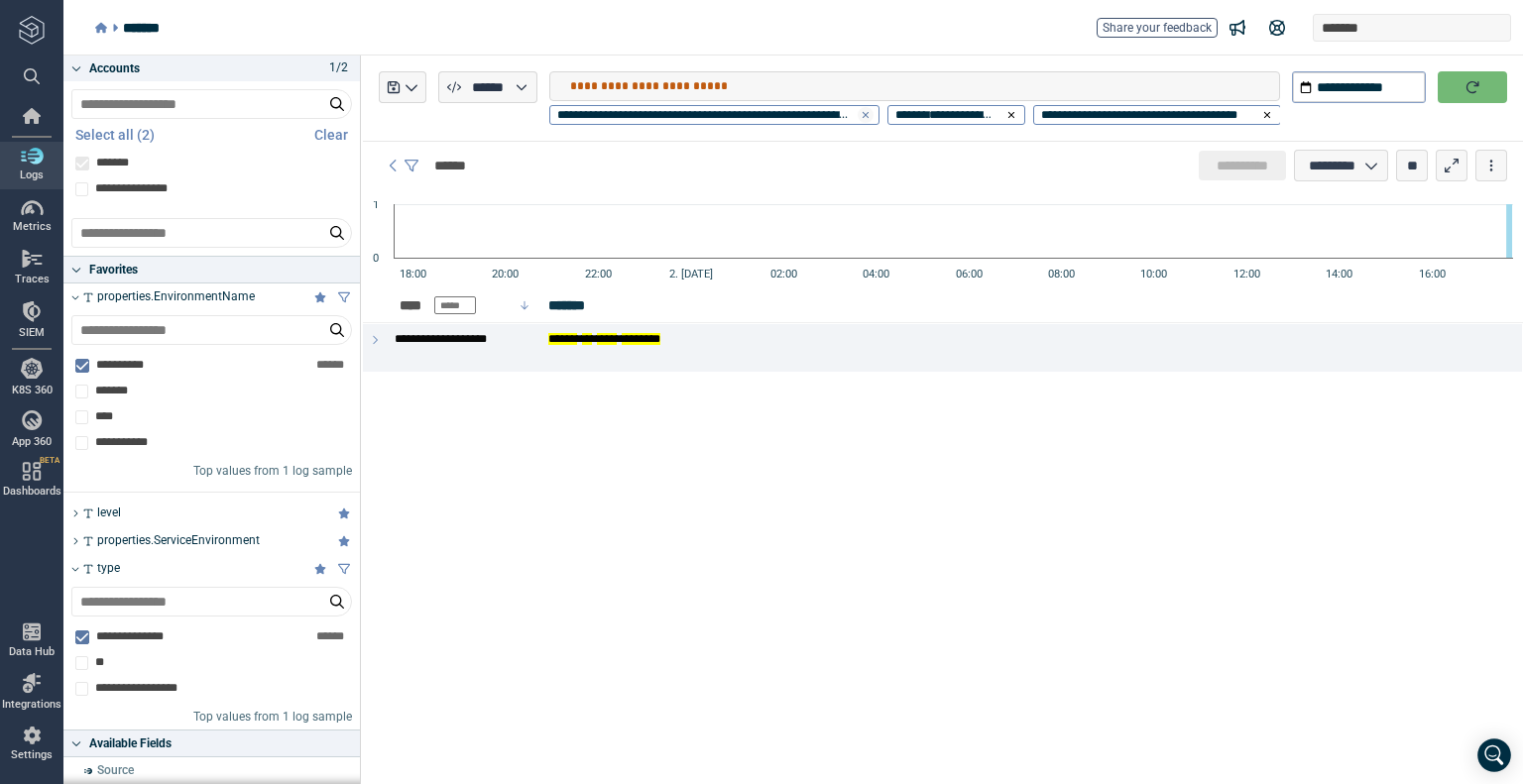 click 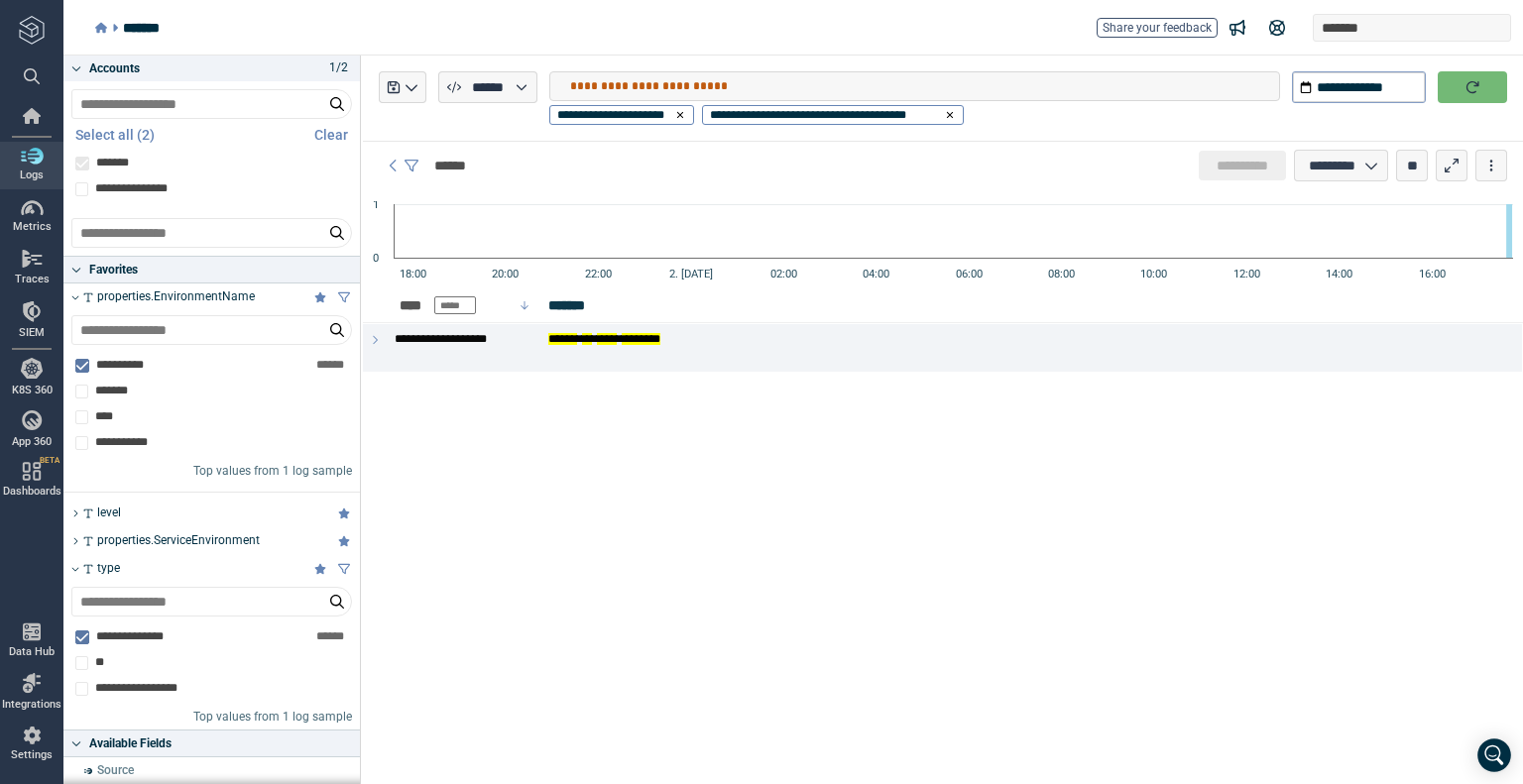 click on "**********" at bounding box center [924, 86] 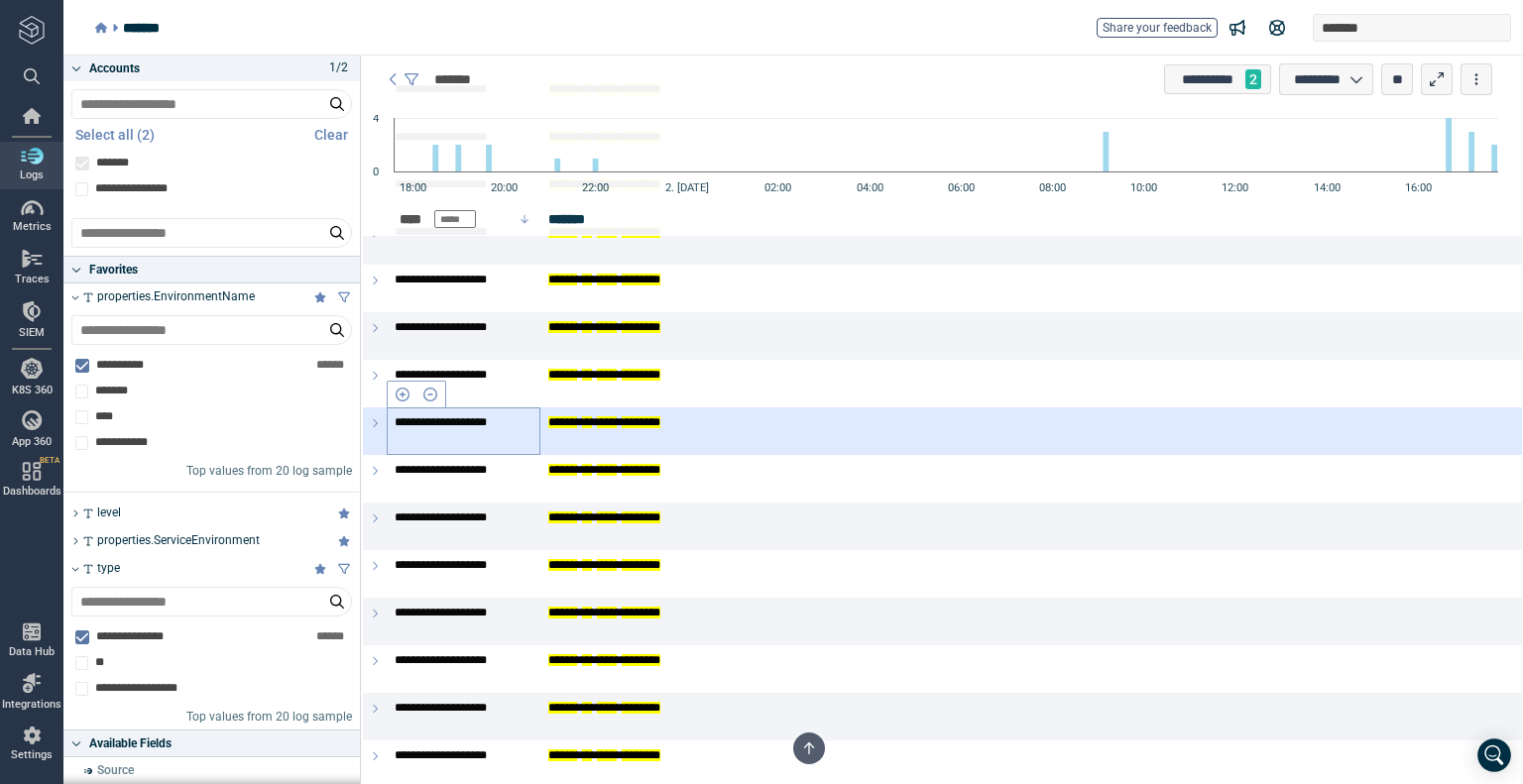 scroll, scrollTop: 99, scrollLeft: 0, axis: vertical 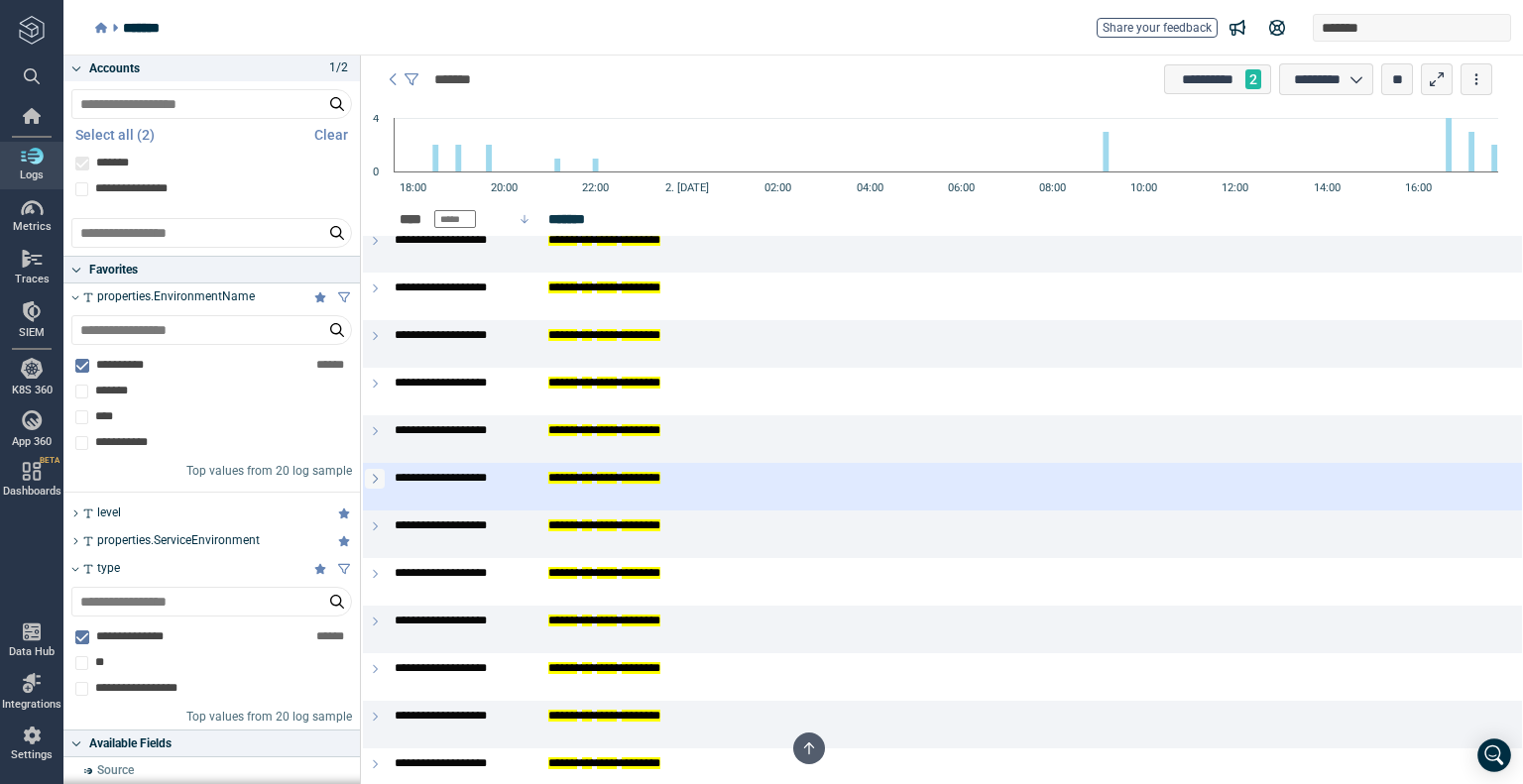 click 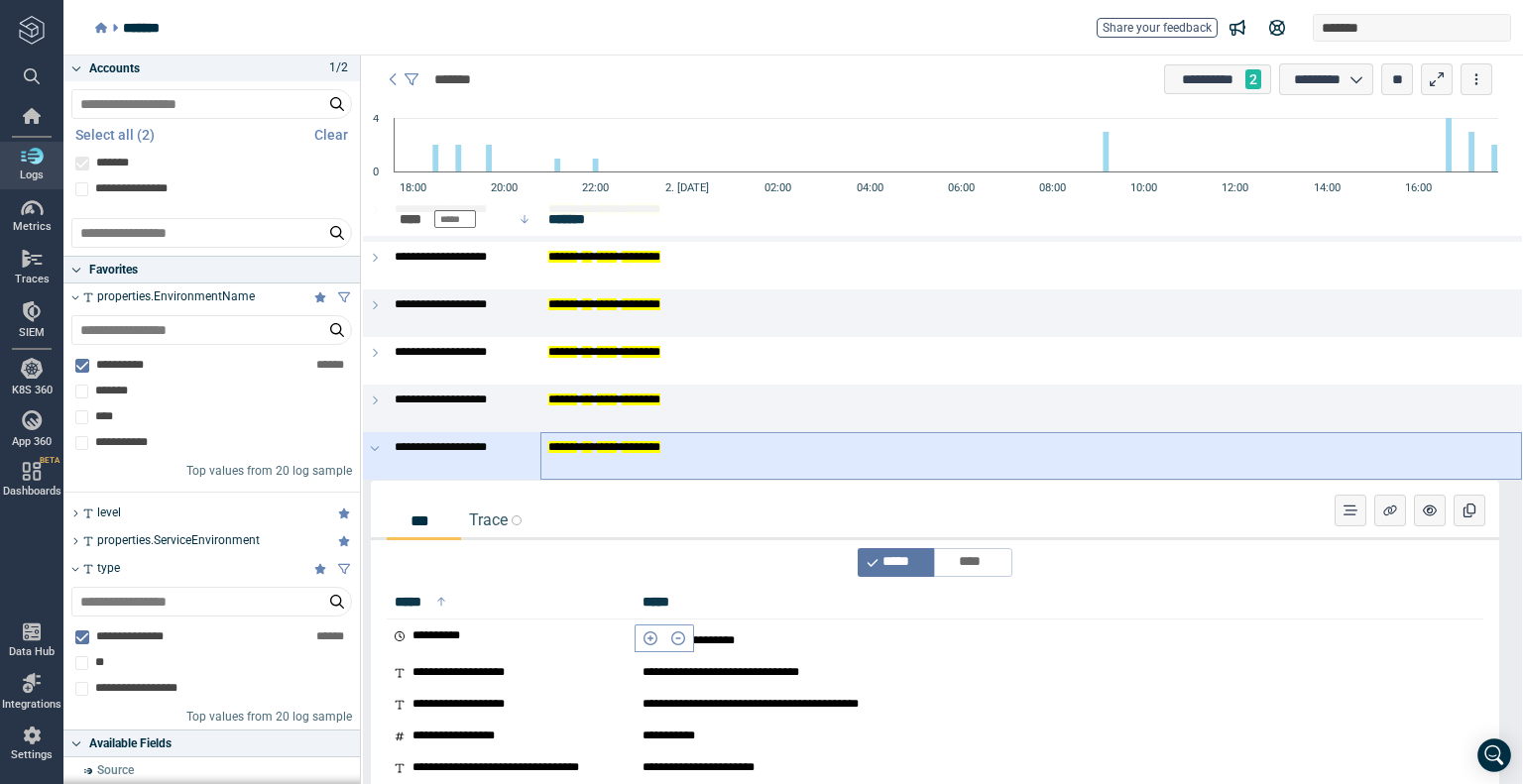 scroll, scrollTop: 0, scrollLeft: 0, axis: both 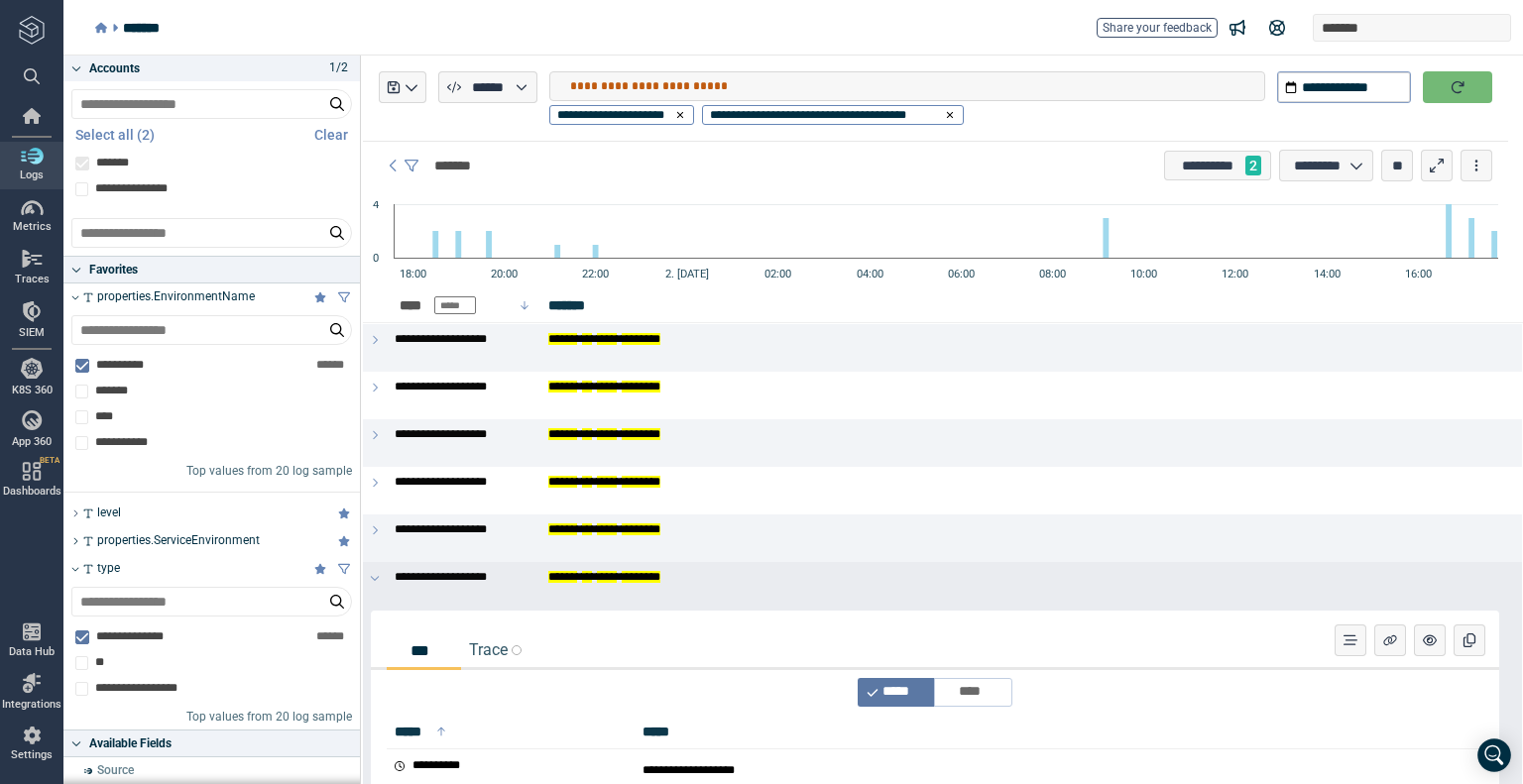 click 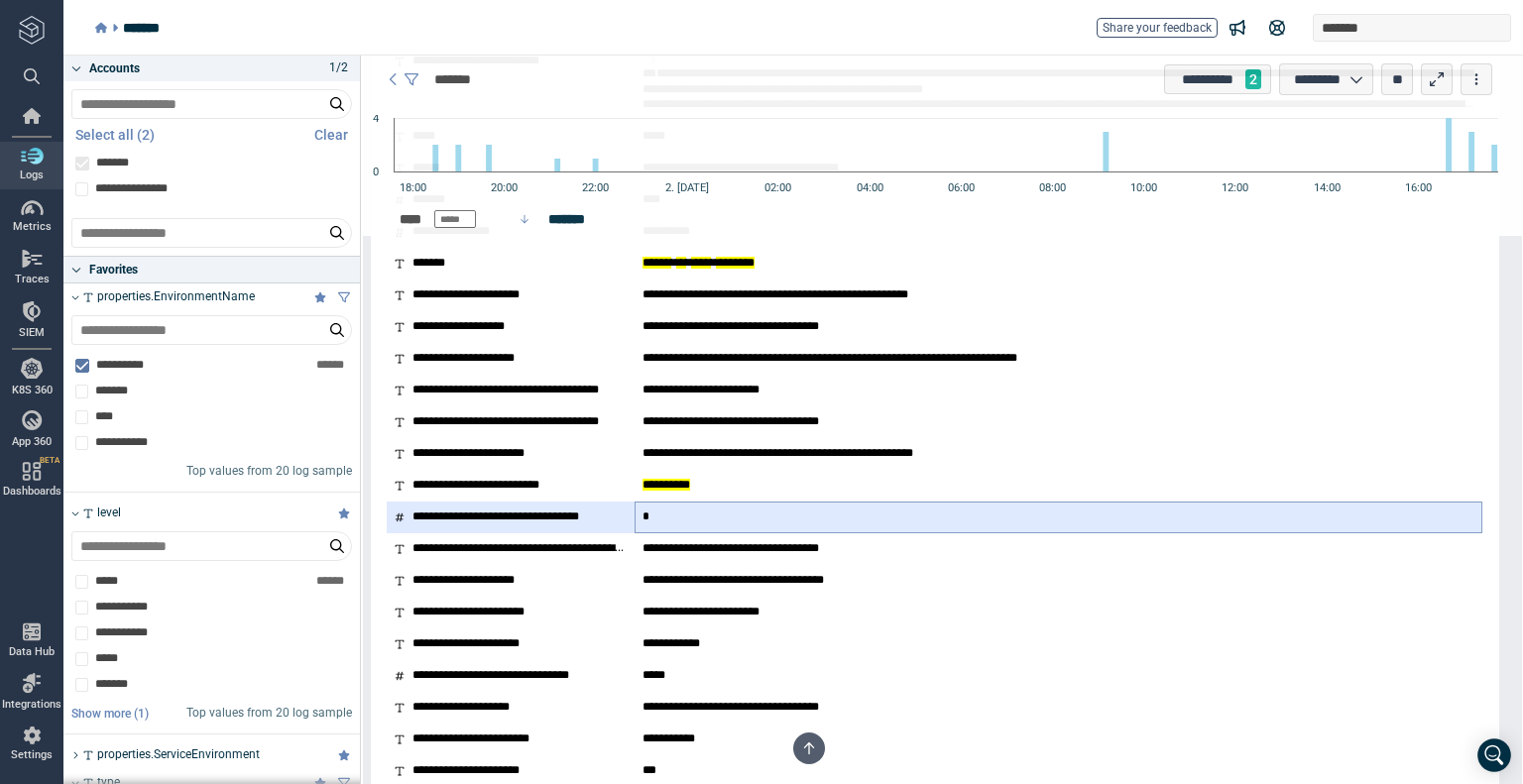 scroll, scrollTop: 1784, scrollLeft: 0, axis: vertical 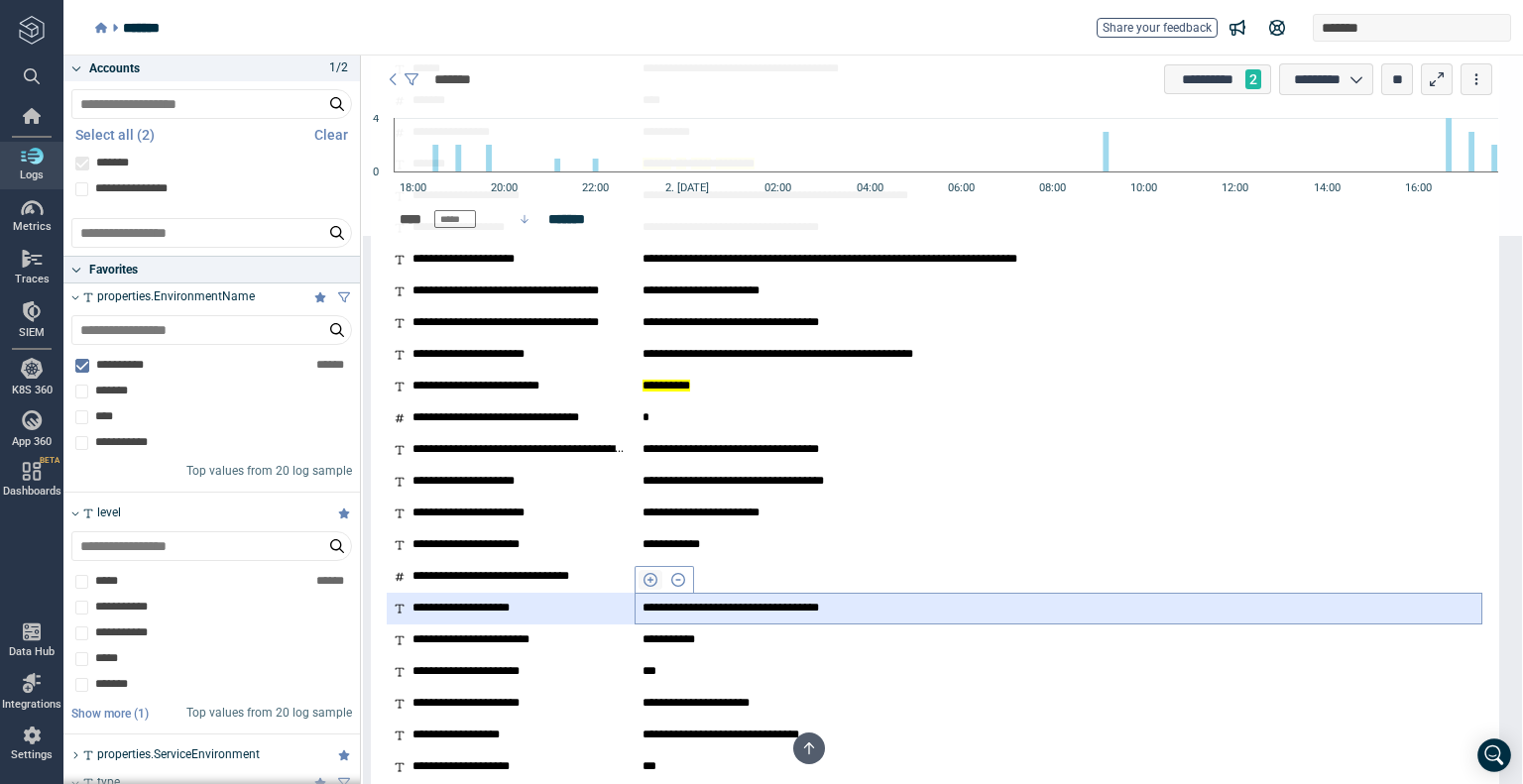 click 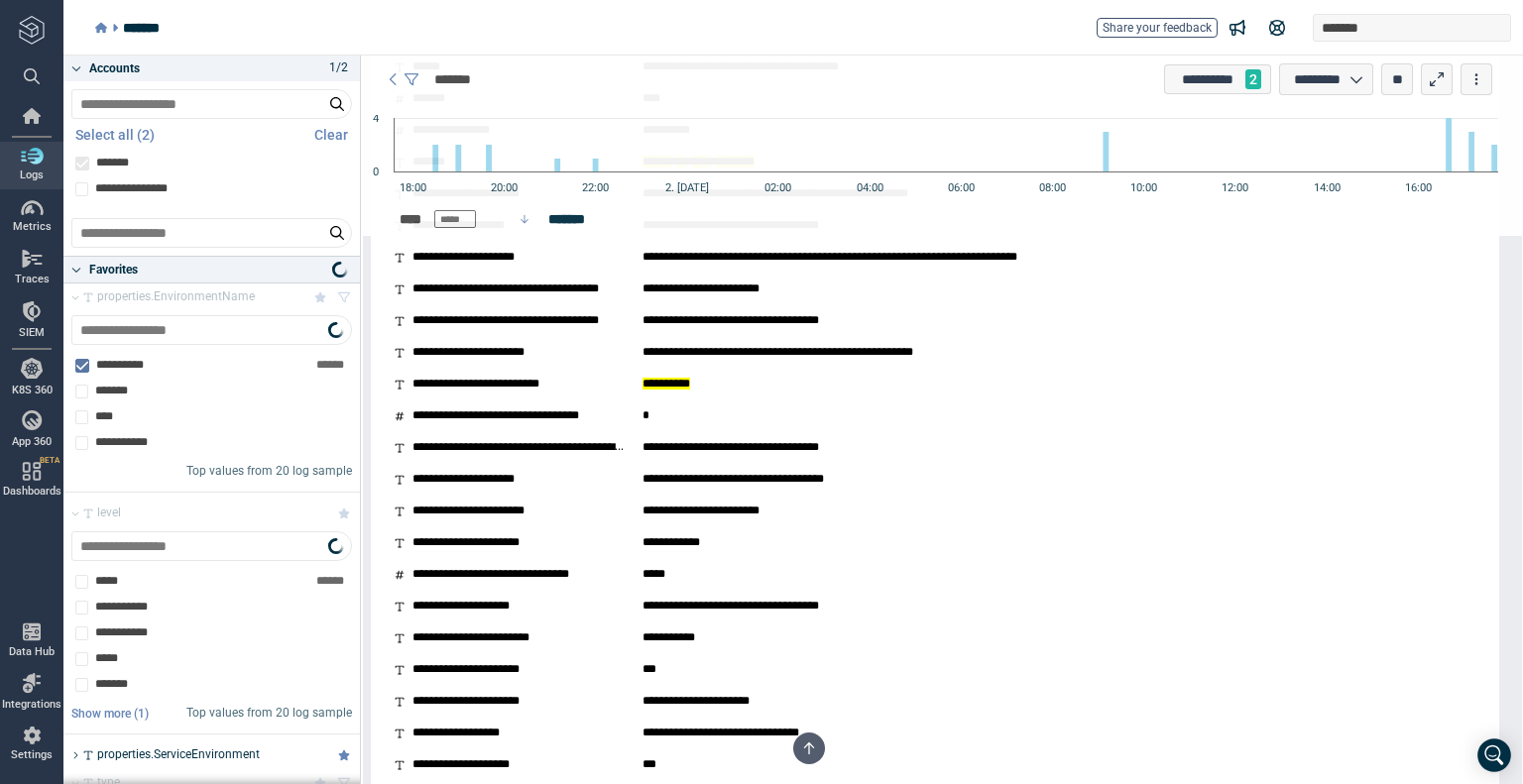 scroll, scrollTop: 0, scrollLeft: 0, axis: both 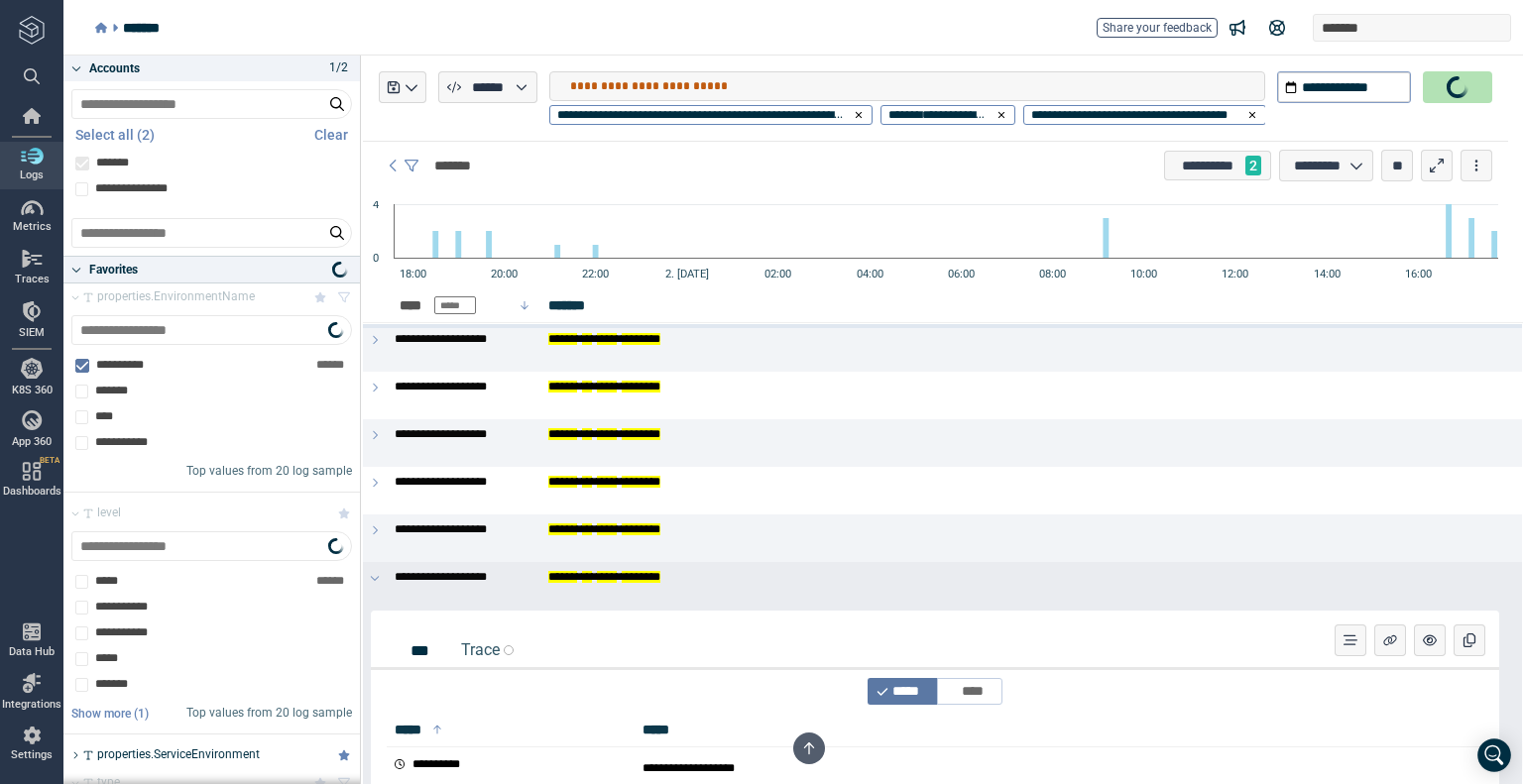 type on "*" 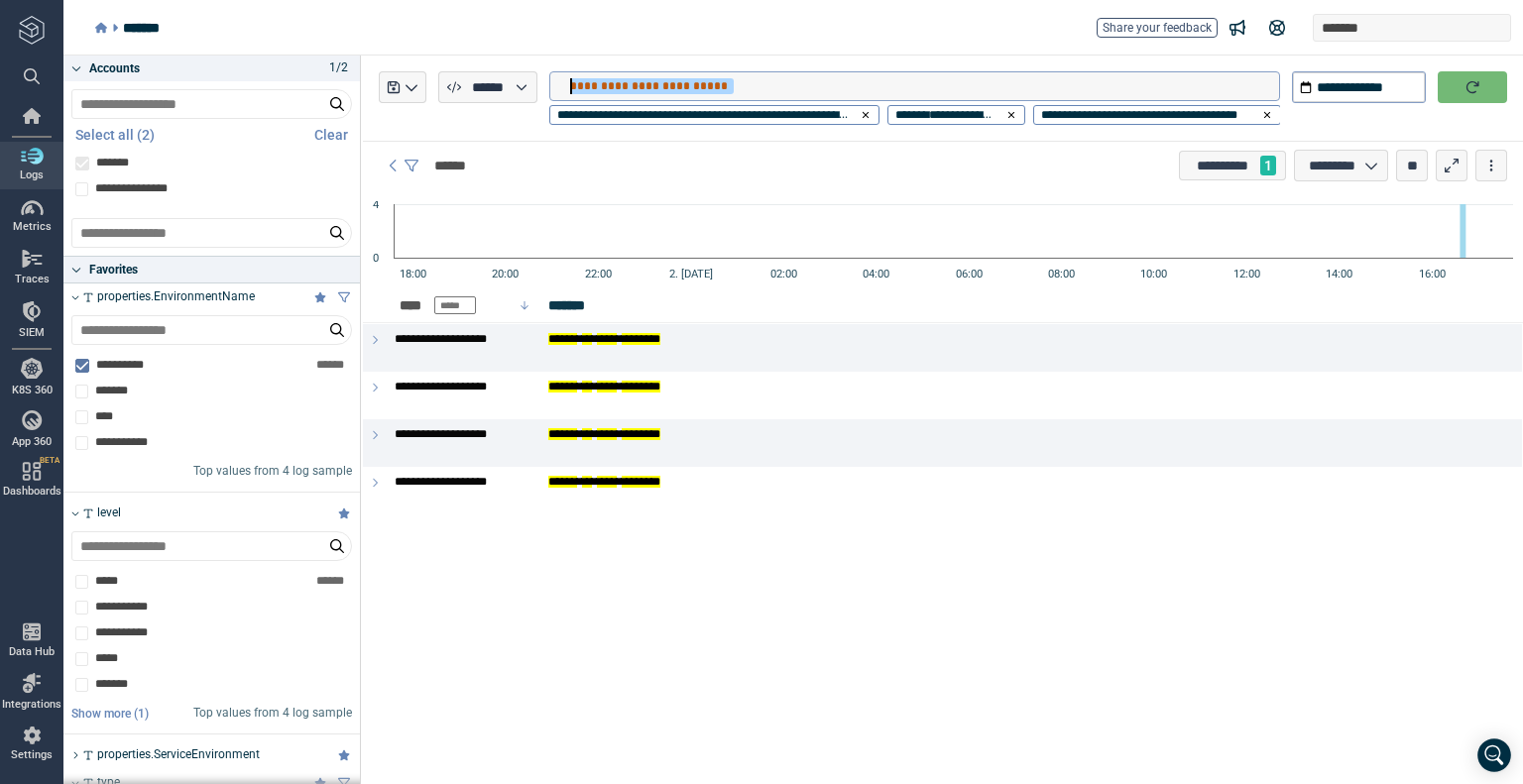 drag, startPoint x: 754, startPoint y: 89, endPoint x: 554, endPoint y: 82, distance: 200.12246 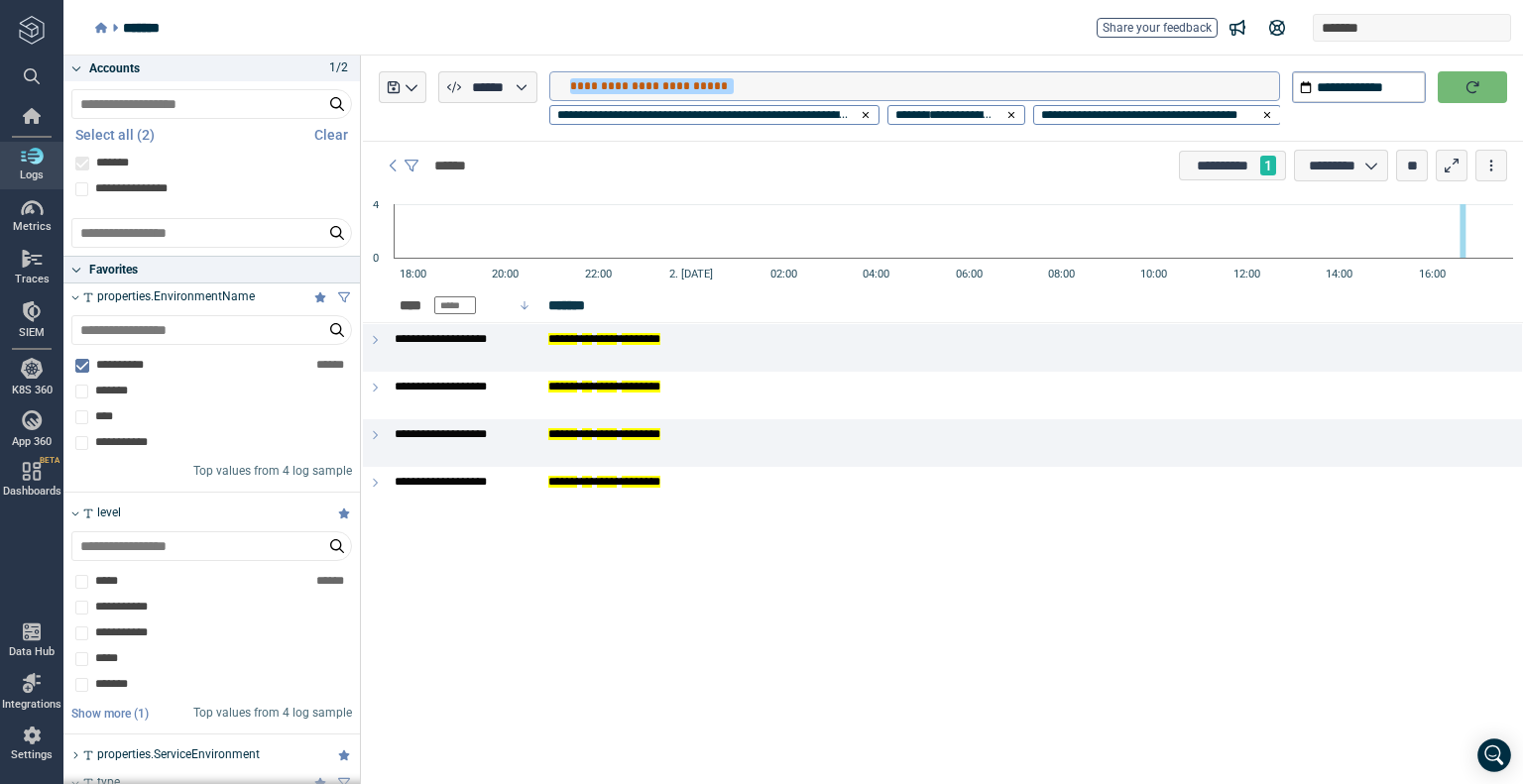 type 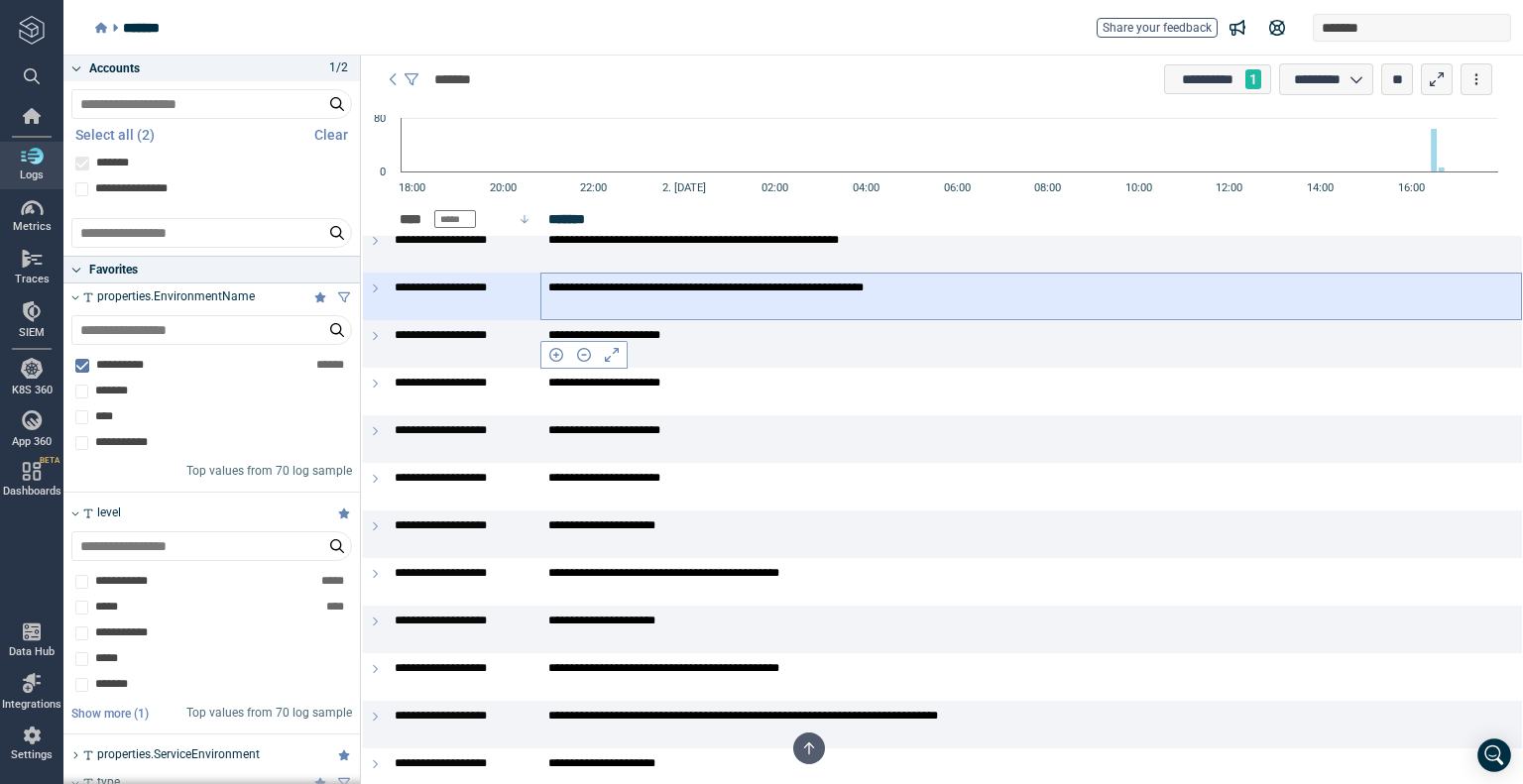 scroll, scrollTop: 198, scrollLeft: 0, axis: vertical 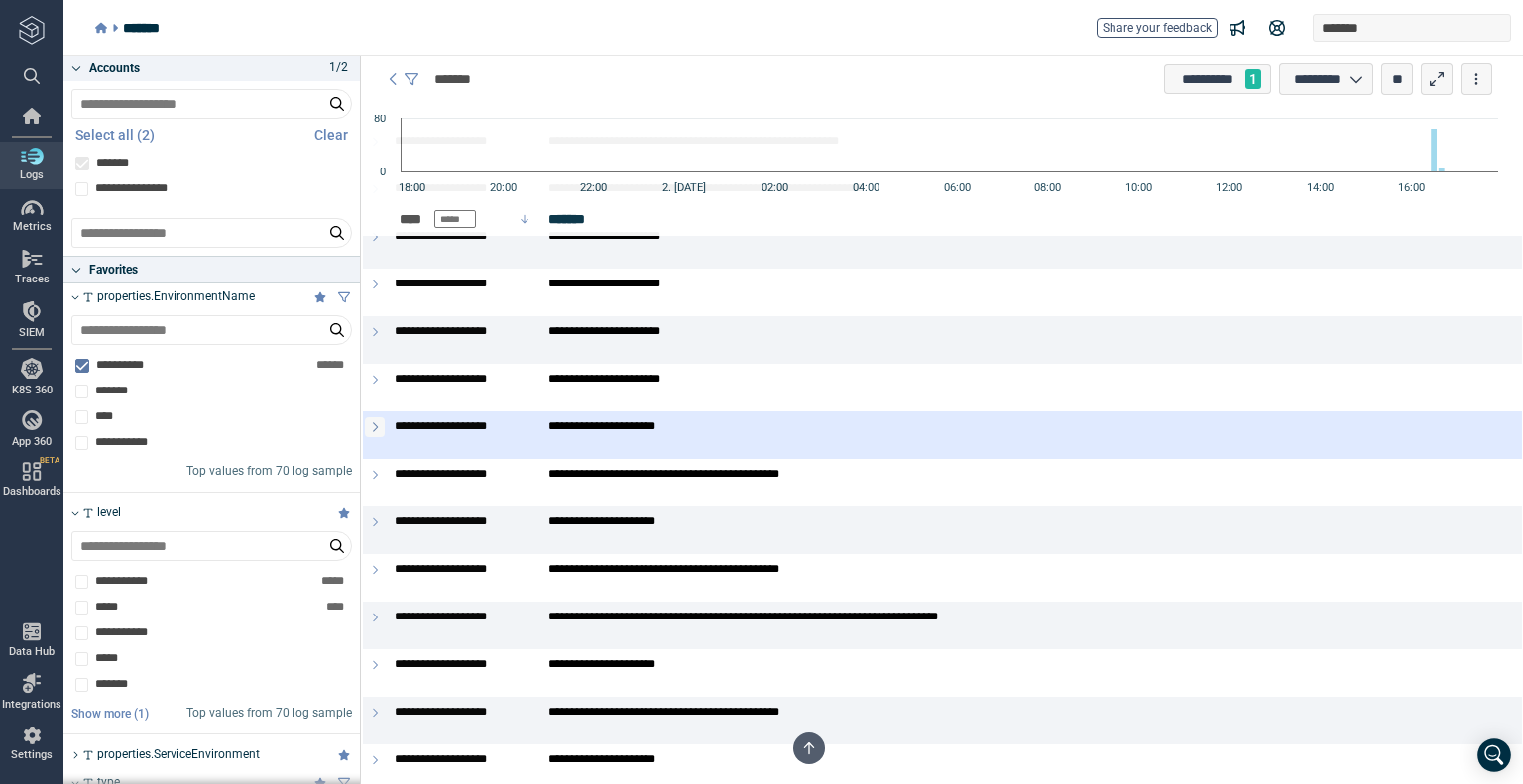 click 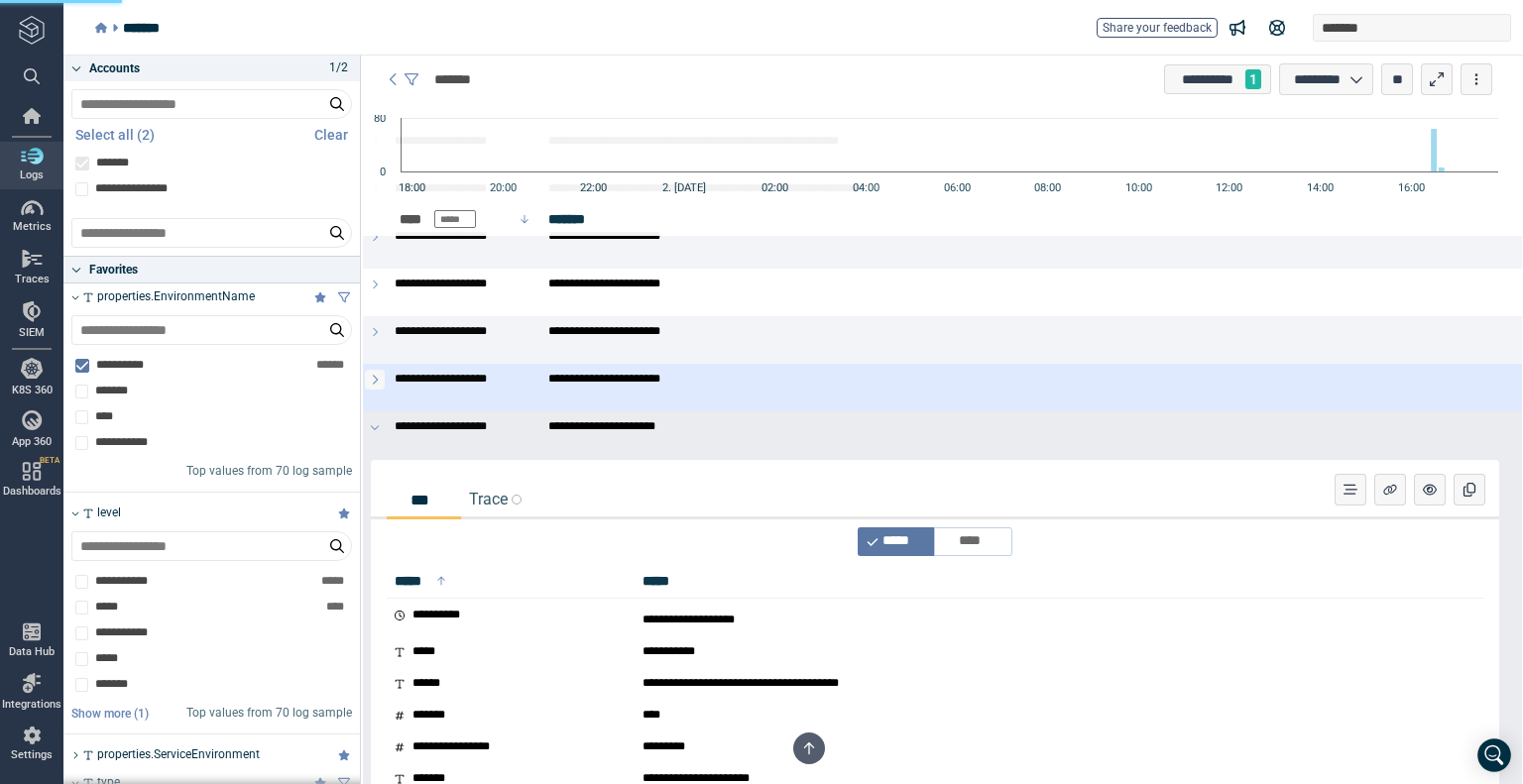 click 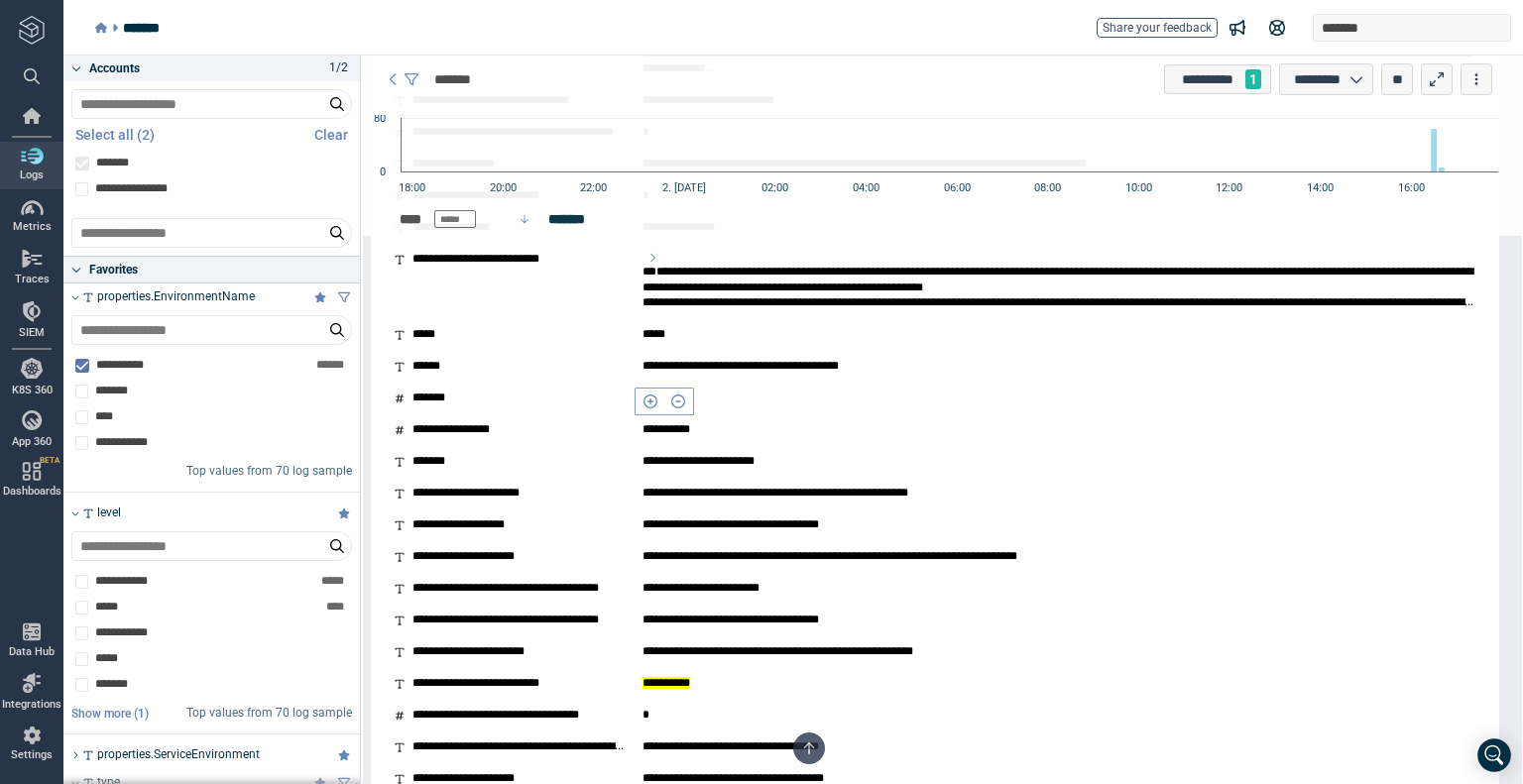 scroll, scrollTop: 1685, scrollLeft: 0, axis: vertical 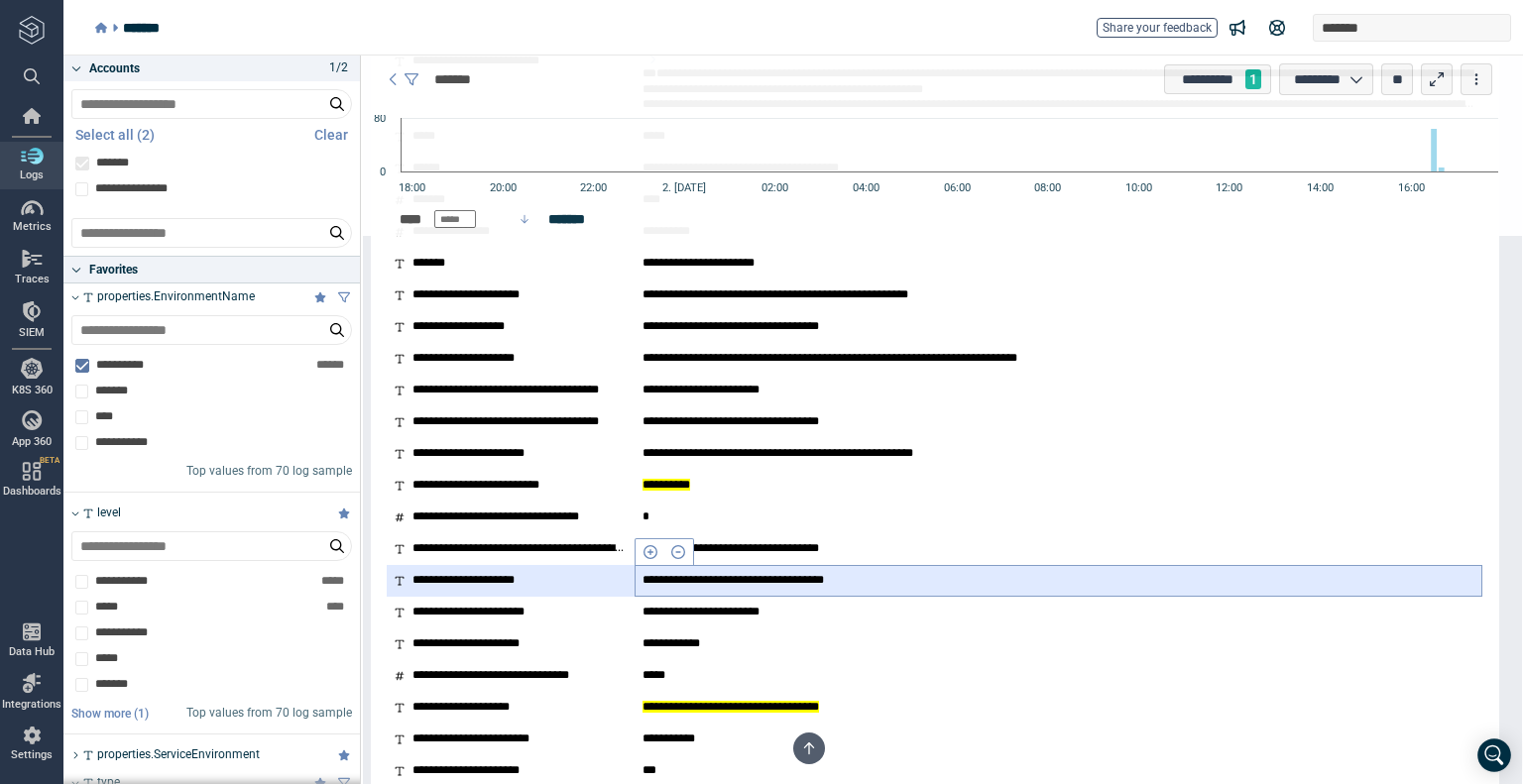 click on "**********" at bounding box center (774, 581) 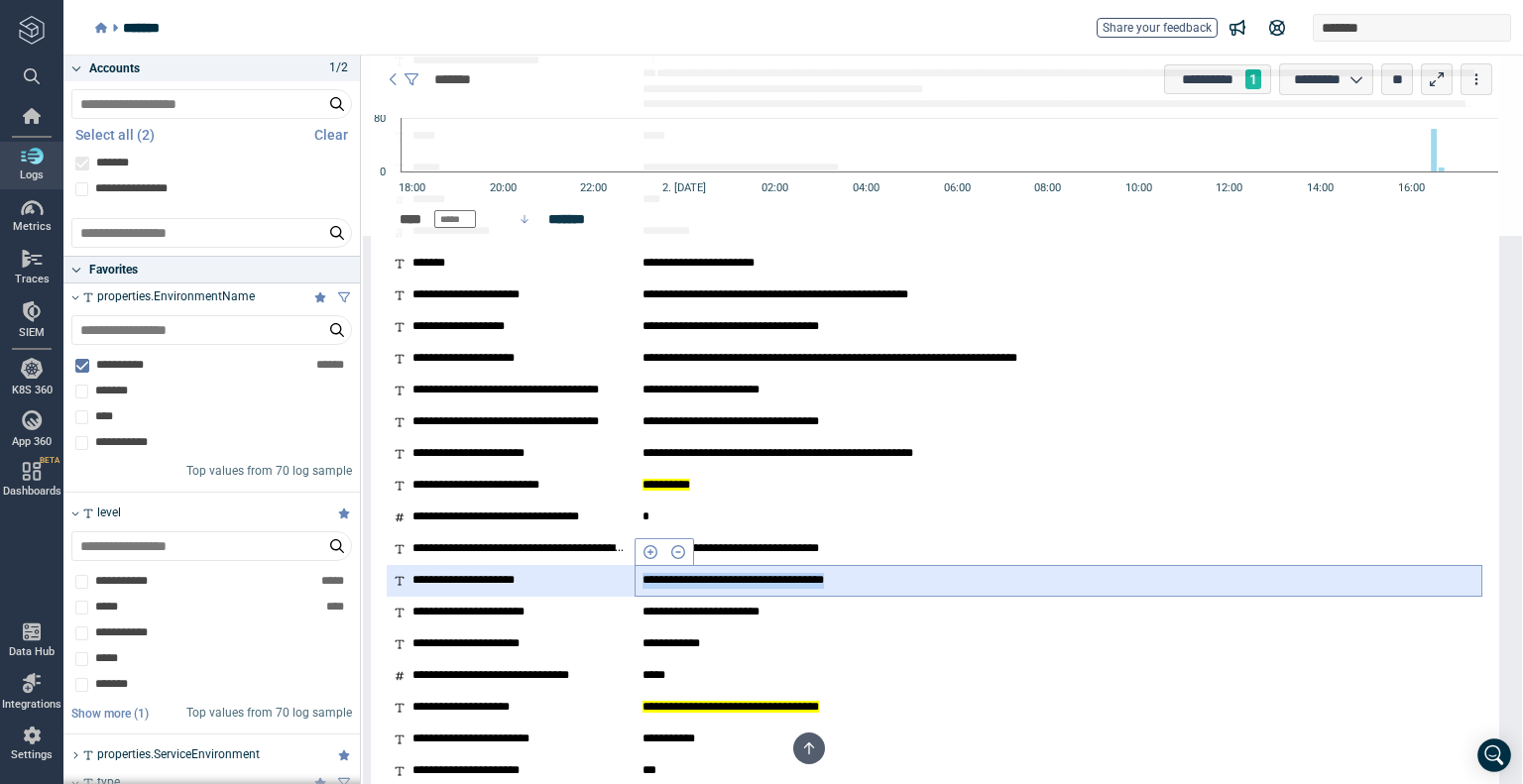 click on "**********" at bounding box center (774, 581) 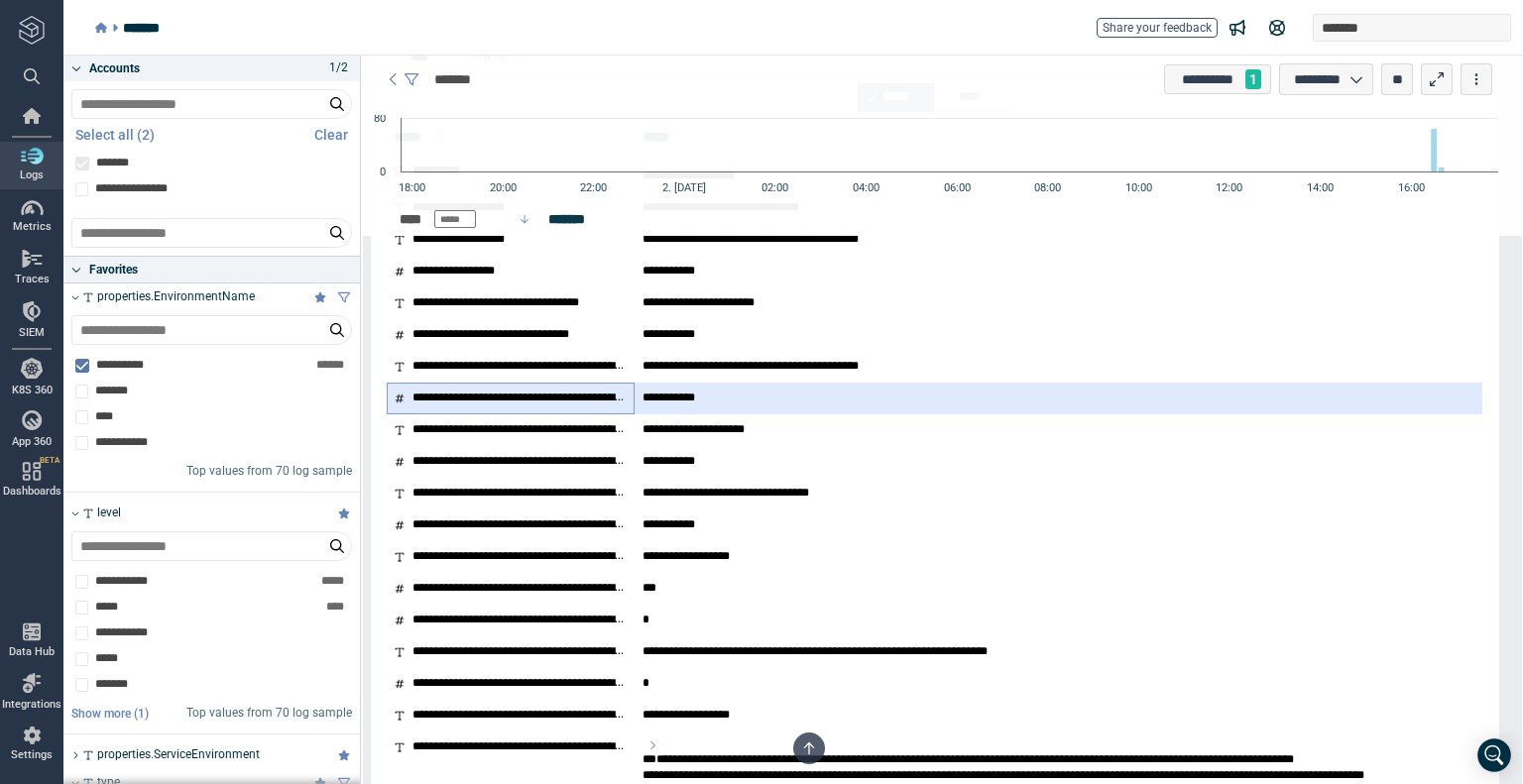 scroll, scrollTop: 297, scrollLeft: 0, axis: vertical 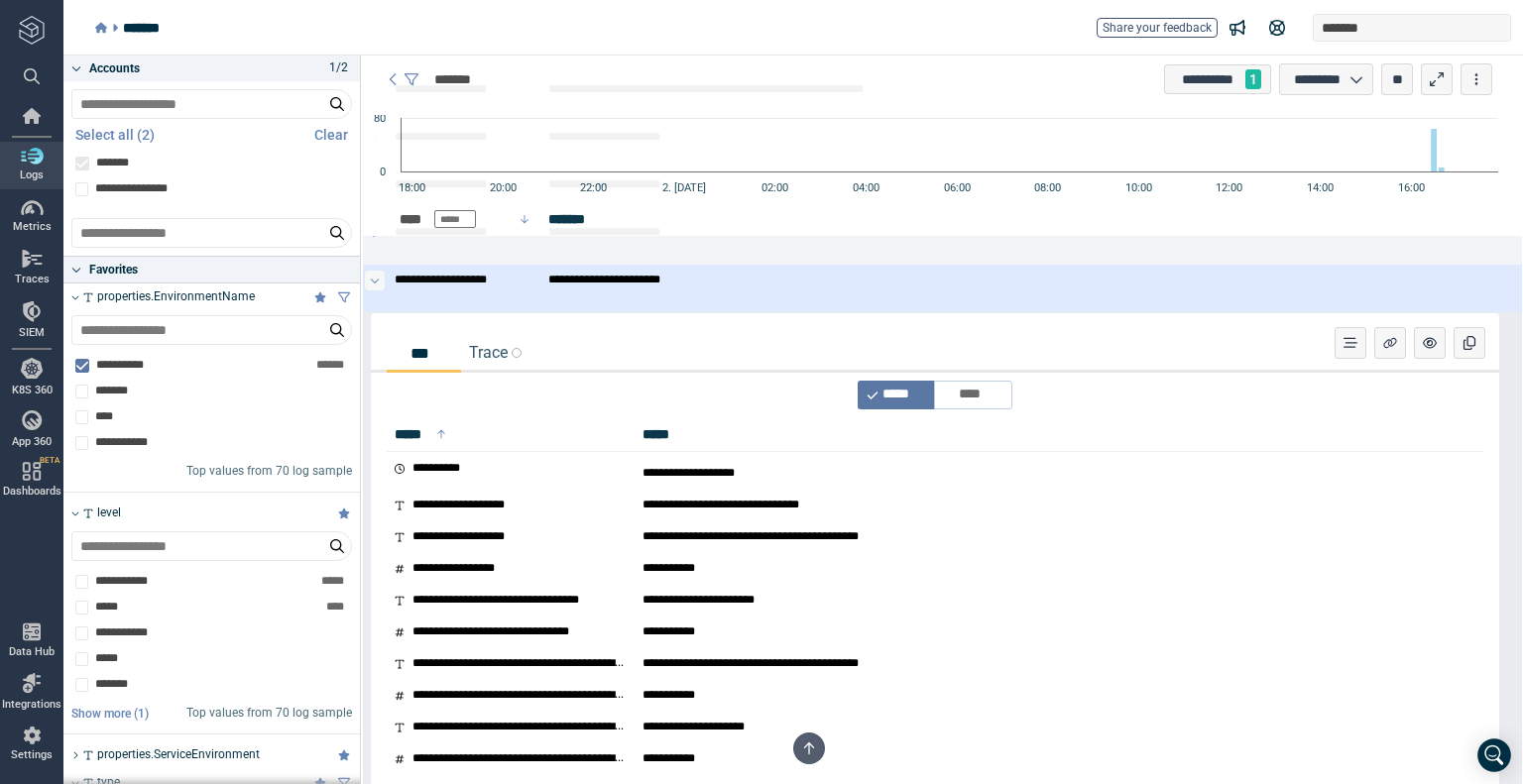 click at bounding box center [375, 280] 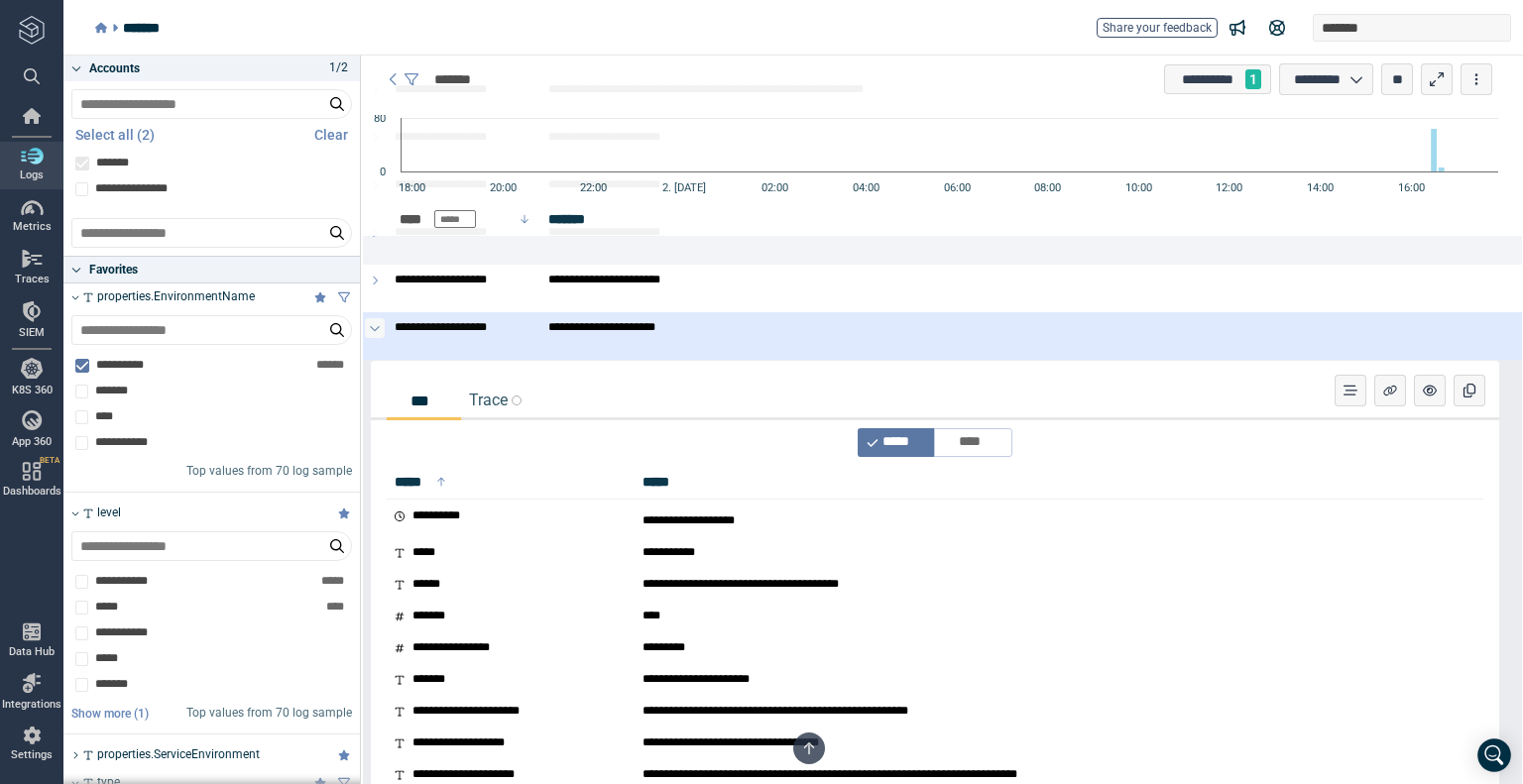 click 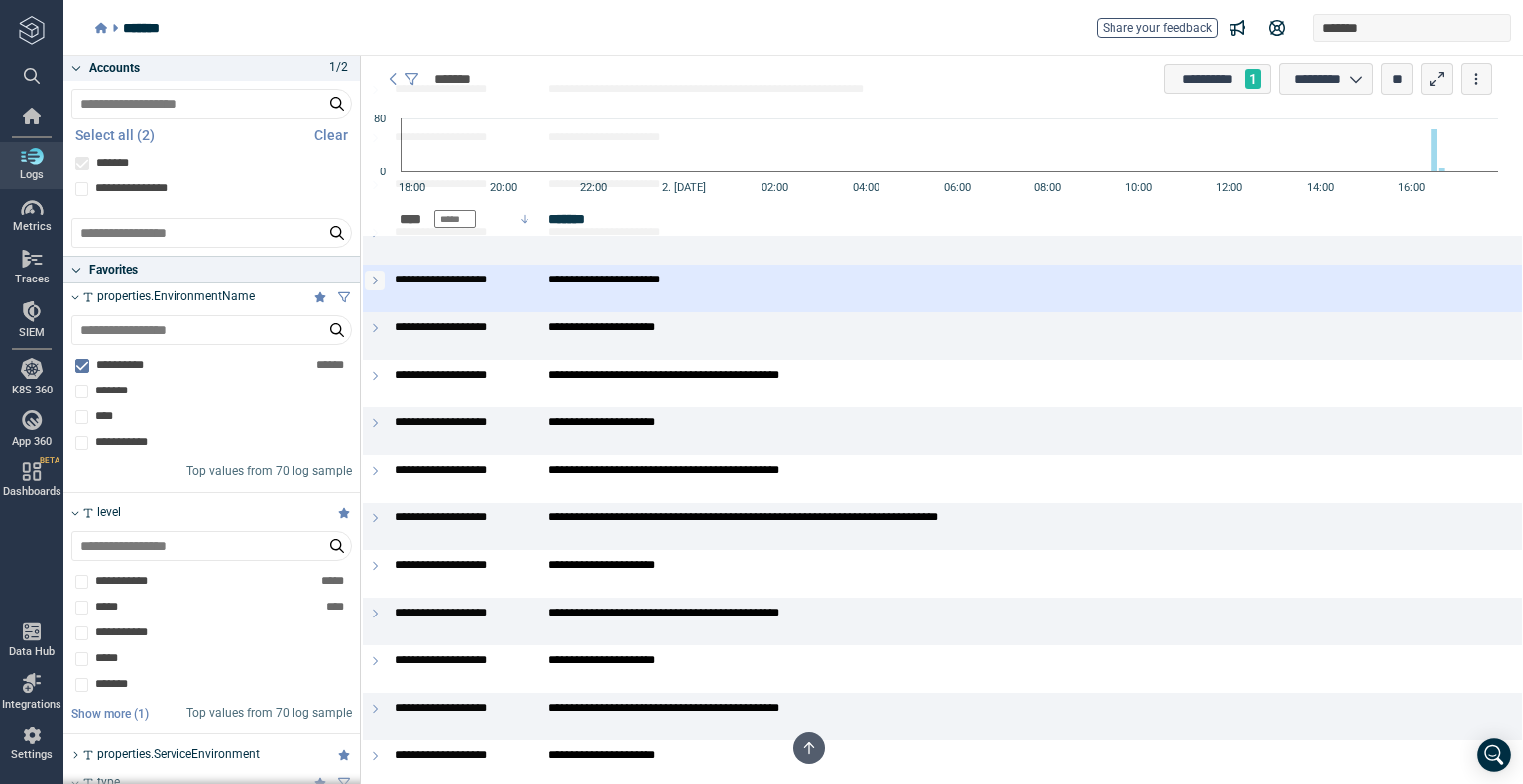 click at bounding box center (375, 280) 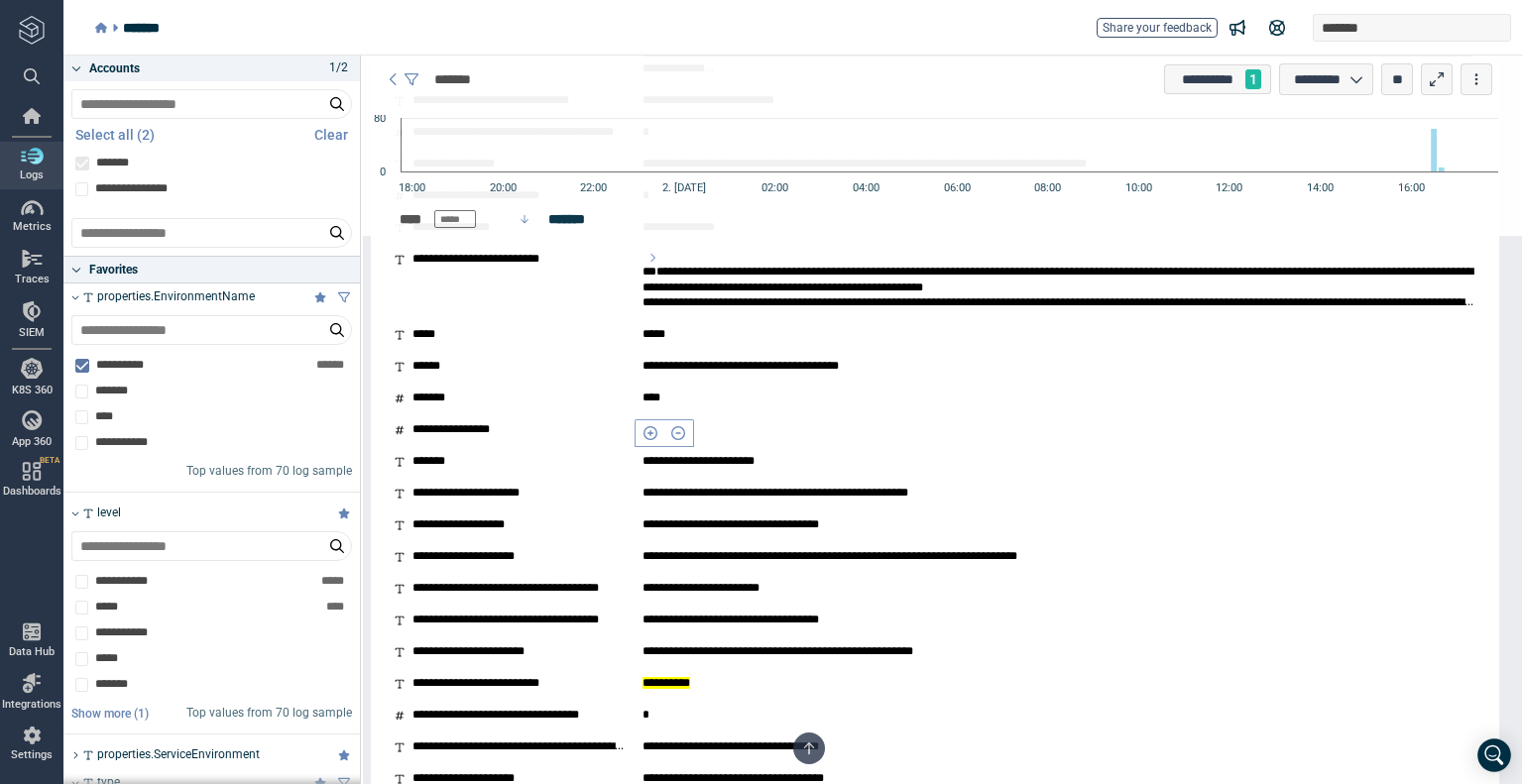 scroll, scrollTop: 1685, scrollLeft: 0, axis: vertical 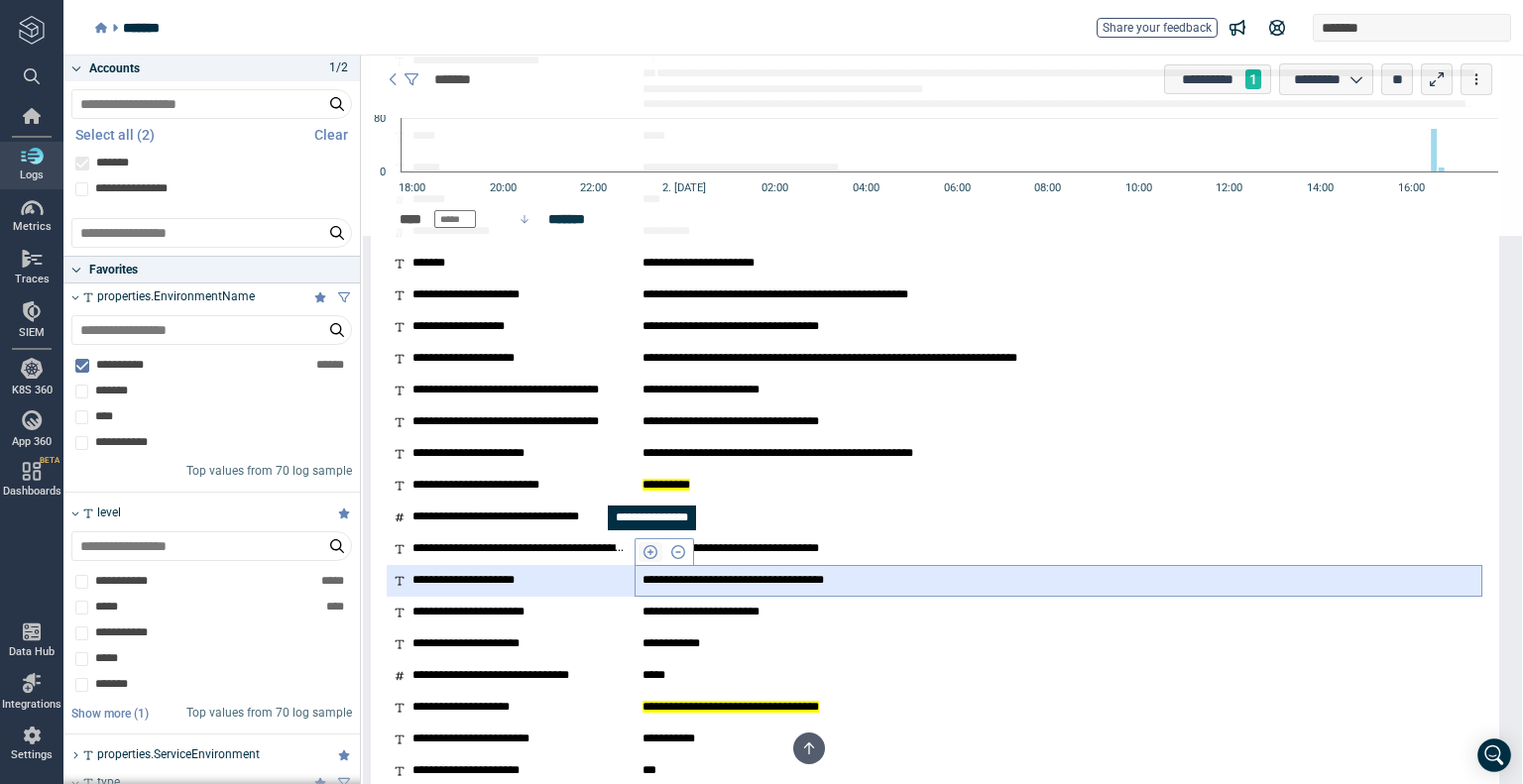 click 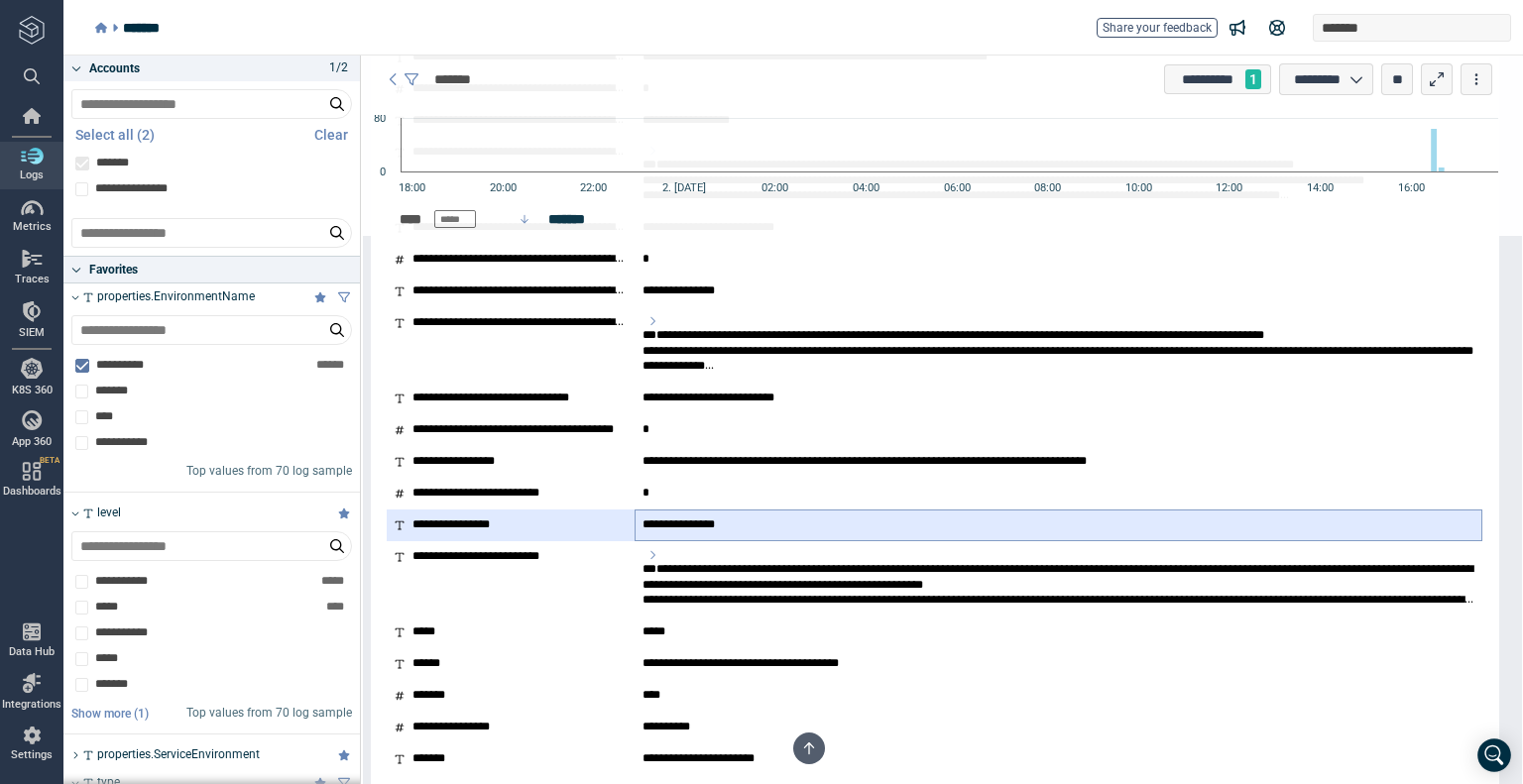 scroll, scrollTop: 767, scrollLeft: 0, axis: vertical 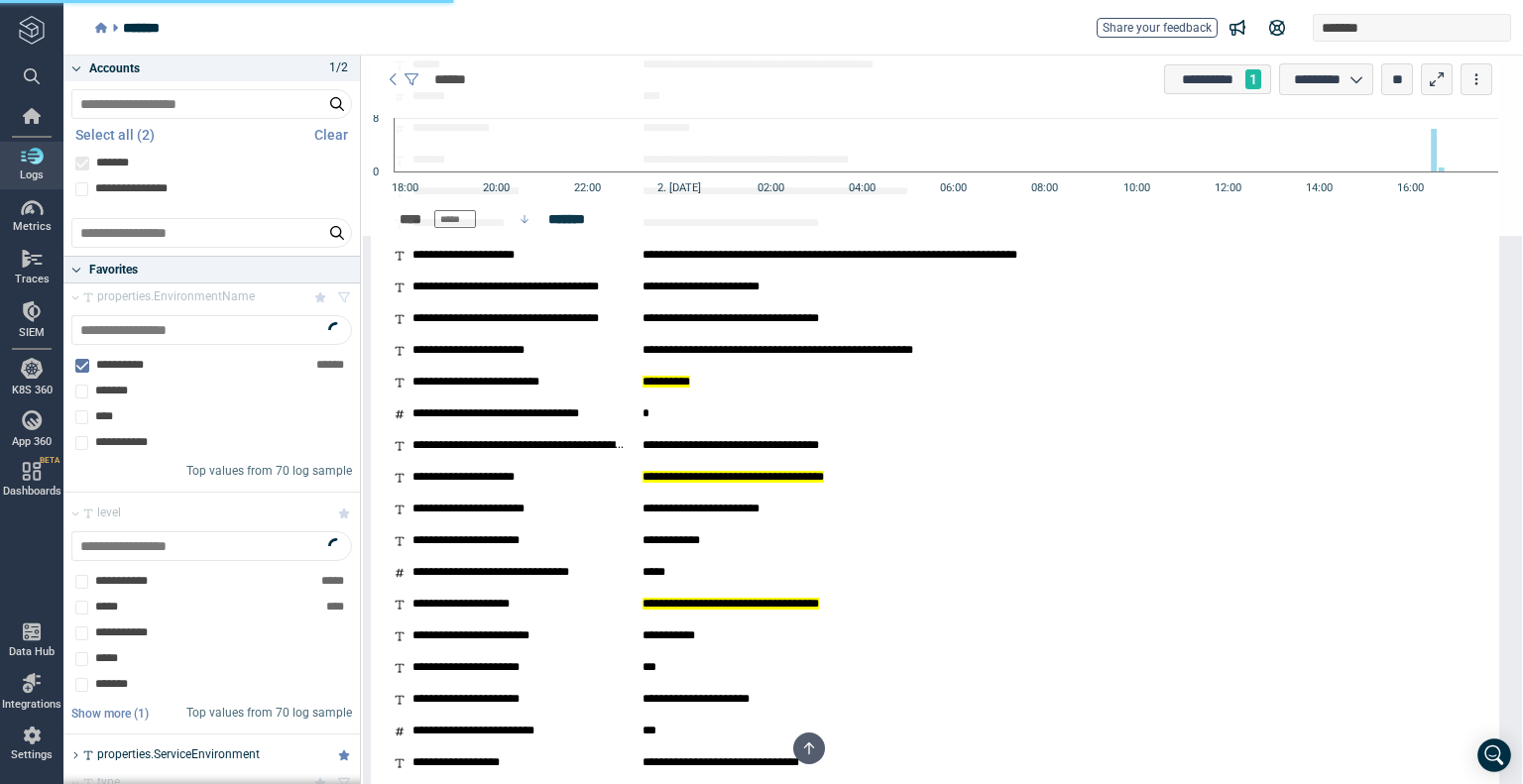 type on "*" 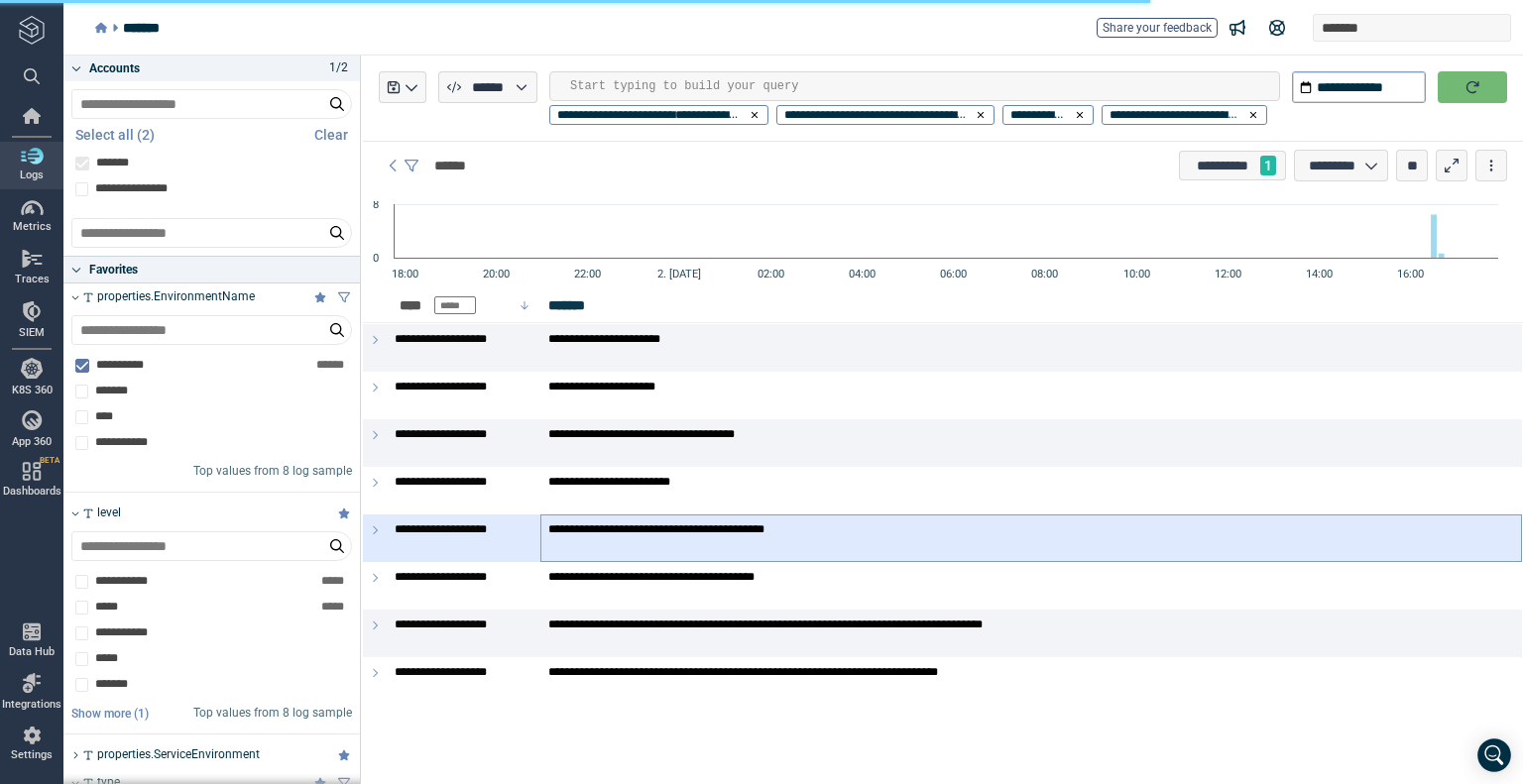 scroll, scrollTop: 0, scrollLeft: 0, axis: both 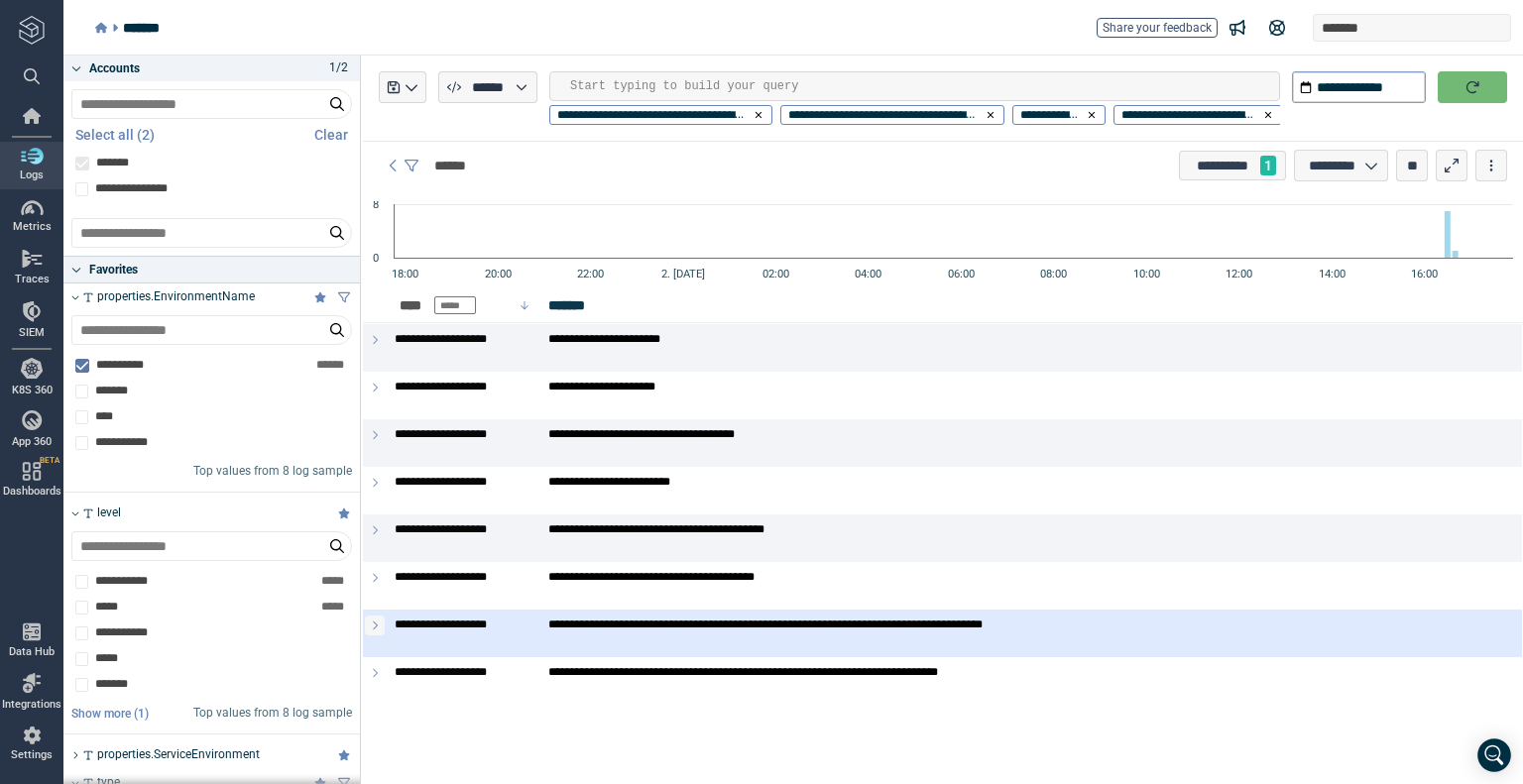 click at bounding box center [375, 625] 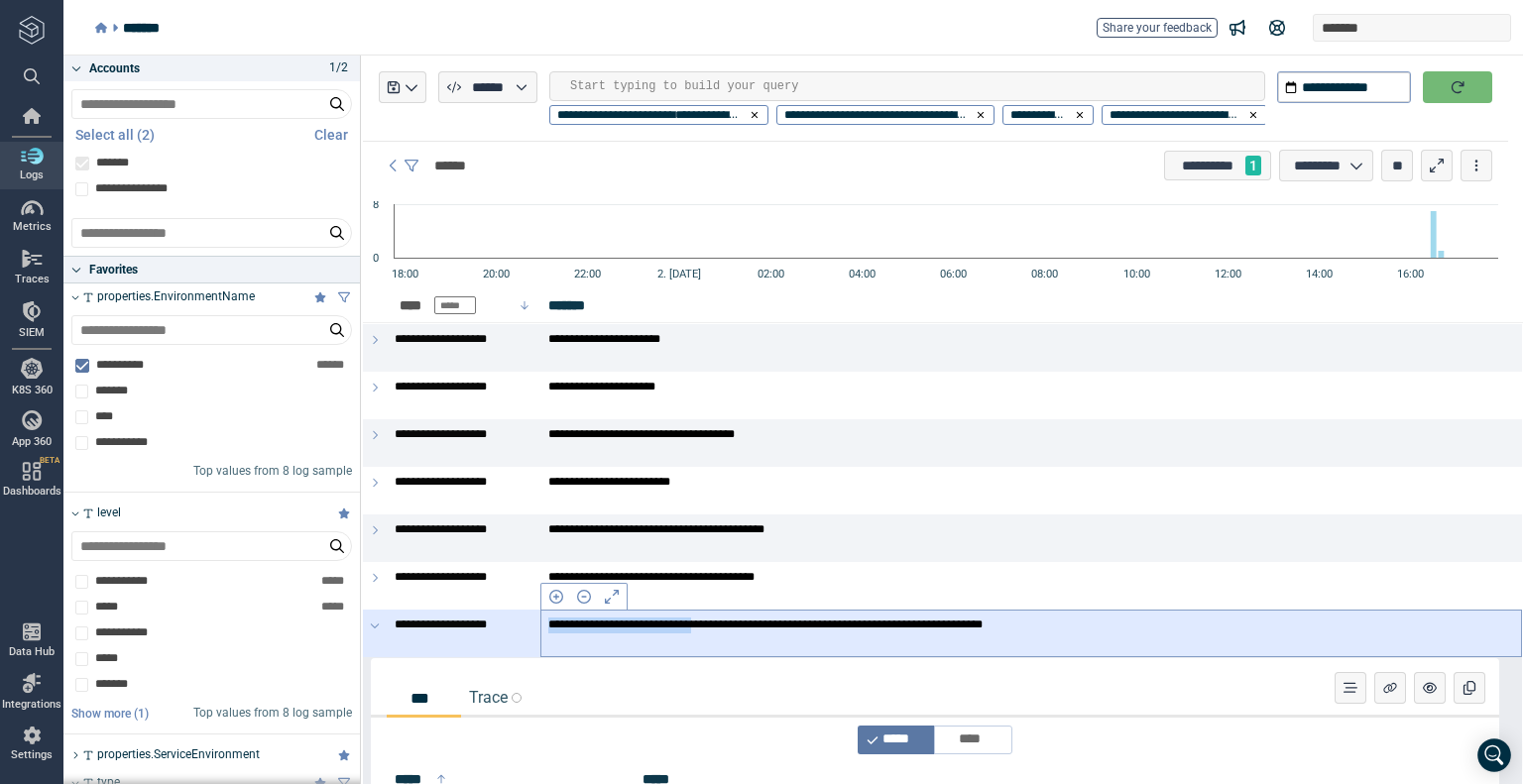 drag, startPoint x: 549, startPoint y: 629, endPoint x: 755, endPoint y: 633, distance: 206.03883 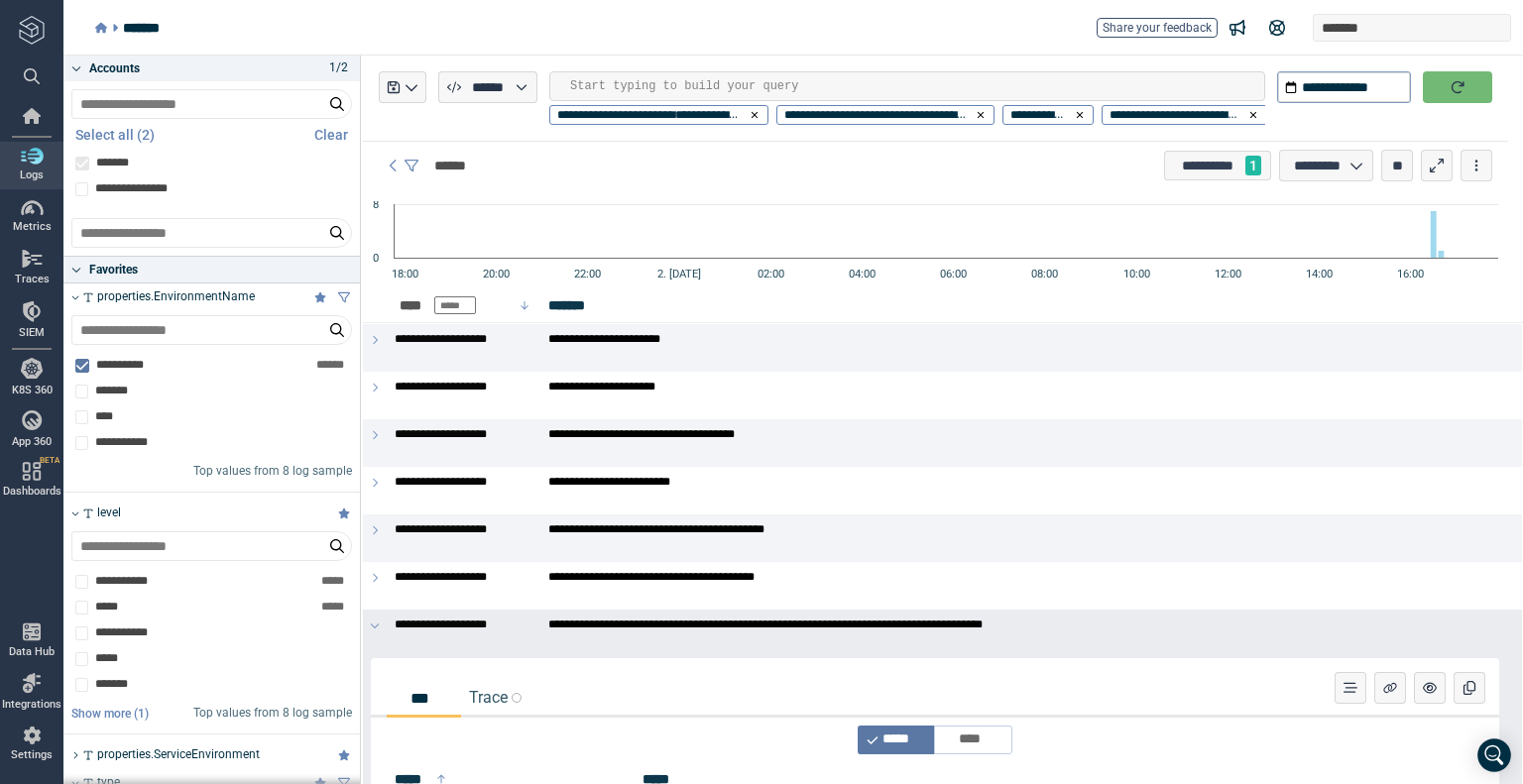click on "Start typing to build your query No suggestions. Insert (Tab) Show More (Ctrl+Space)" at bounding box center [907, 86] 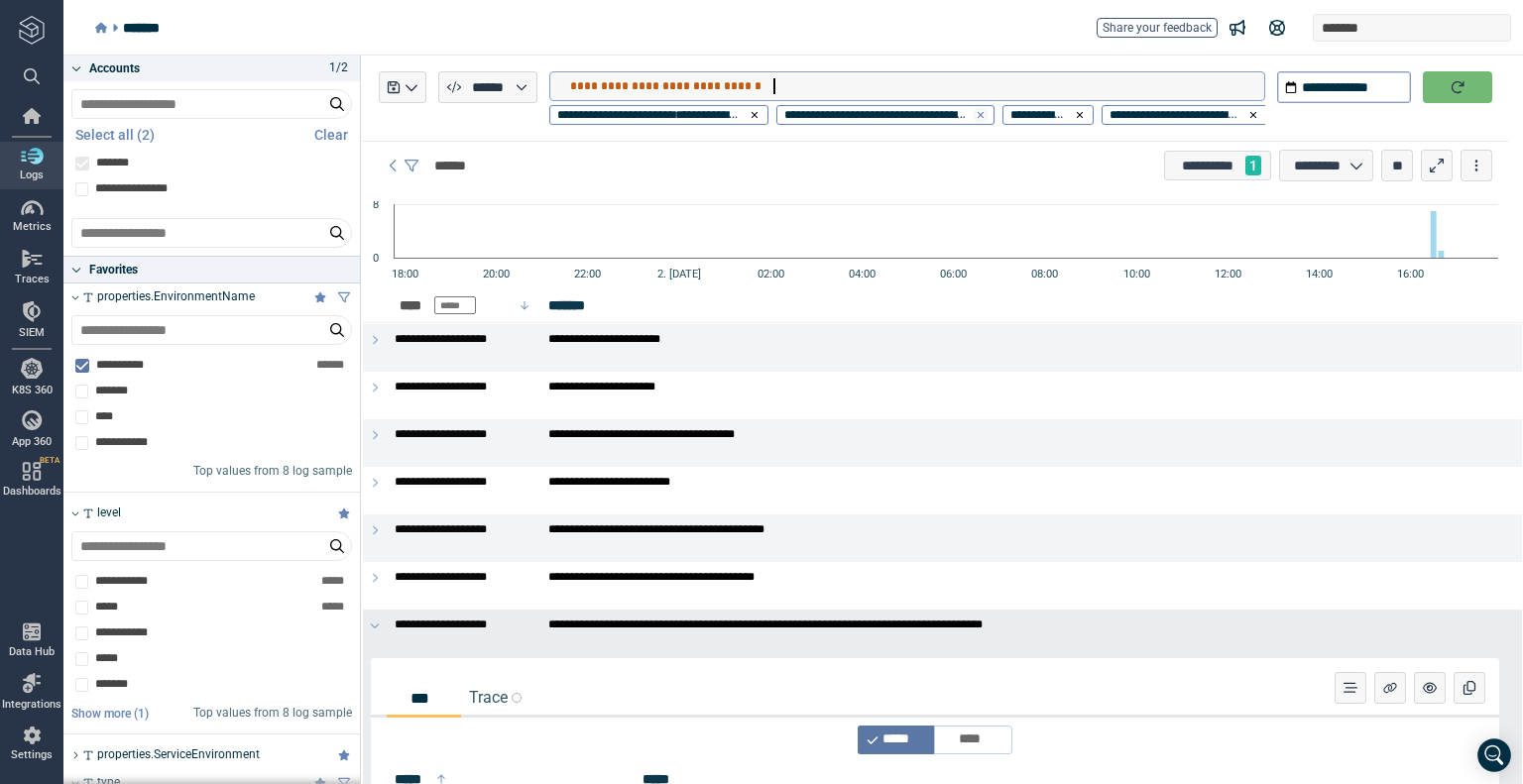 type on "**********" 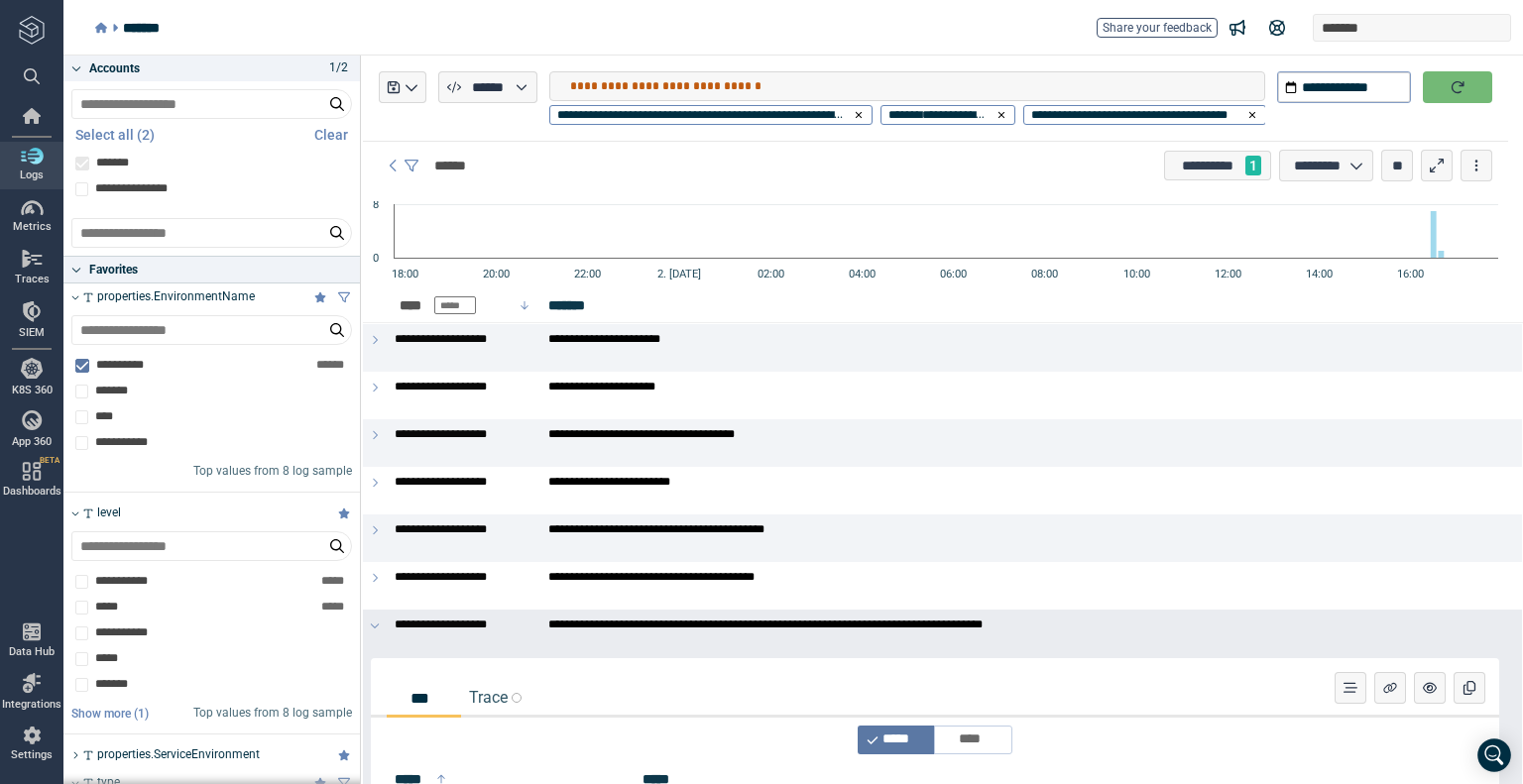 click at bounding box center (1458, 87) 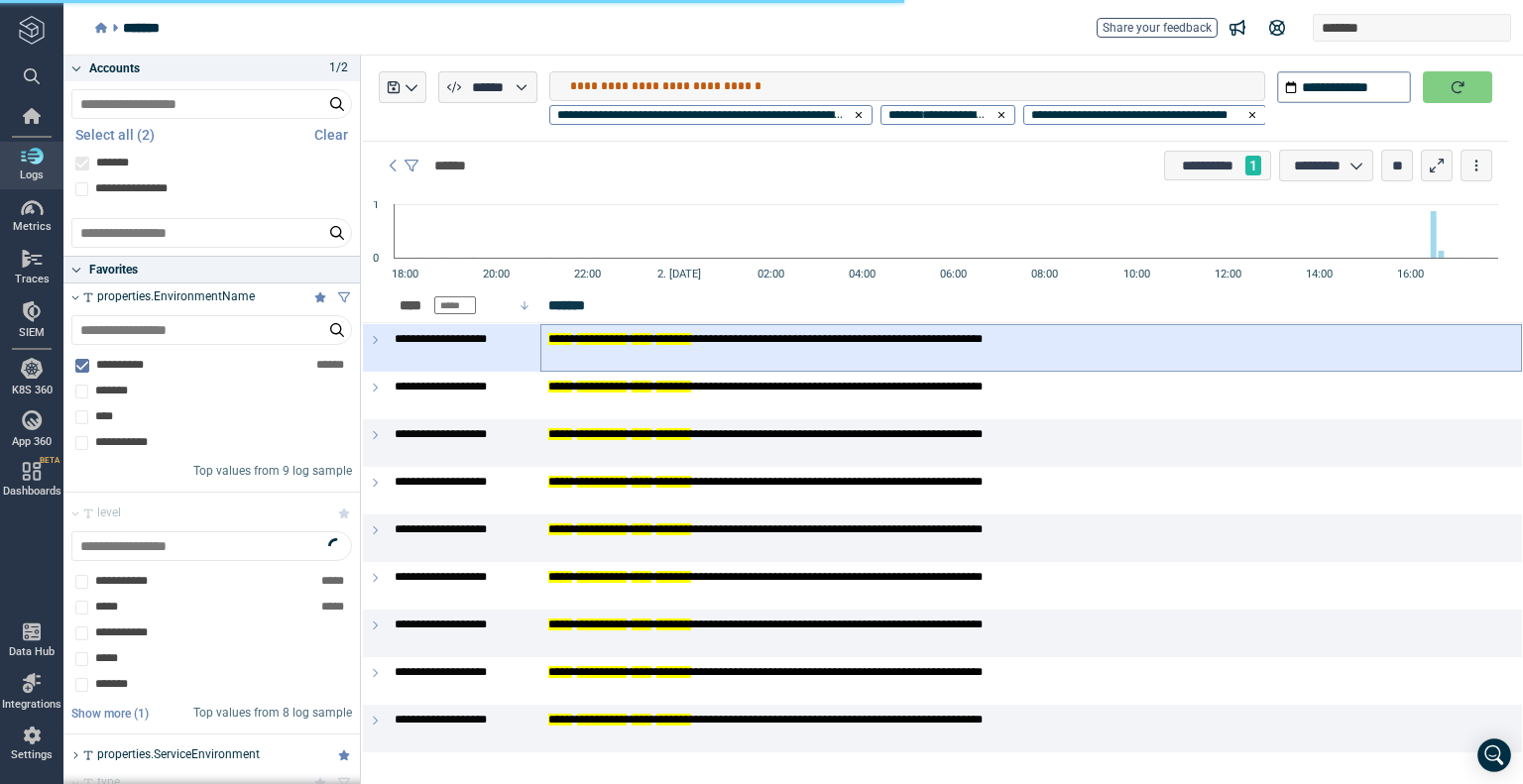 type on "*" 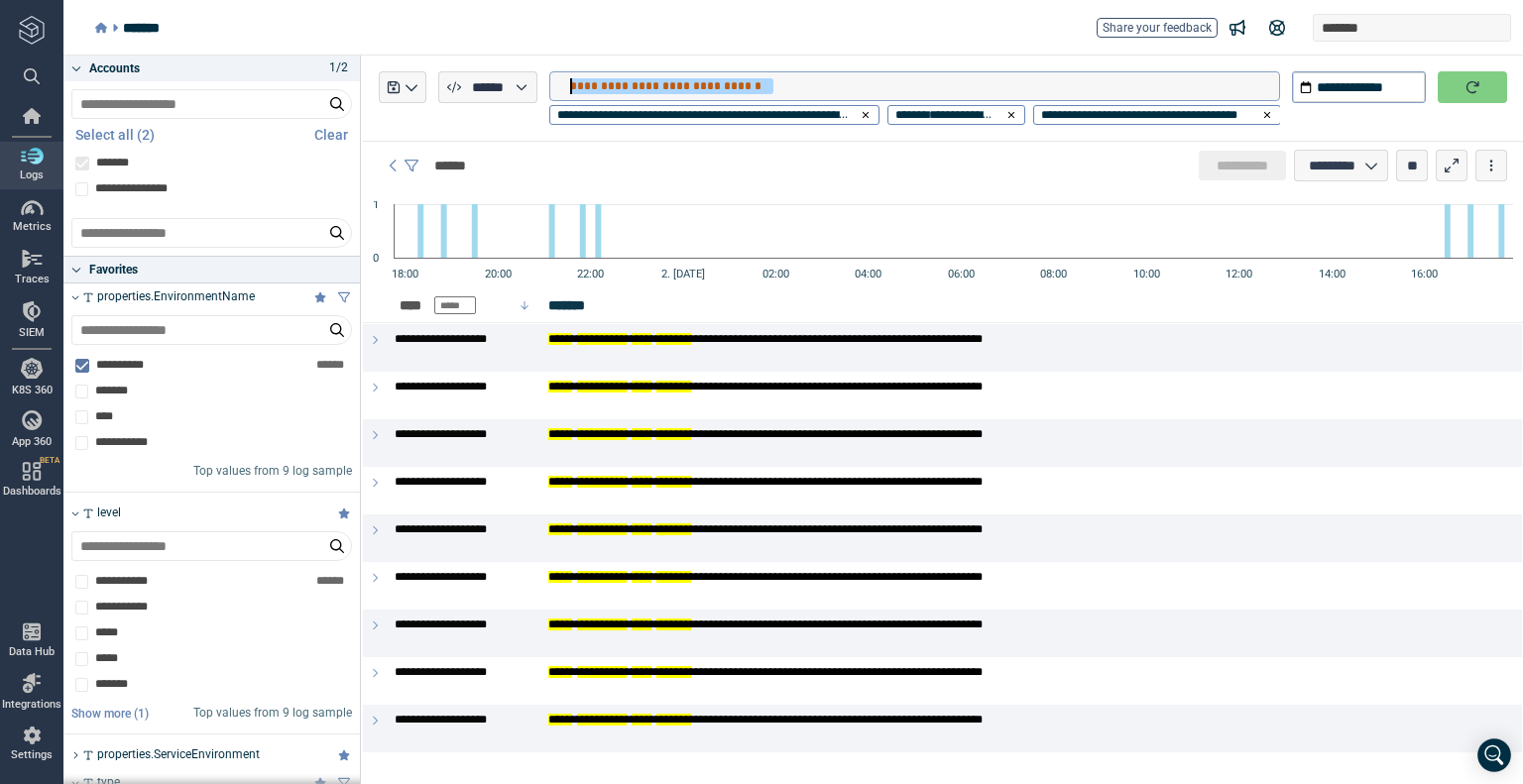 drag, startPoint x: 849, startPoint y: 82, endPoint x: 524, endPoint y: 81, distance: 325.00154 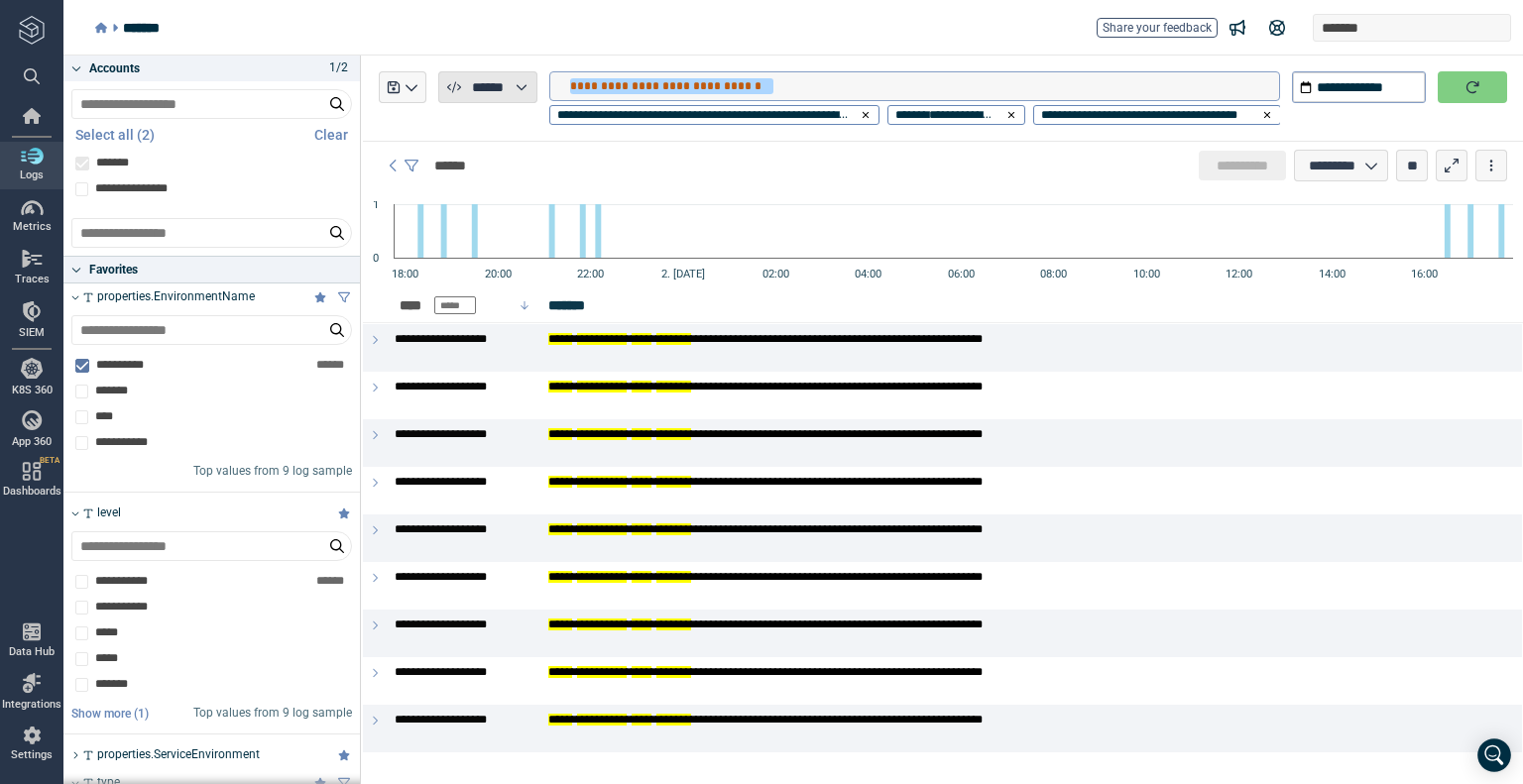 type 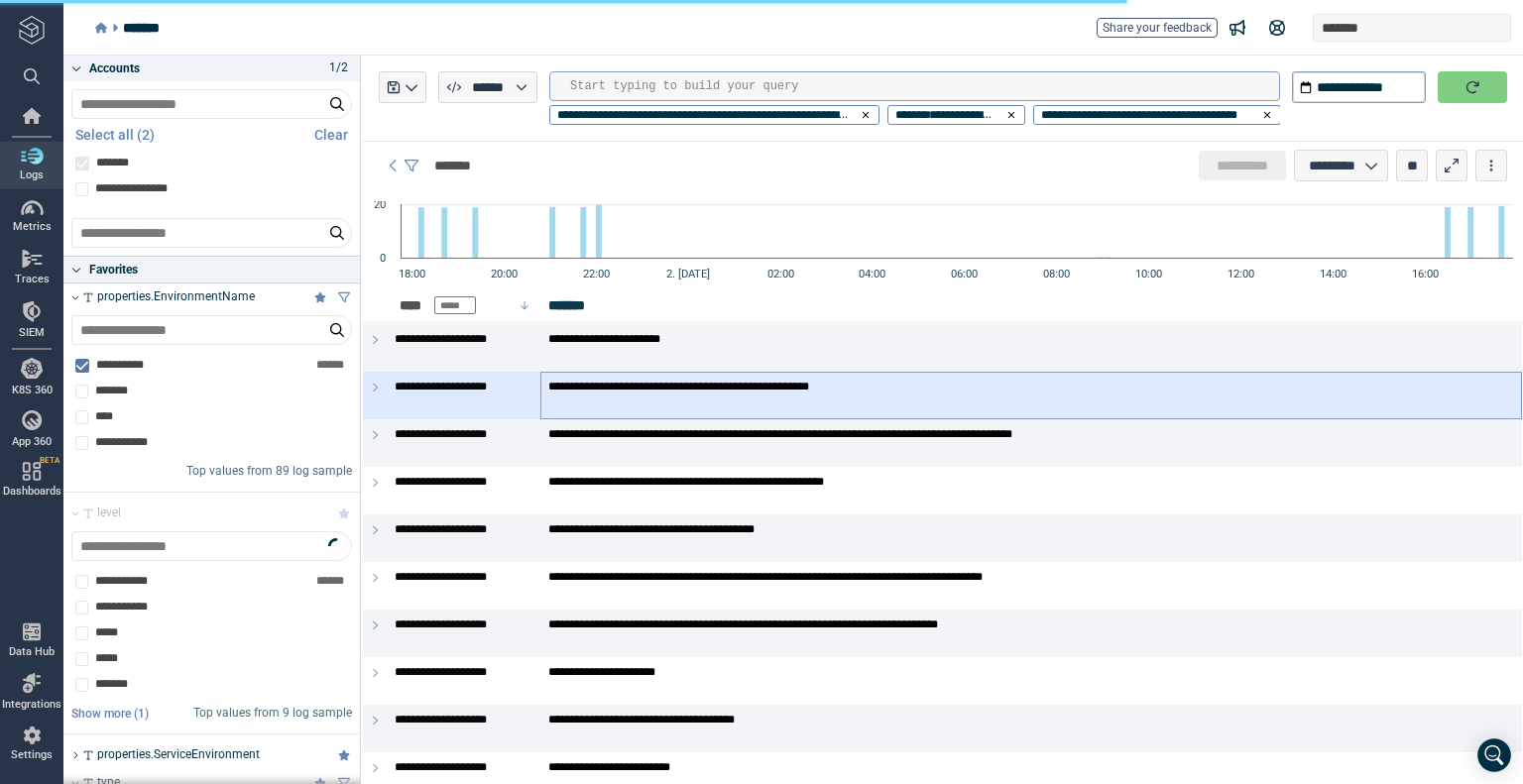 type on "*" 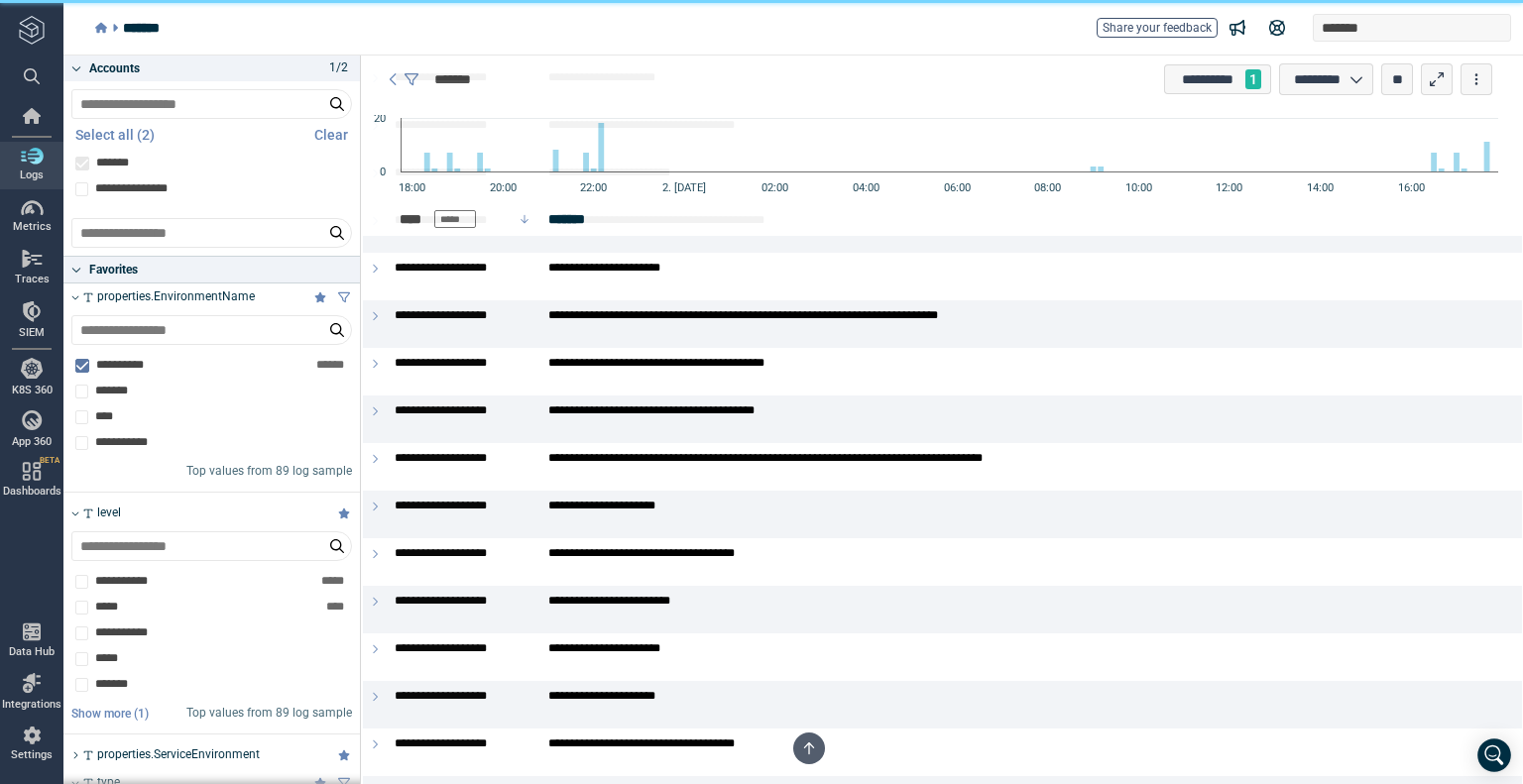 scroll, scrollTop: 1288, scrollLeft: 0, axis: vertical 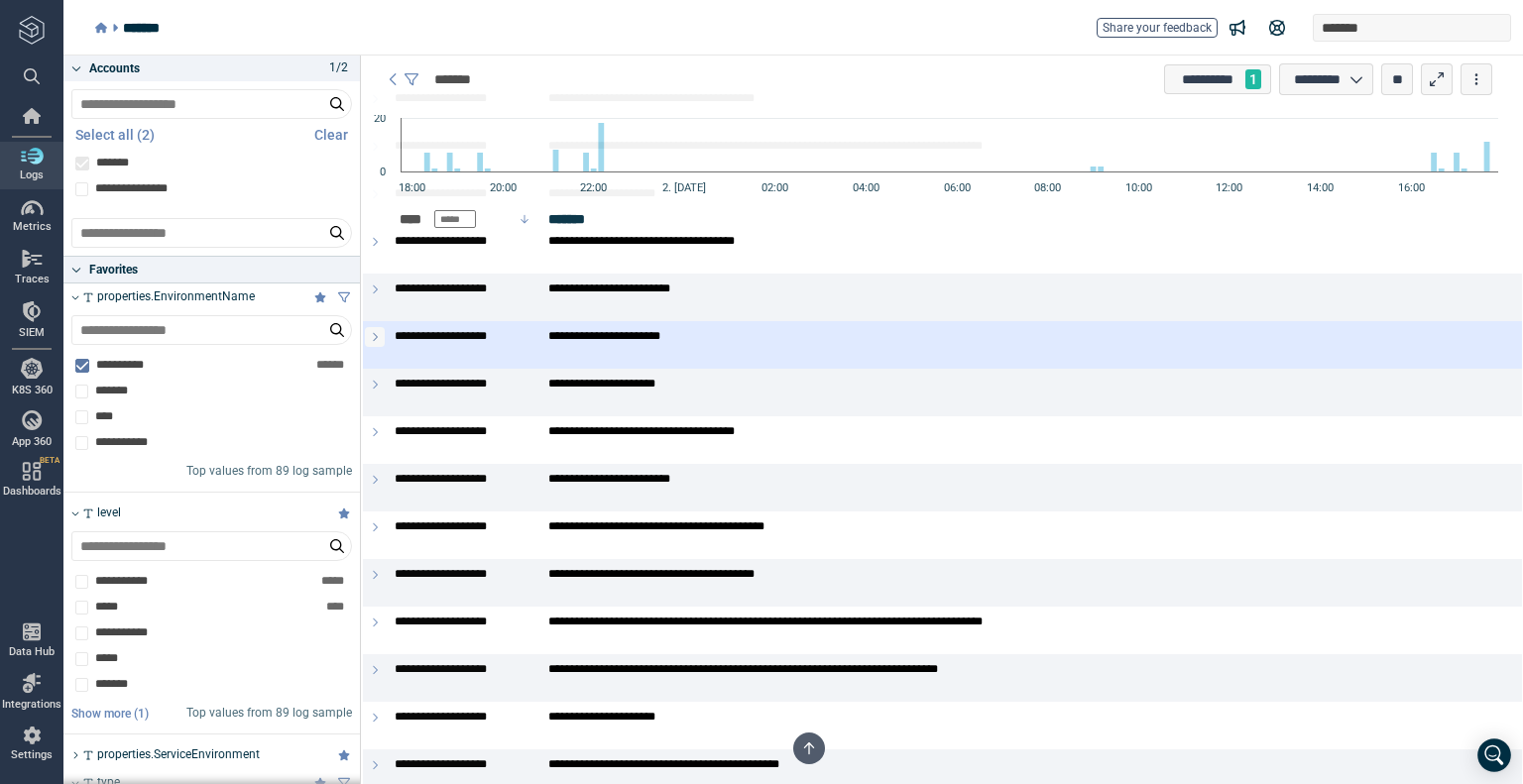 click at bounding box center [375, 337] 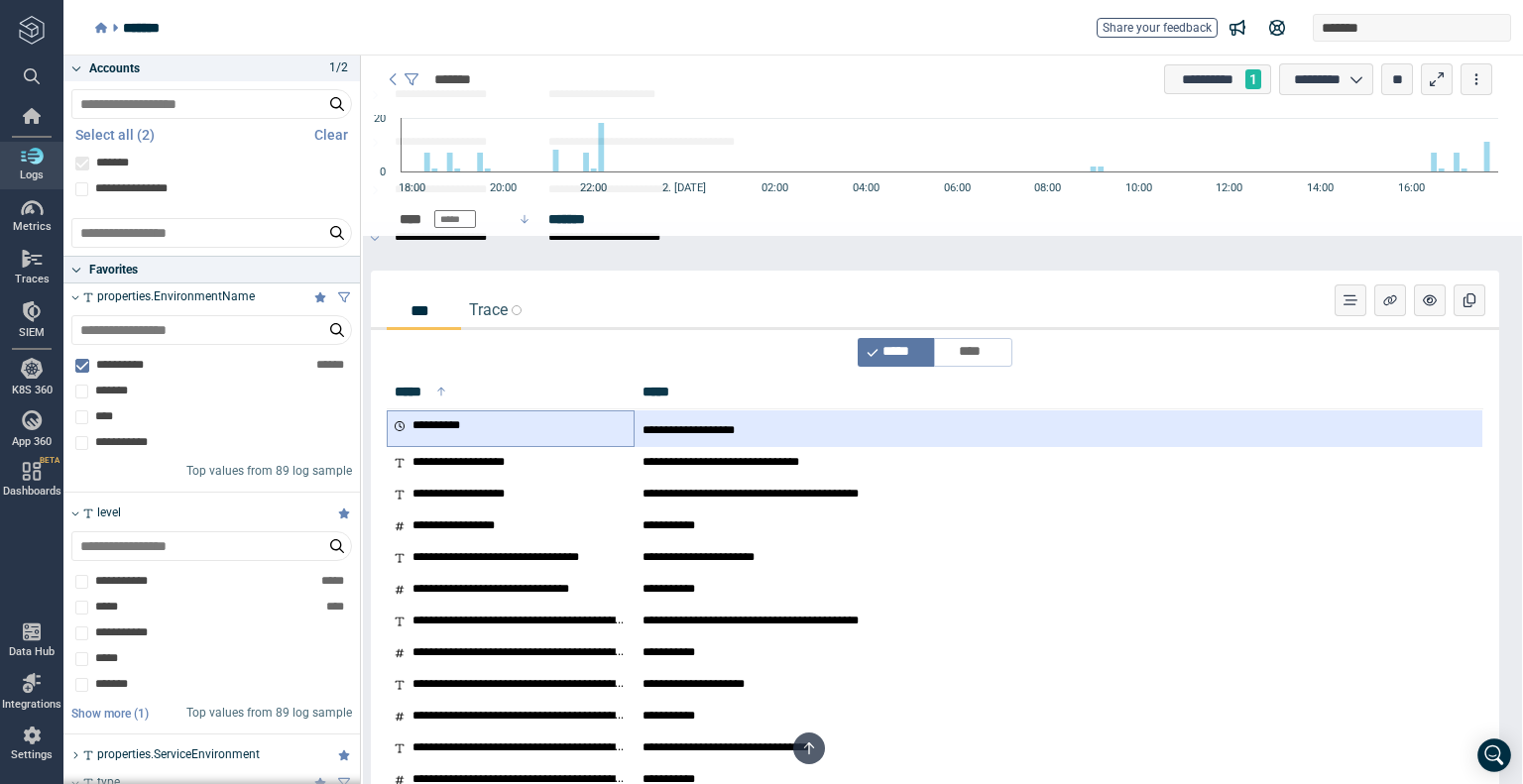 scroll, scrollTop: 709, scrollLeft: 0, axis: vertical 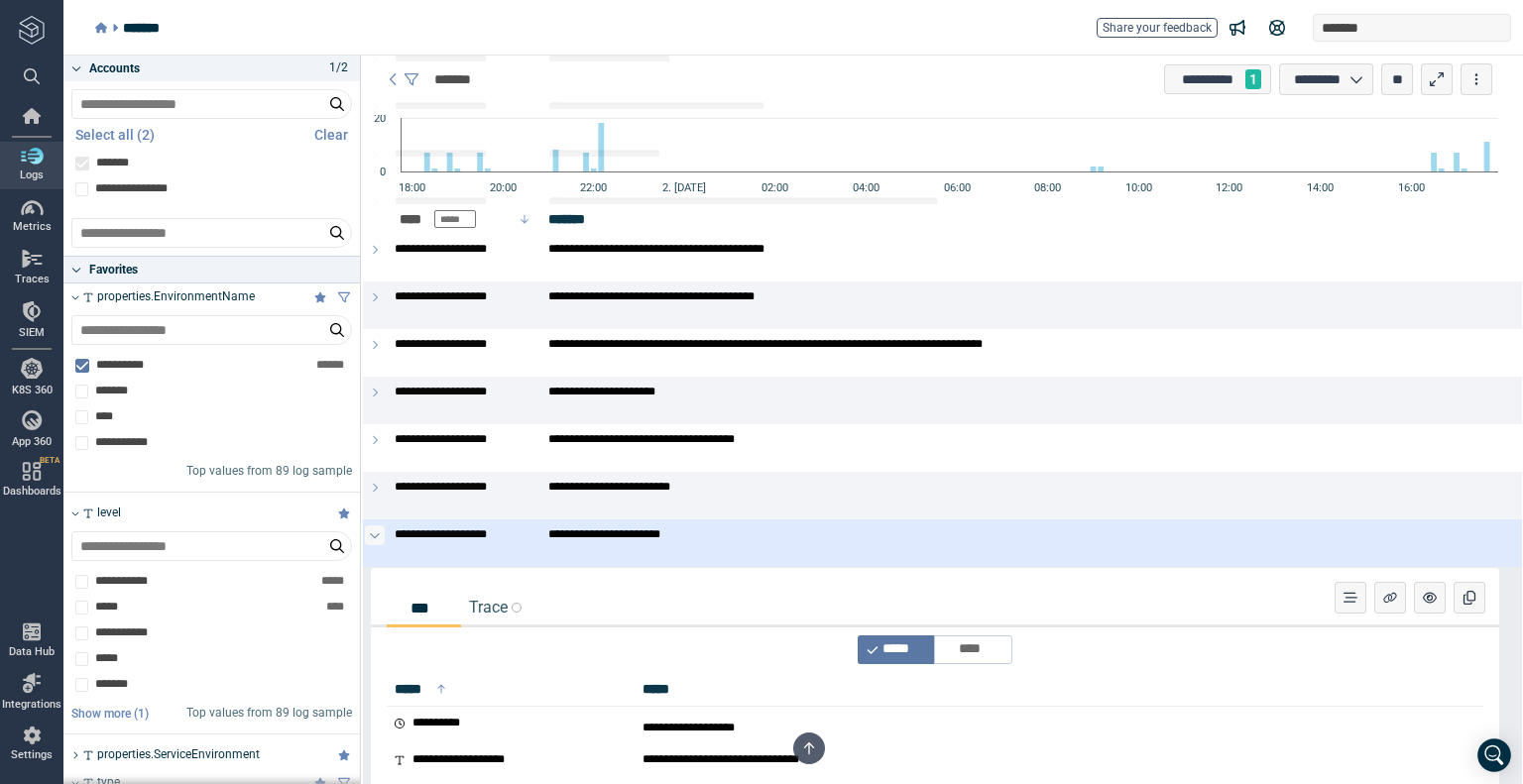 click 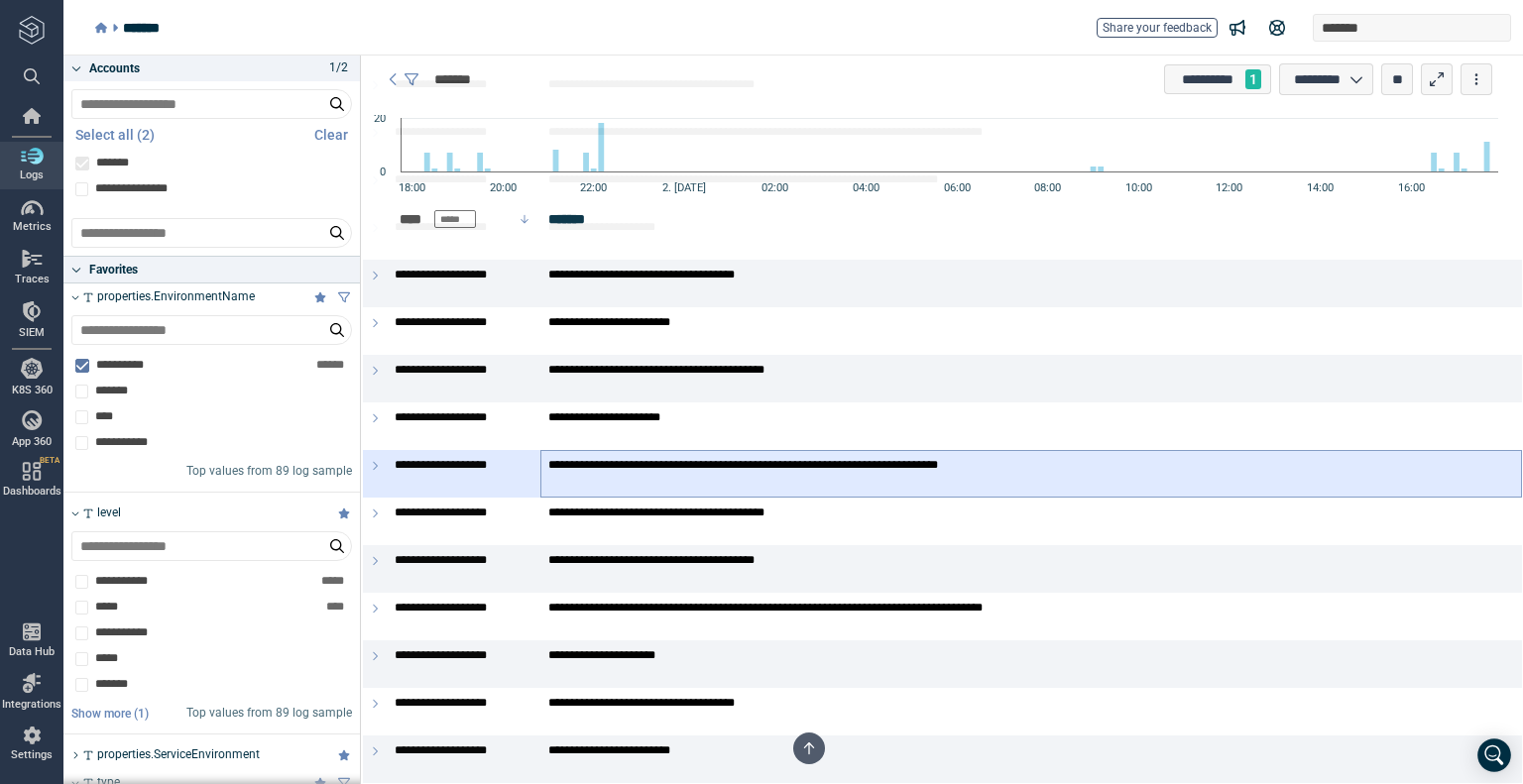 scroll, scrollTop: 411, scrollLeft: 0, axis: vertical 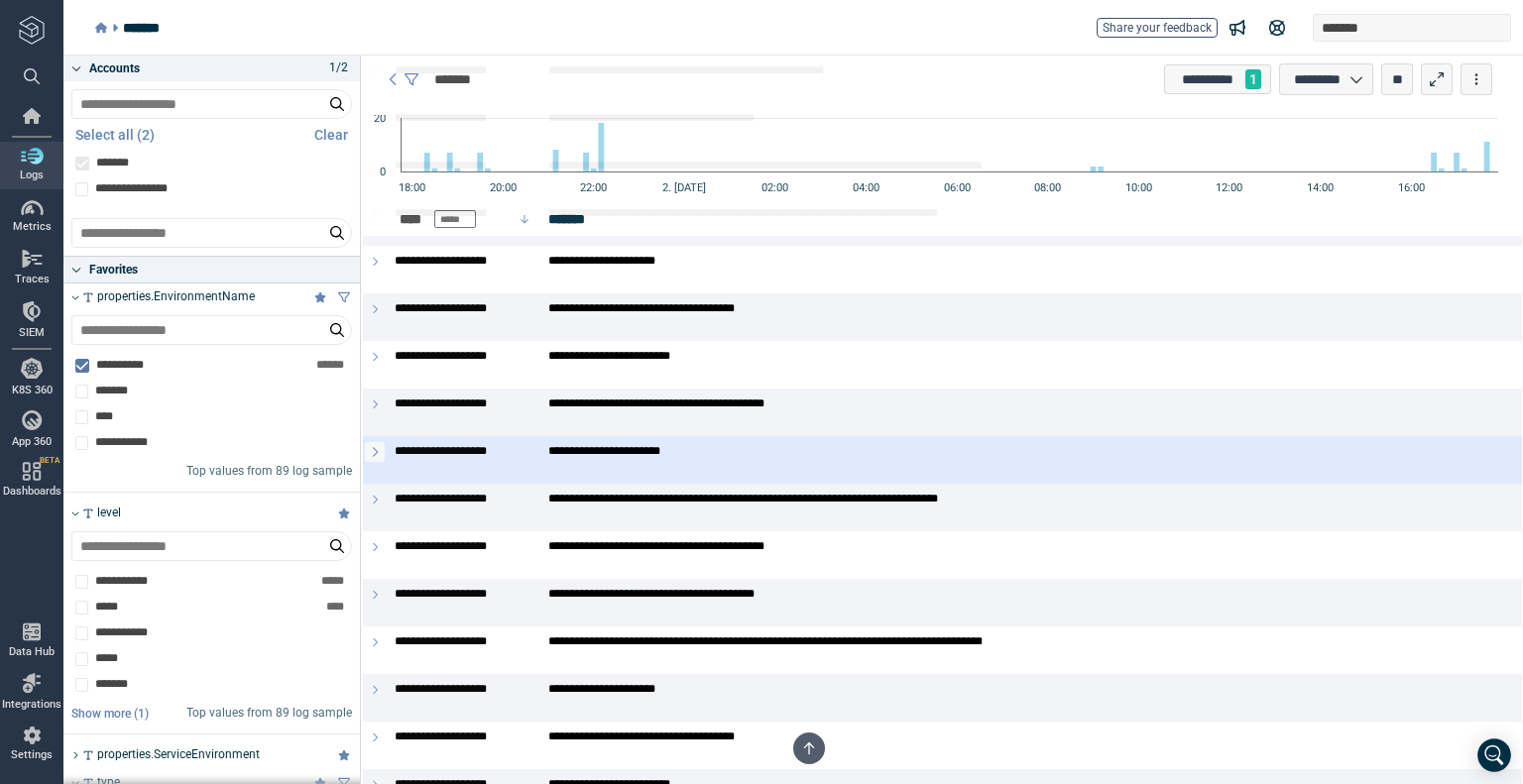 click 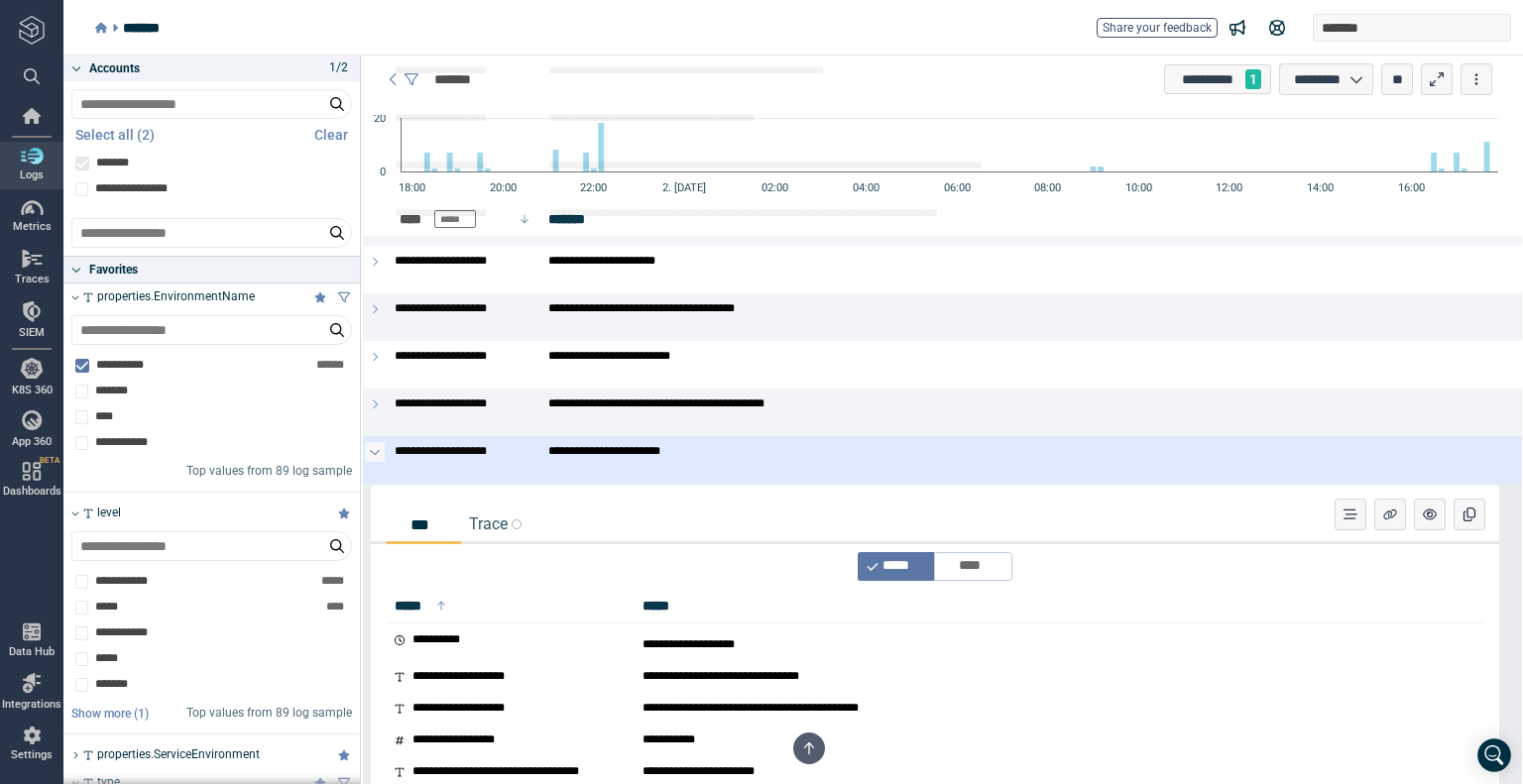 click 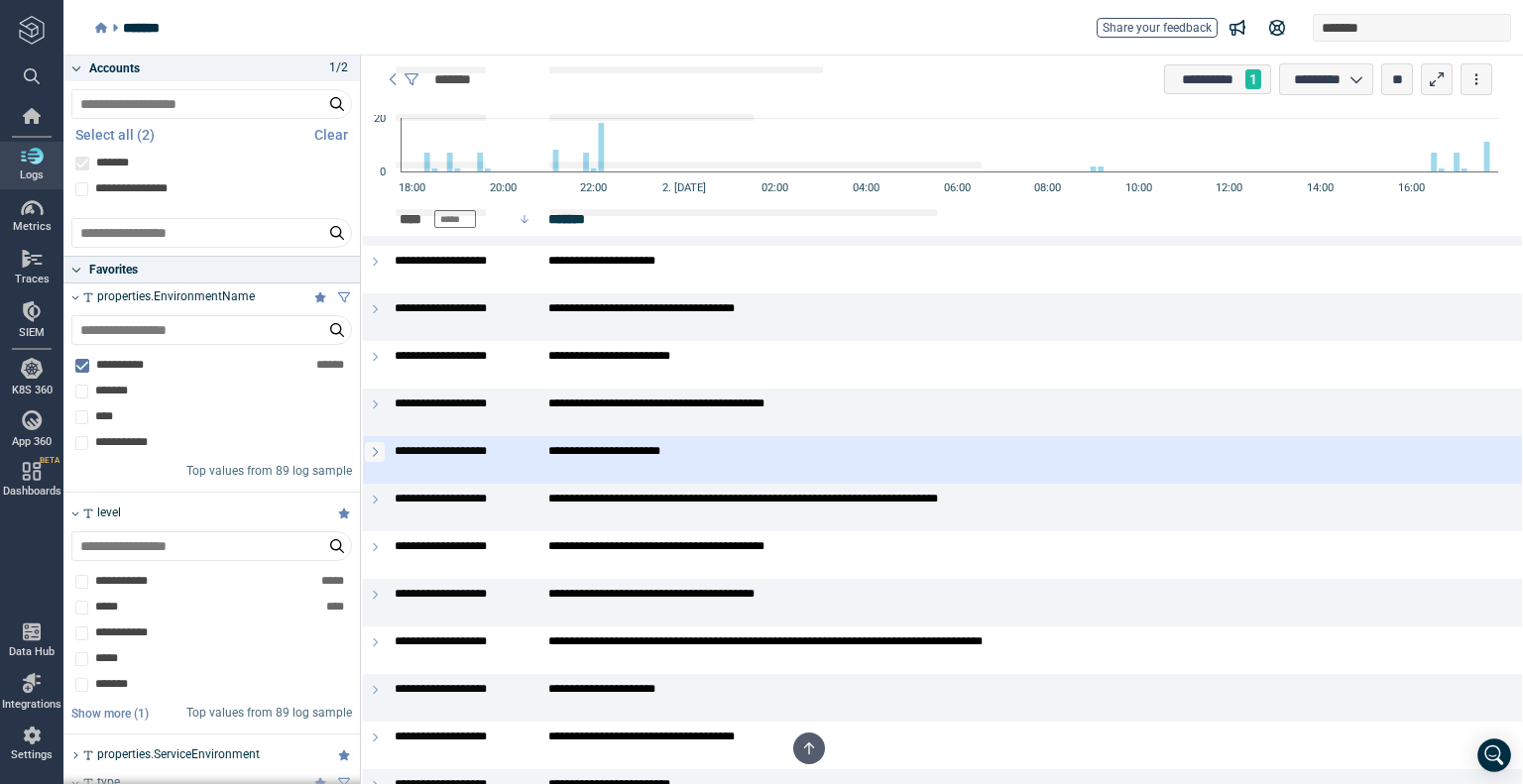 click 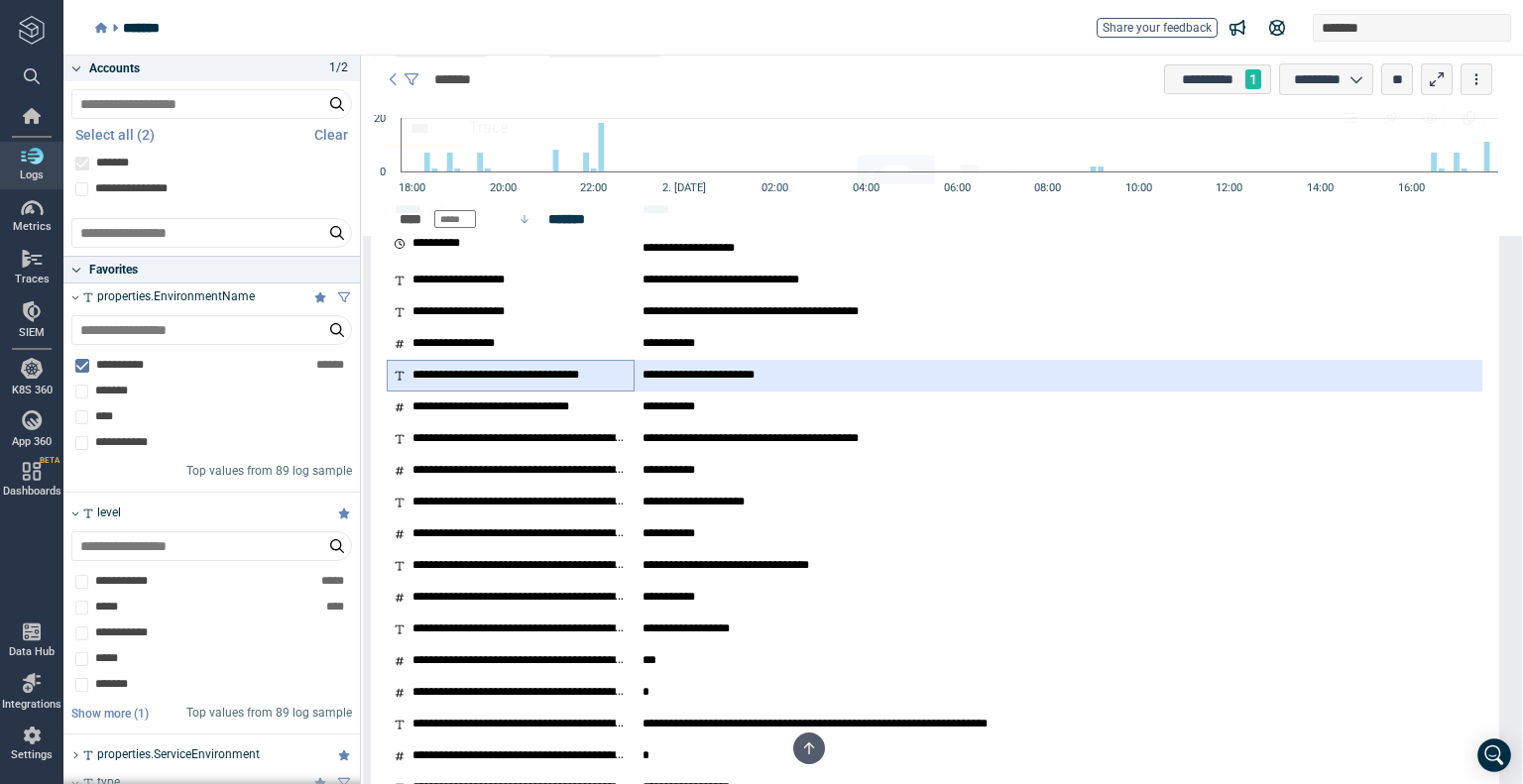 scroll, scrollTop: 510, scrollLeft: 0, axis: vertical 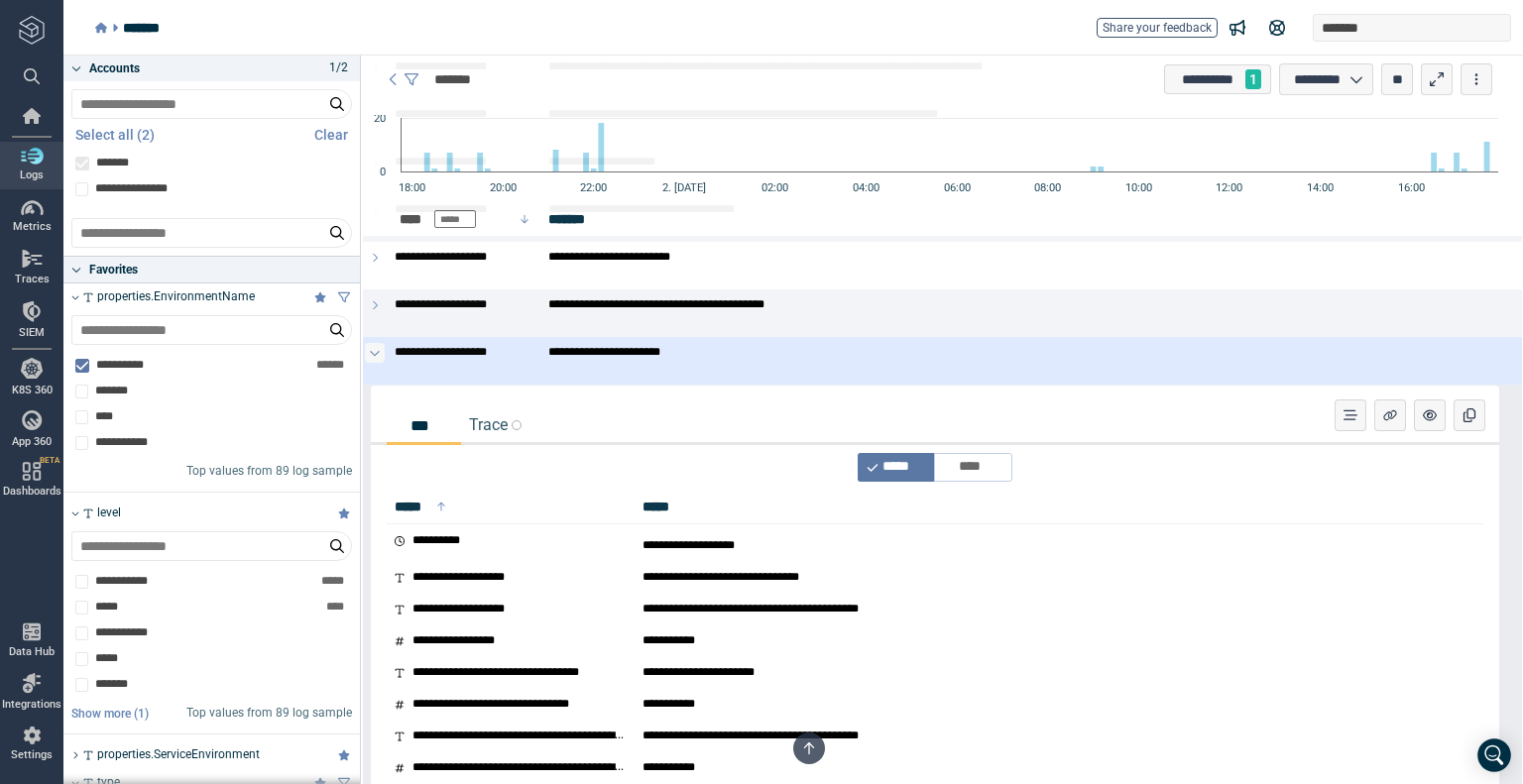 click 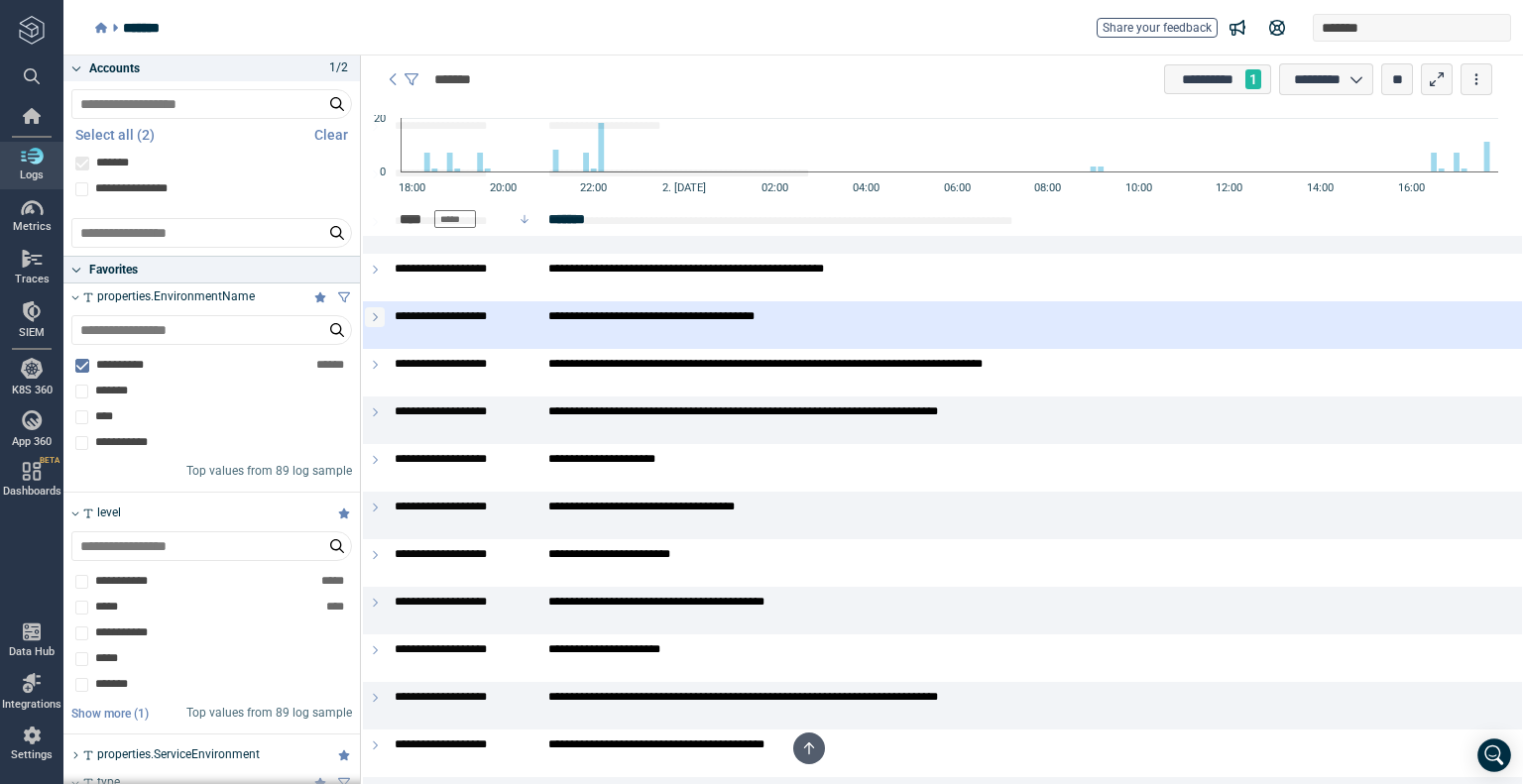 scroll, scrollTop: 312, scrollLeft: 0, axis: vertical 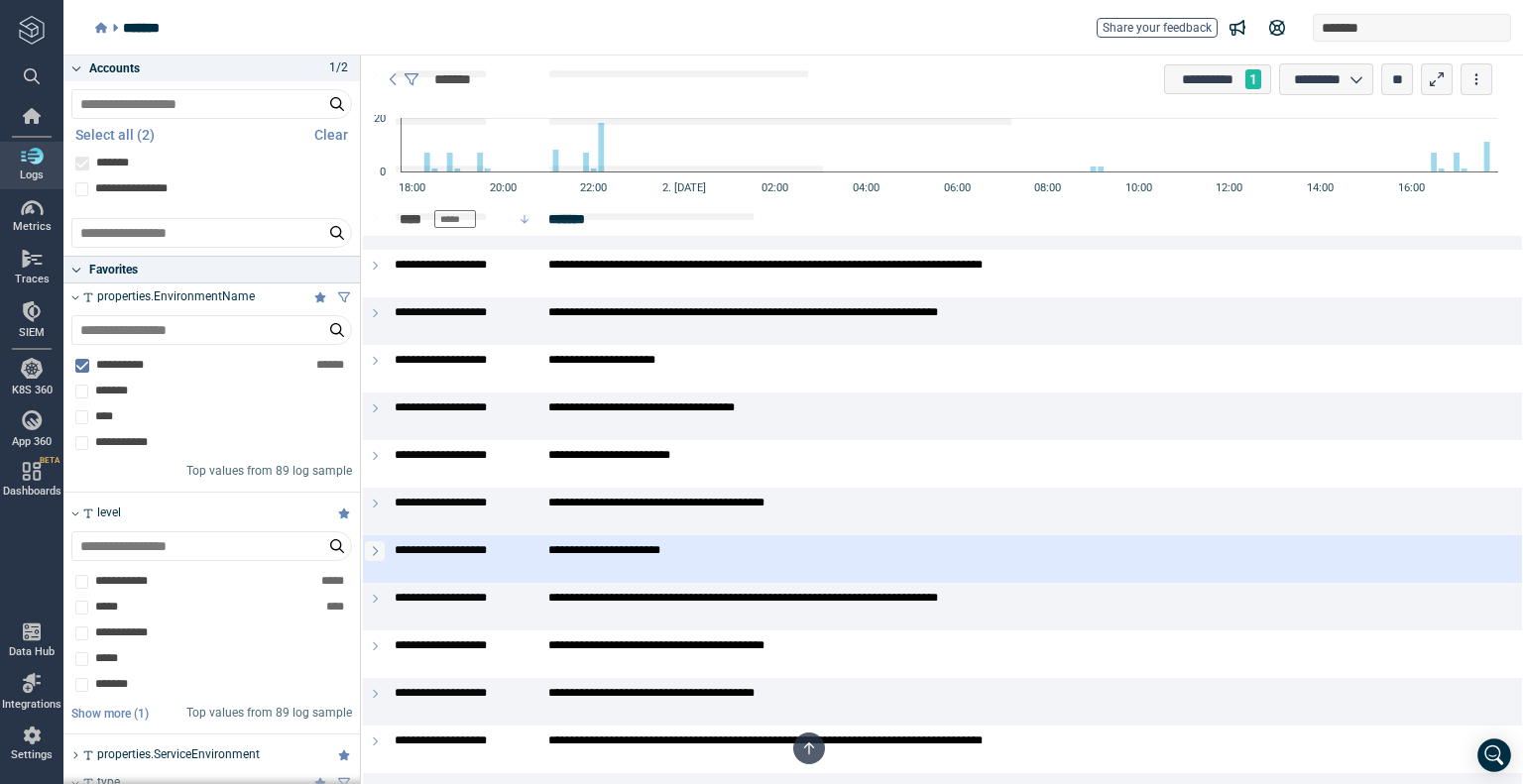 click 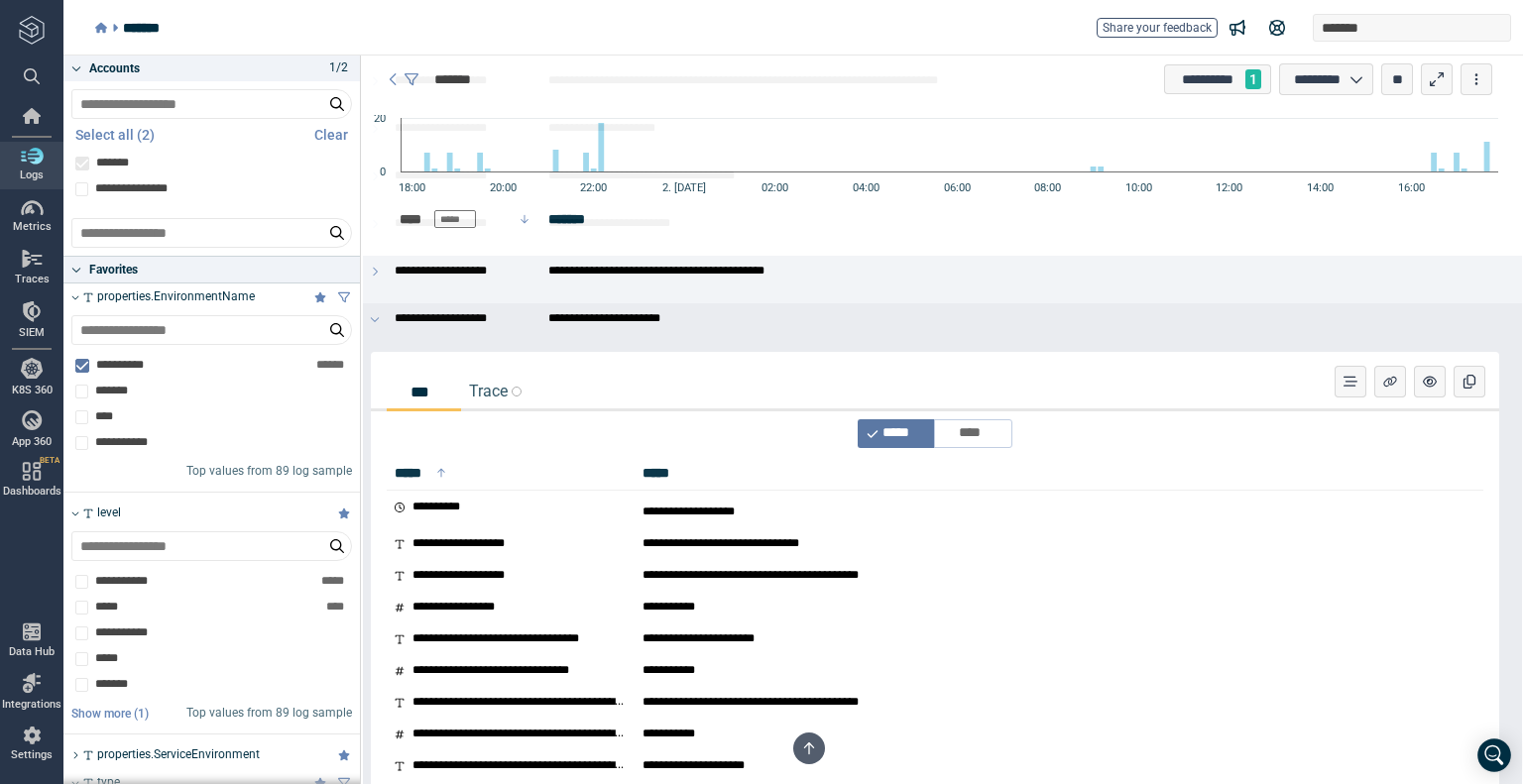 scroll, scrollTop: 510, scrollLeft: 0, axis: vertical 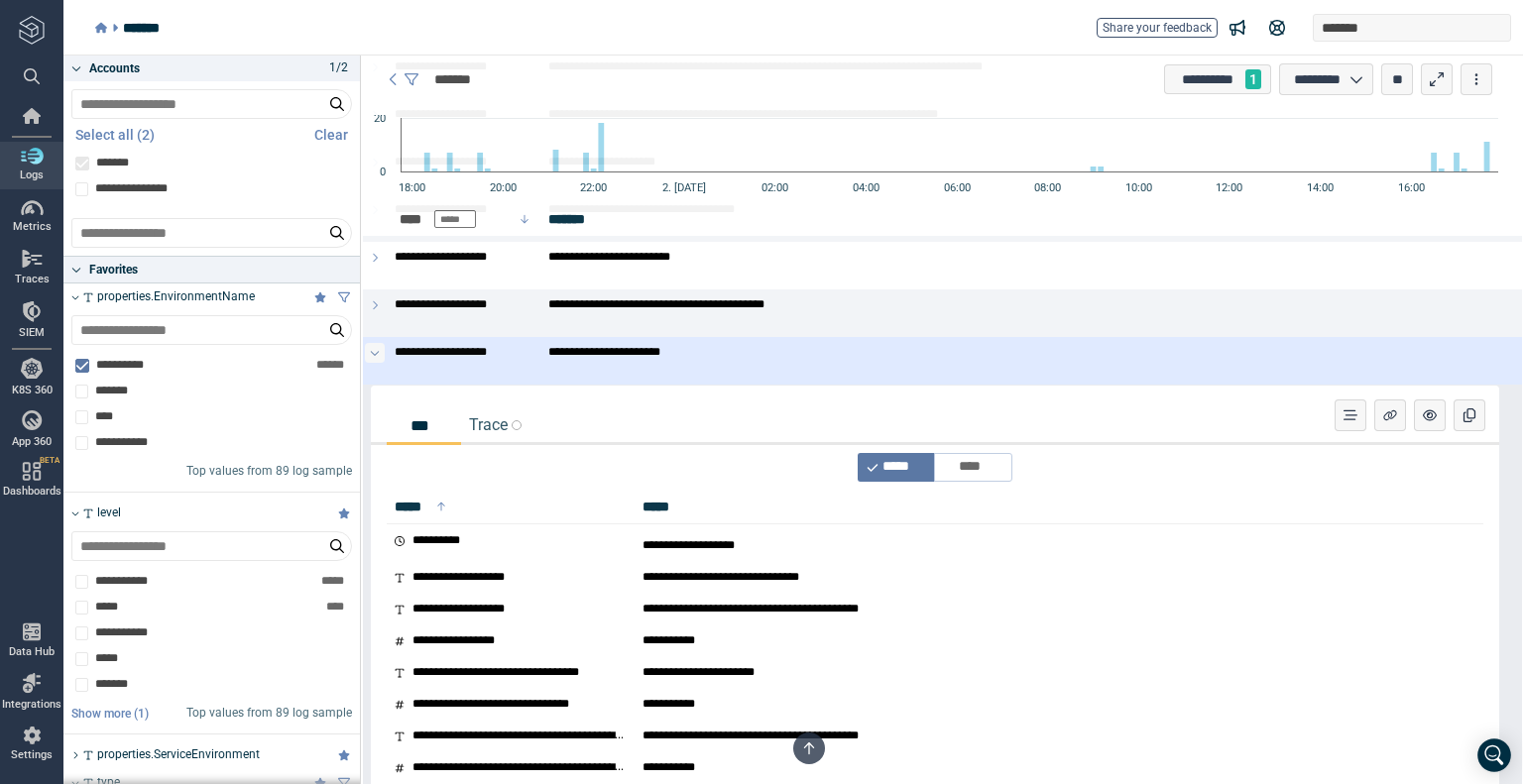 click at bounding box center (375, 353) 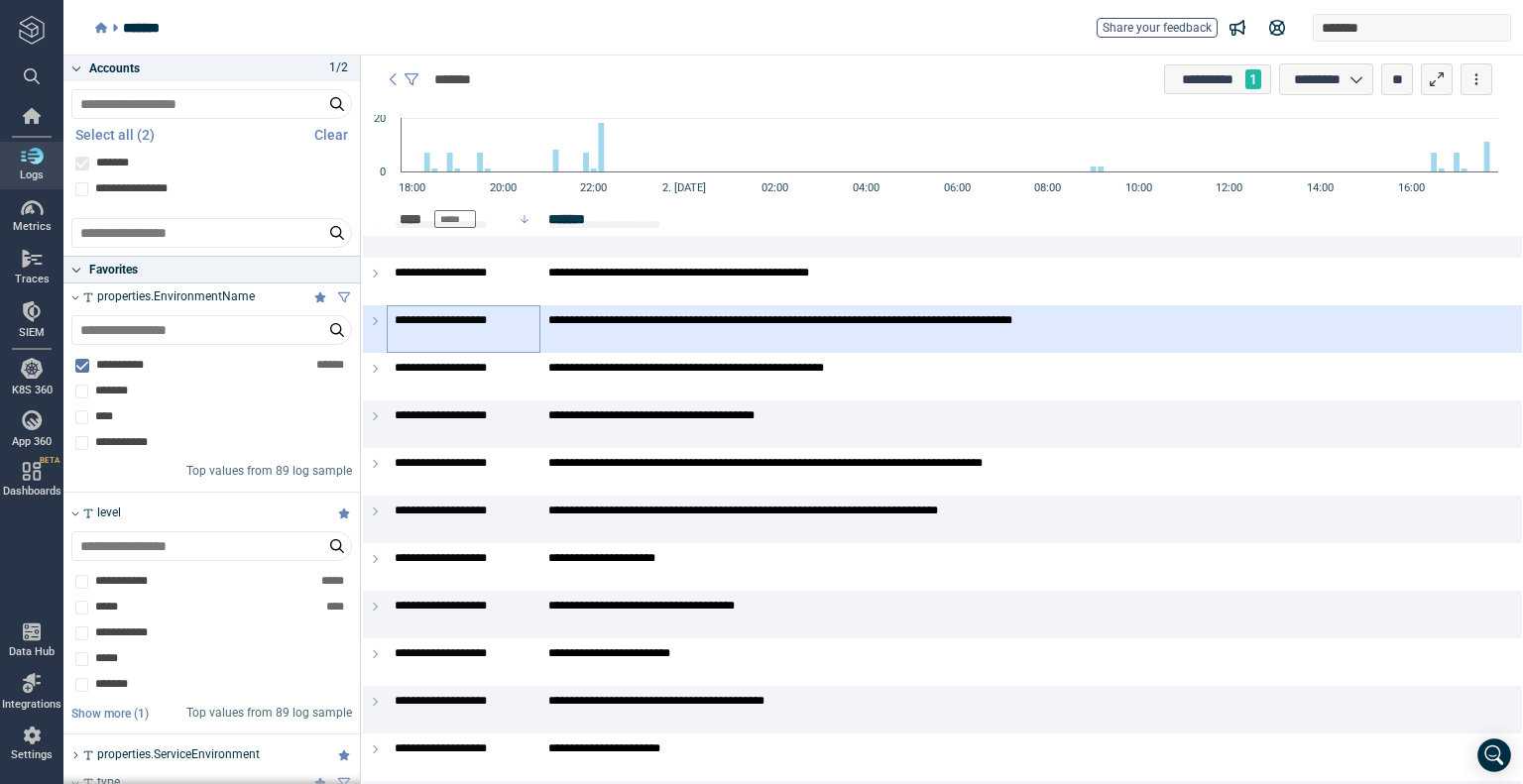 scroll, scrollTop: 0, scrollLeft: 0, axis: both 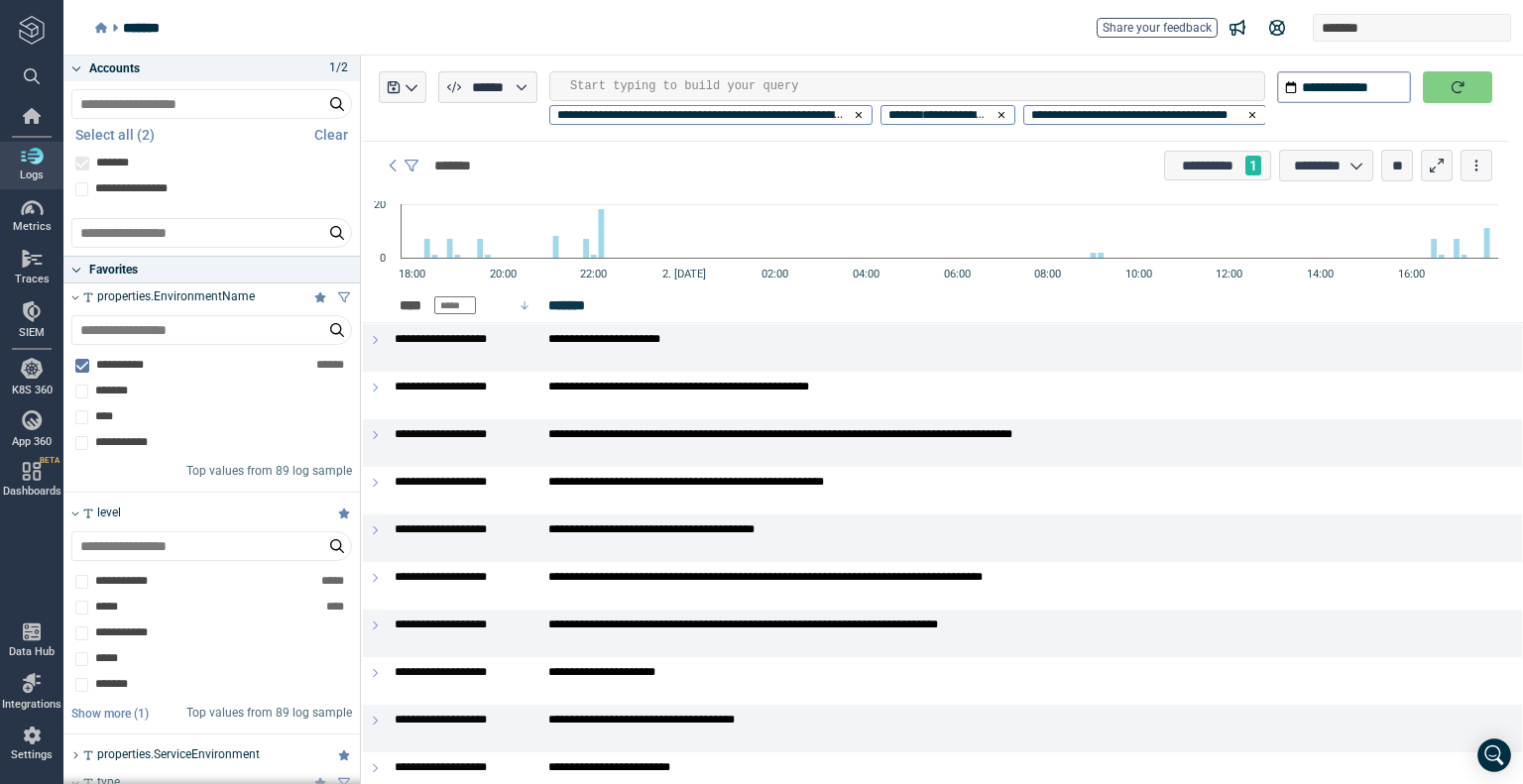 click at bounding box center (917, 86) 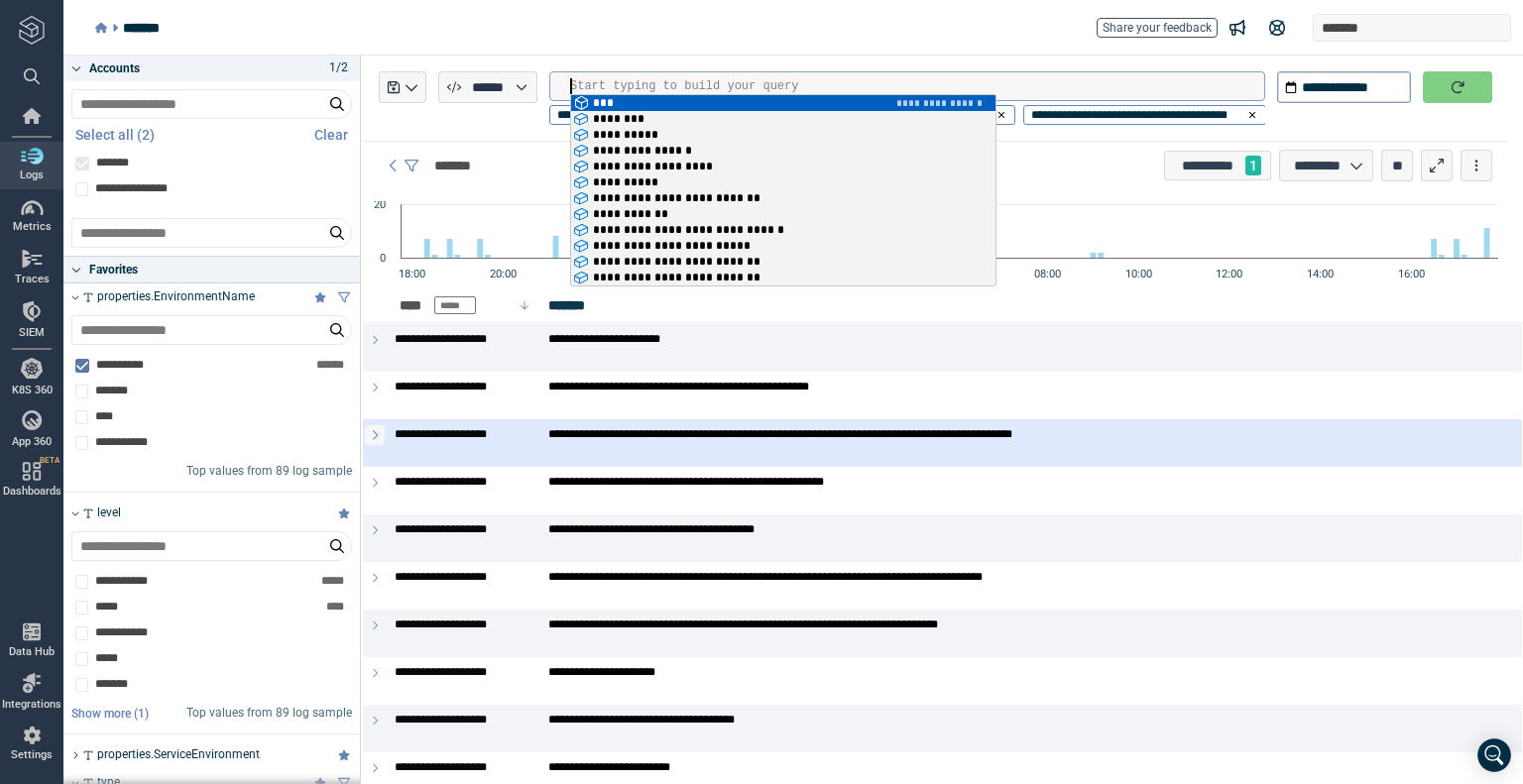click 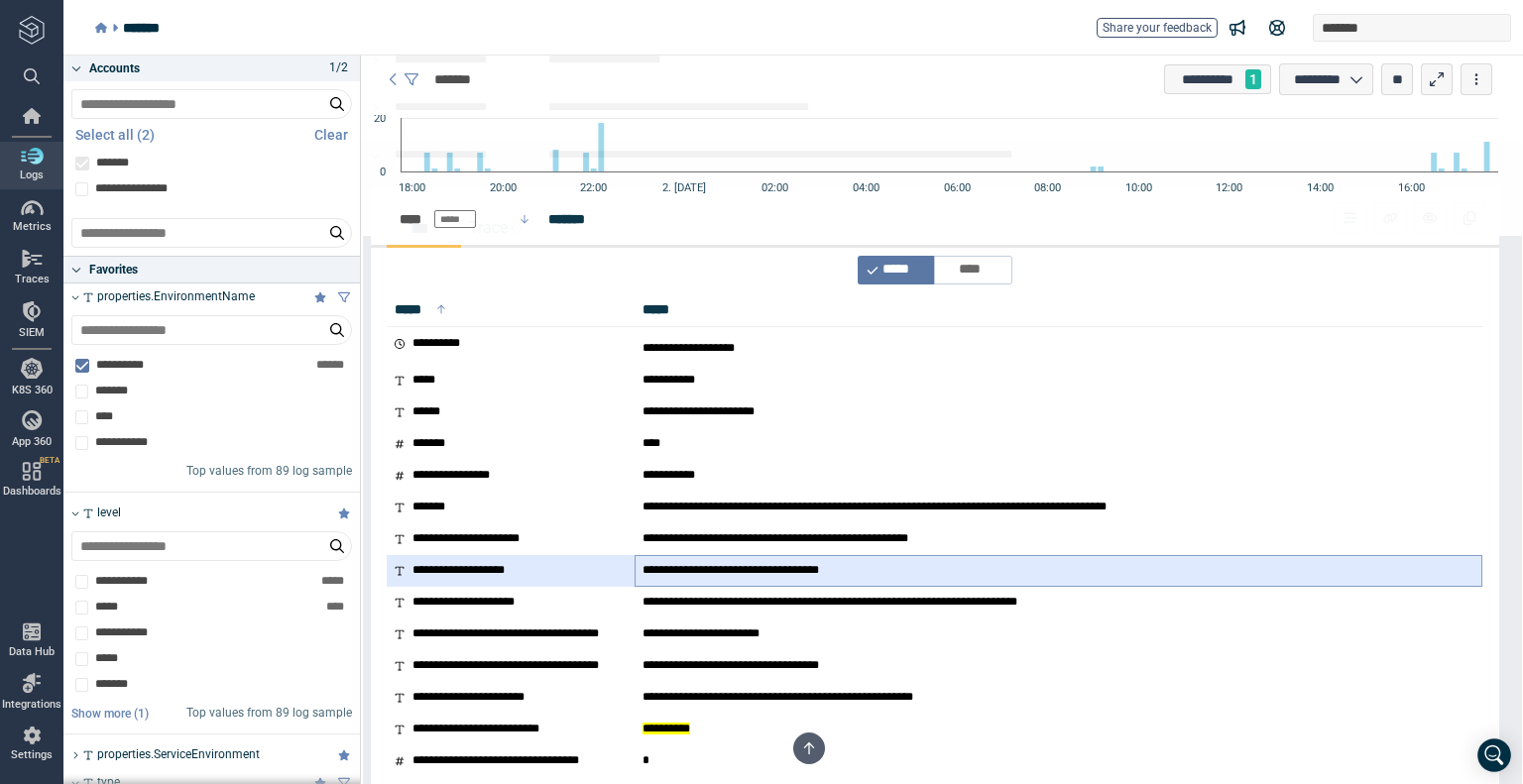 scroll, scrollTop: 99, scrollLeft: 0, axis: vertical 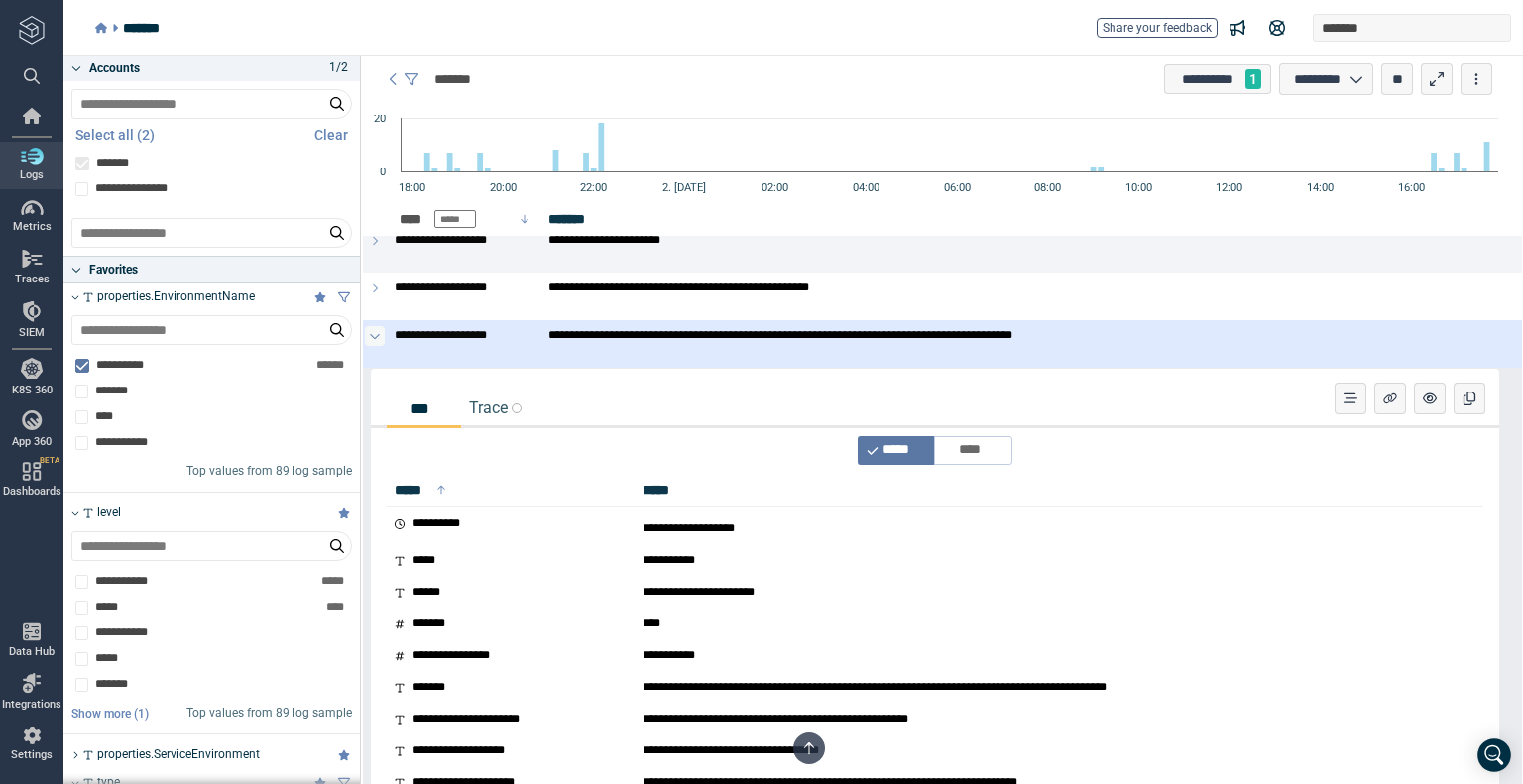 click 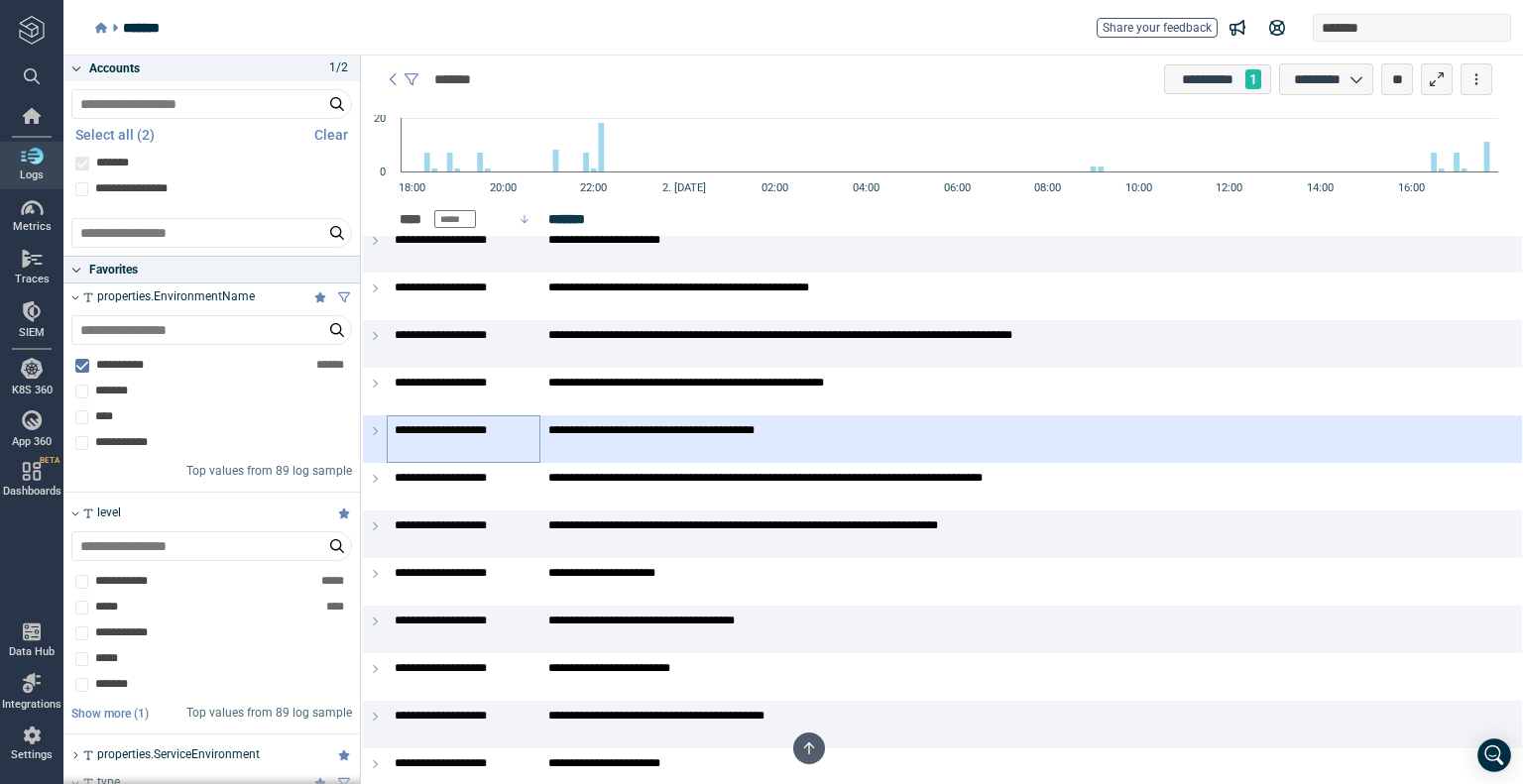 scroll, scrollTop: 0, scrollLeft: 0, axis: both 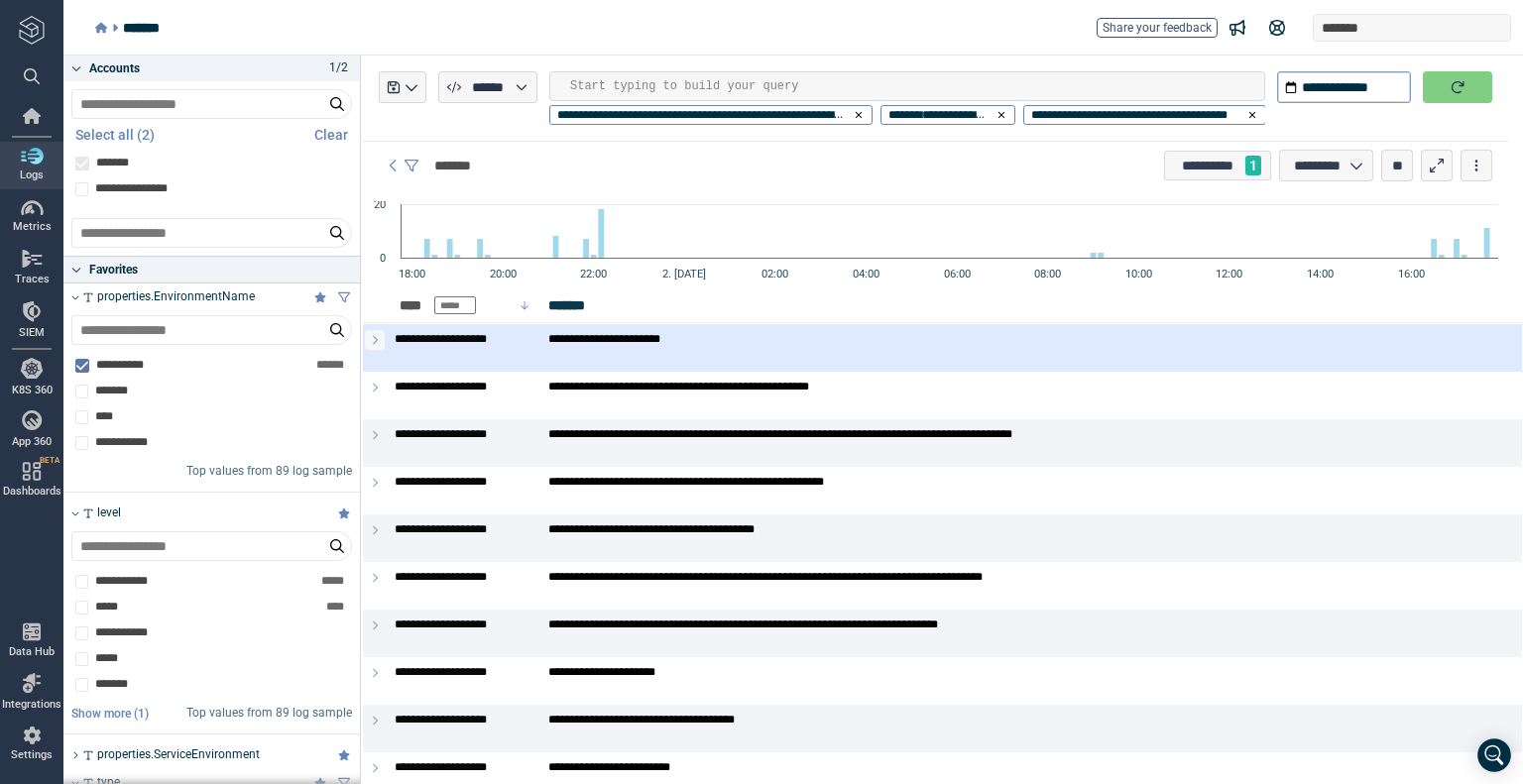 click at bounding box center (375, 340) 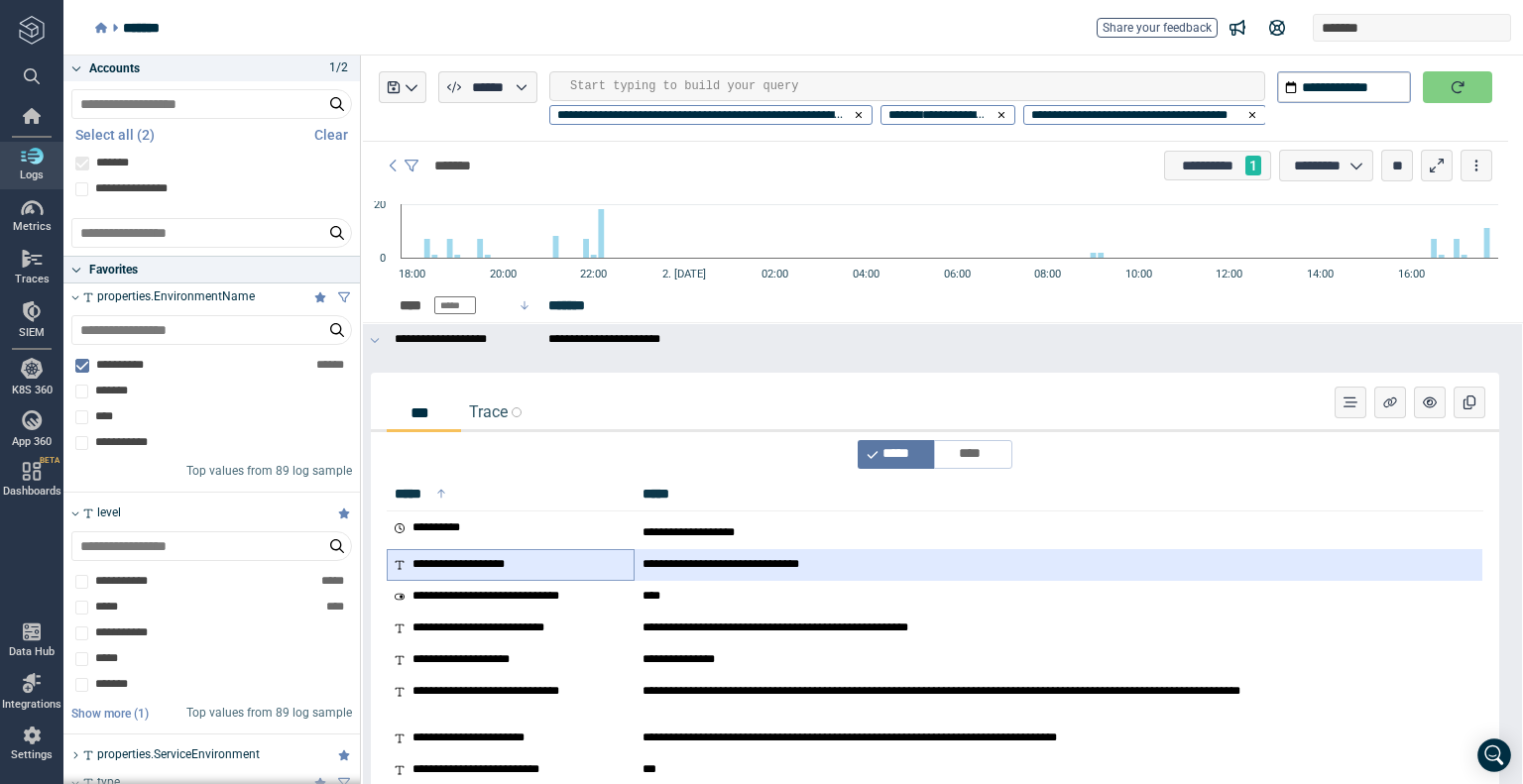 scroll, scrollTop: 0, scrollLeft: 0, axis: both 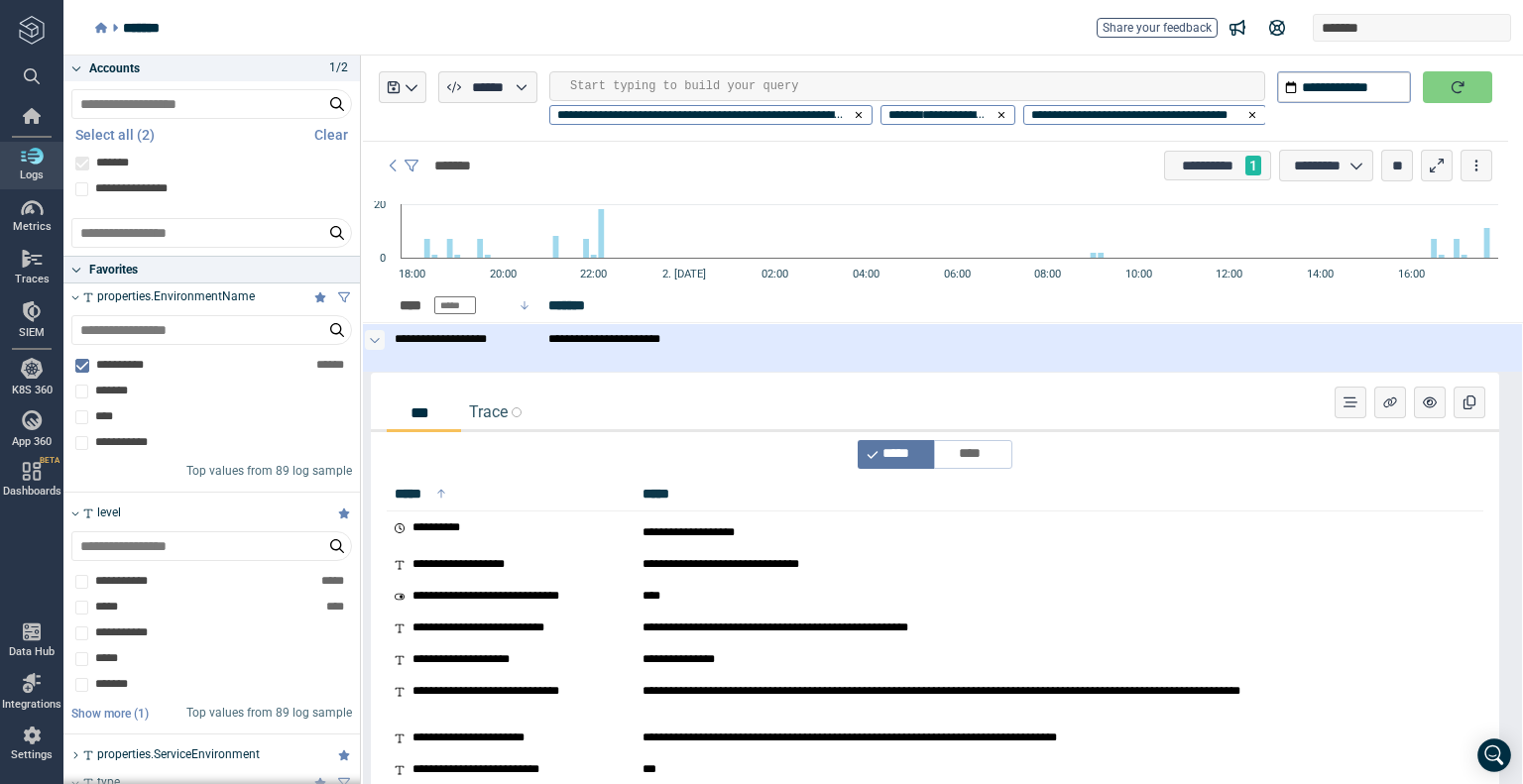 click 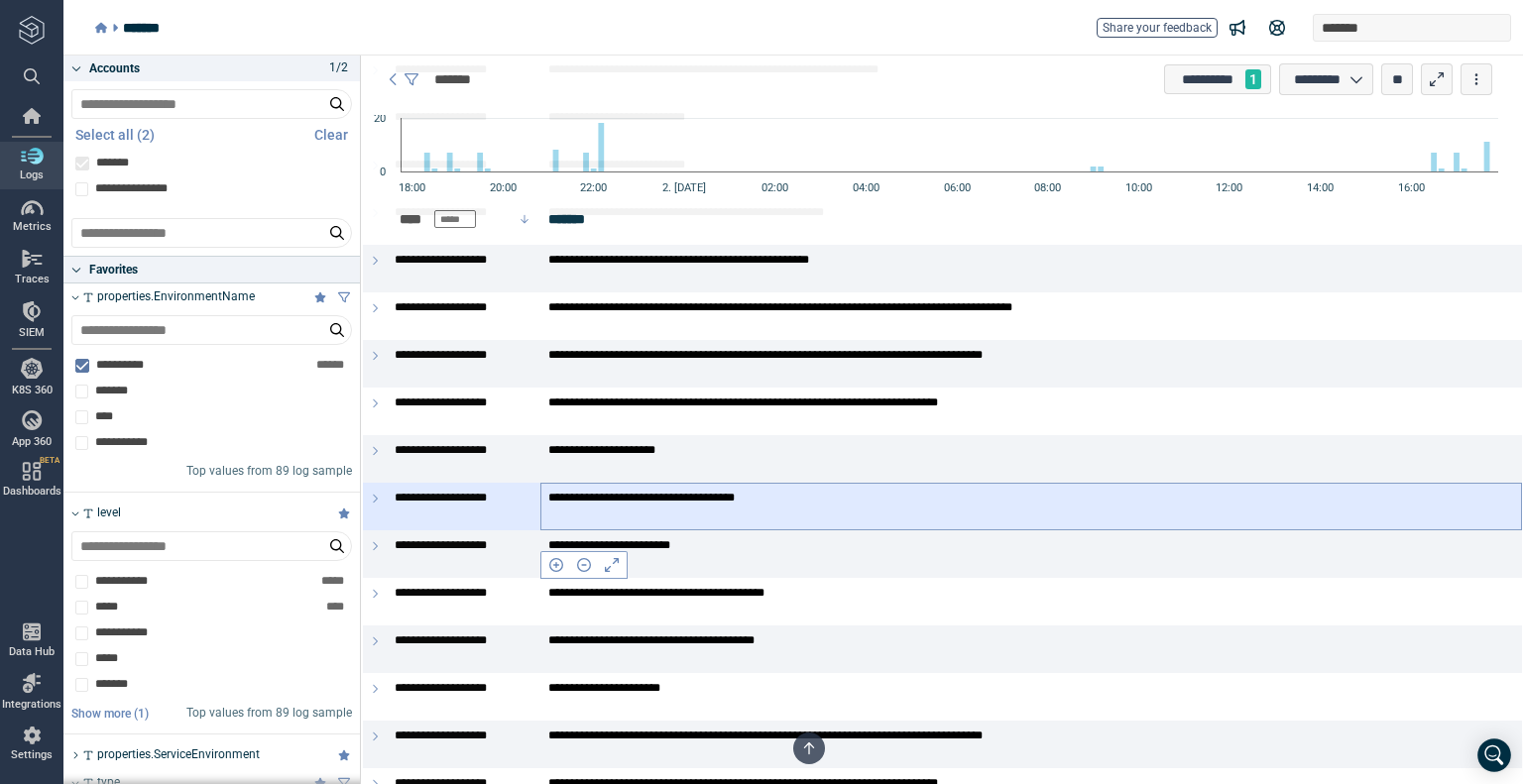 scroll, scrollTop: 2181, scrollLeft: 0, axis: vertical 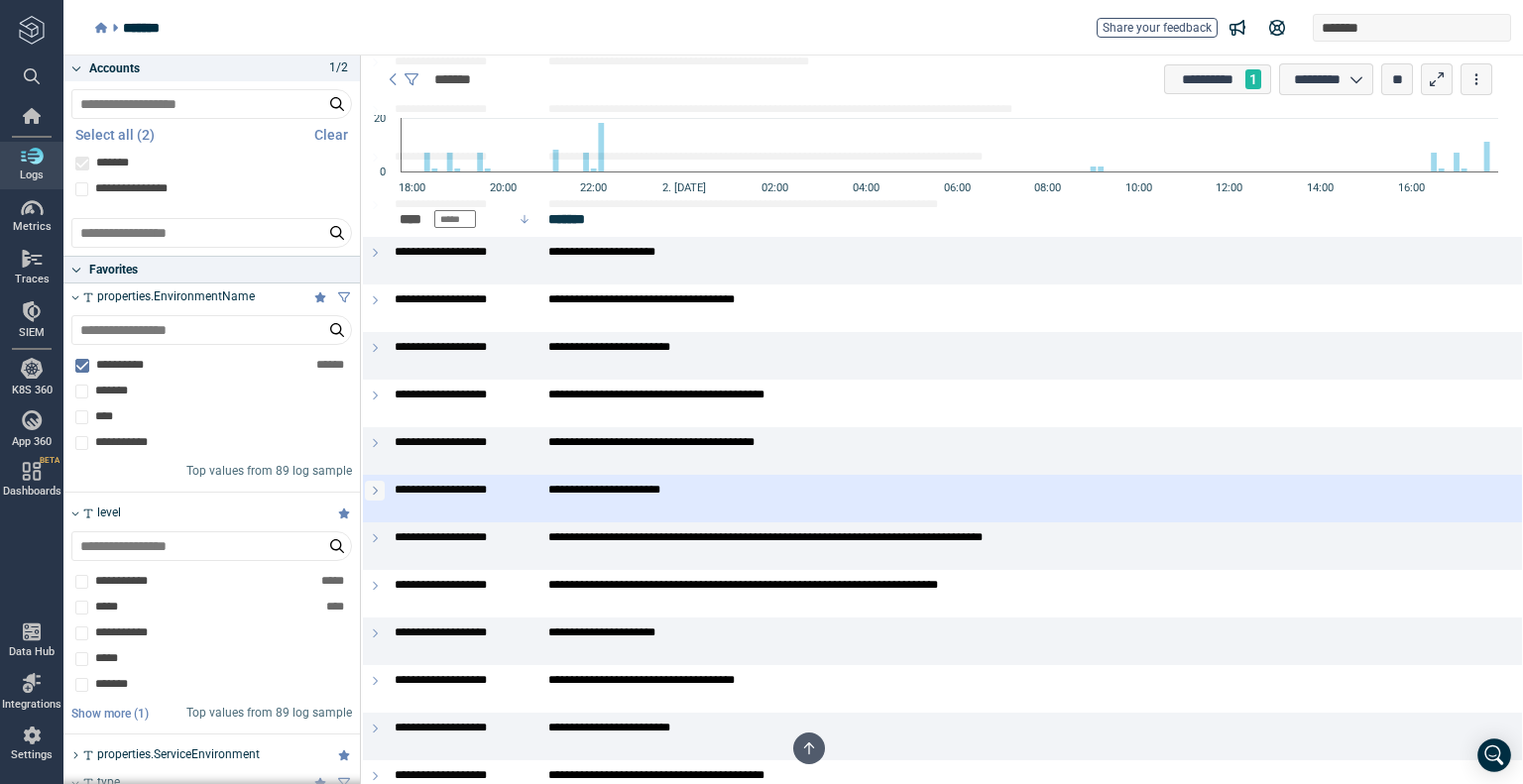 click at bounding box center (375, 491) 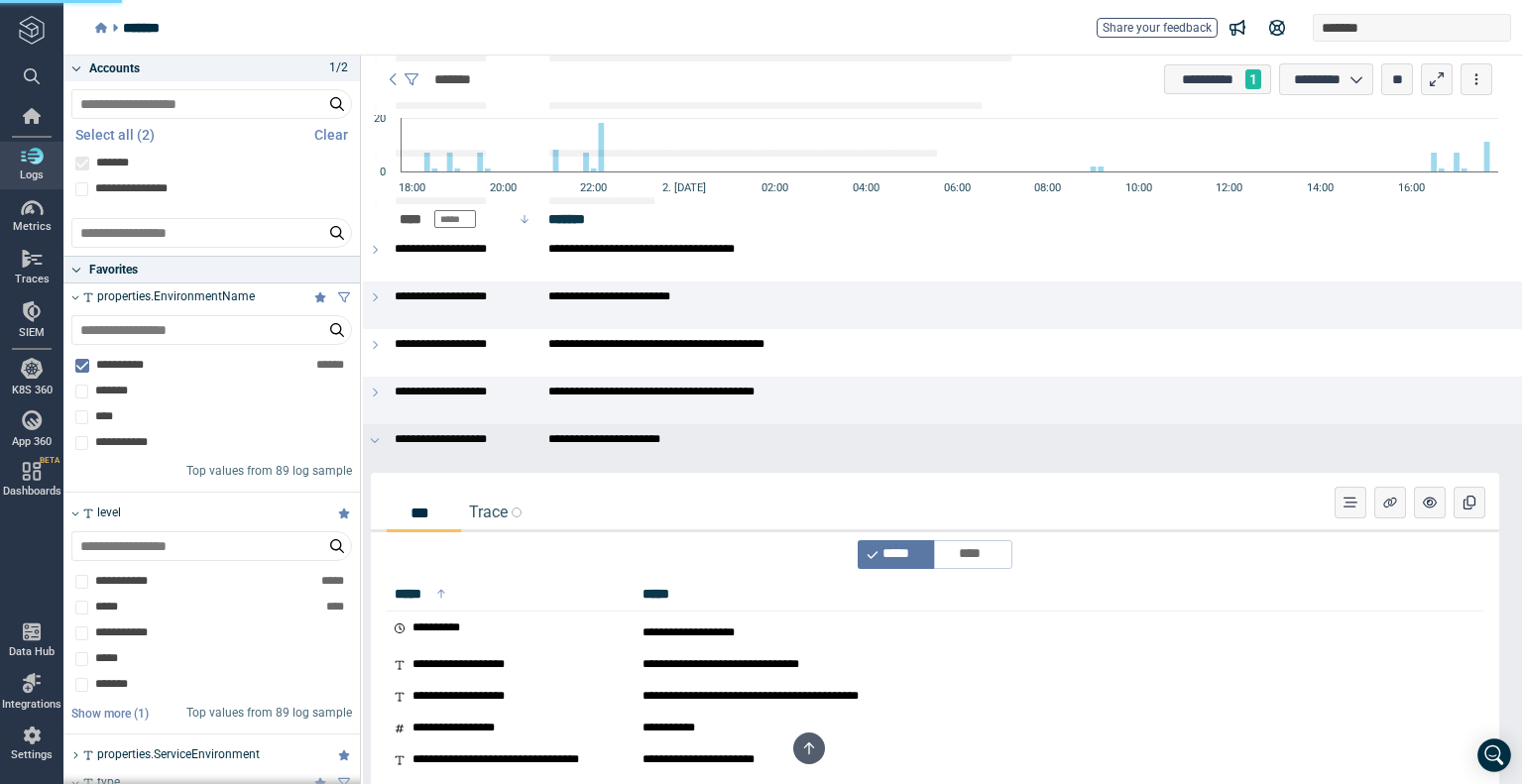 scroll, scrollTop: 2280, scrollLeft: 0, axis: vertical 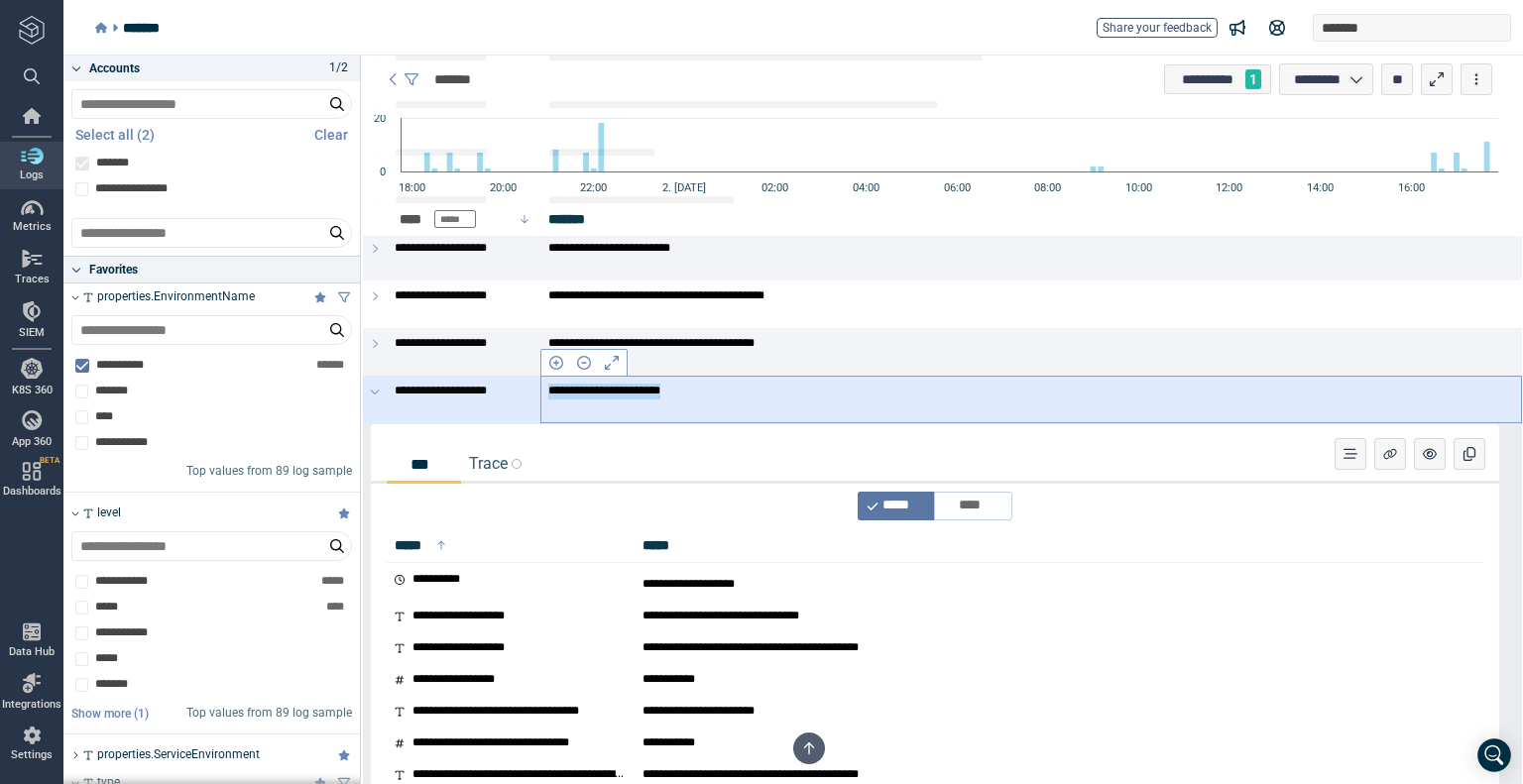 drag, startPoint x: 722, startPoint y: 388, endPoint x: 548, endPoint y: 400, distance: 174.4133 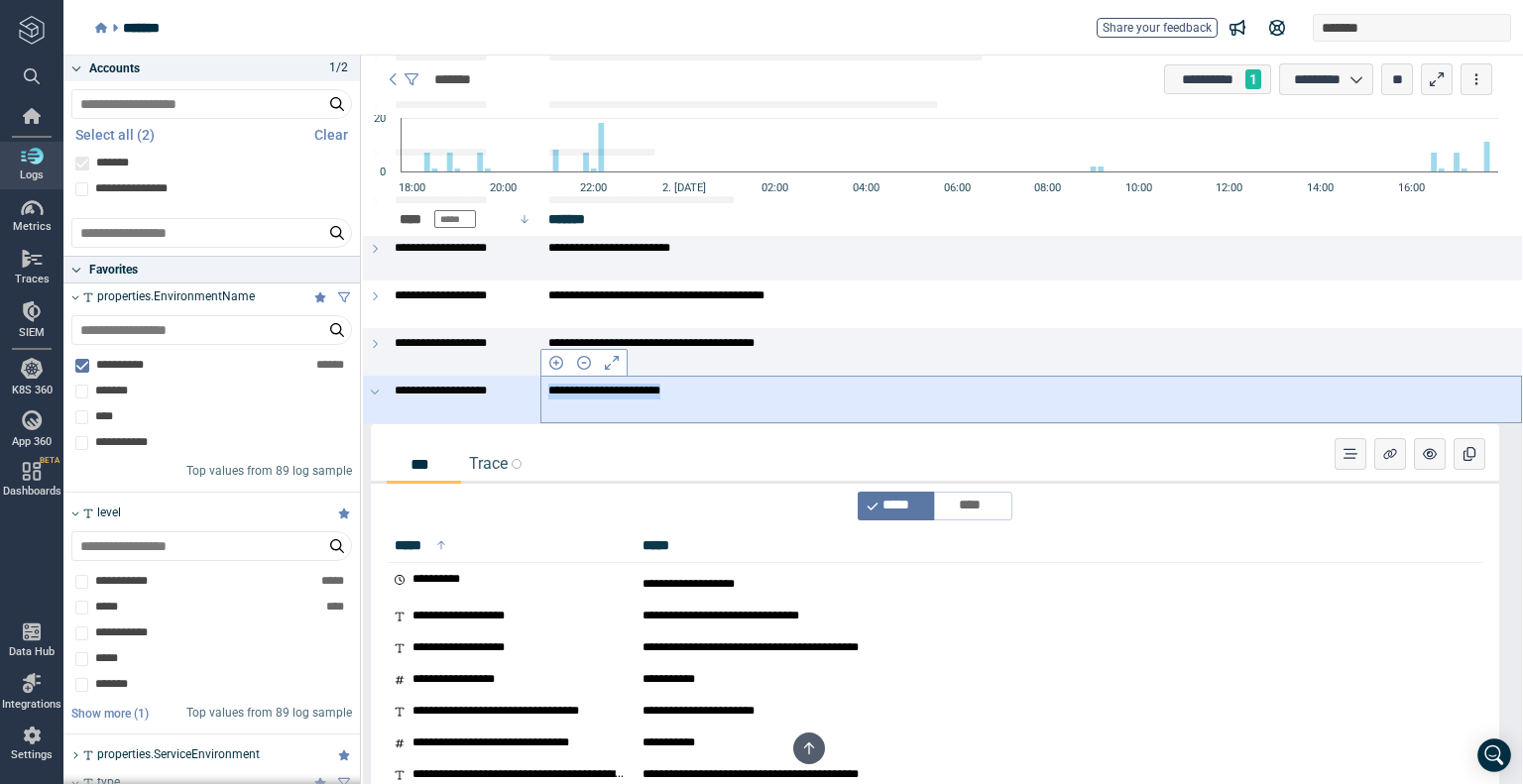 click on "**********" at bounding box center (1031, 399) 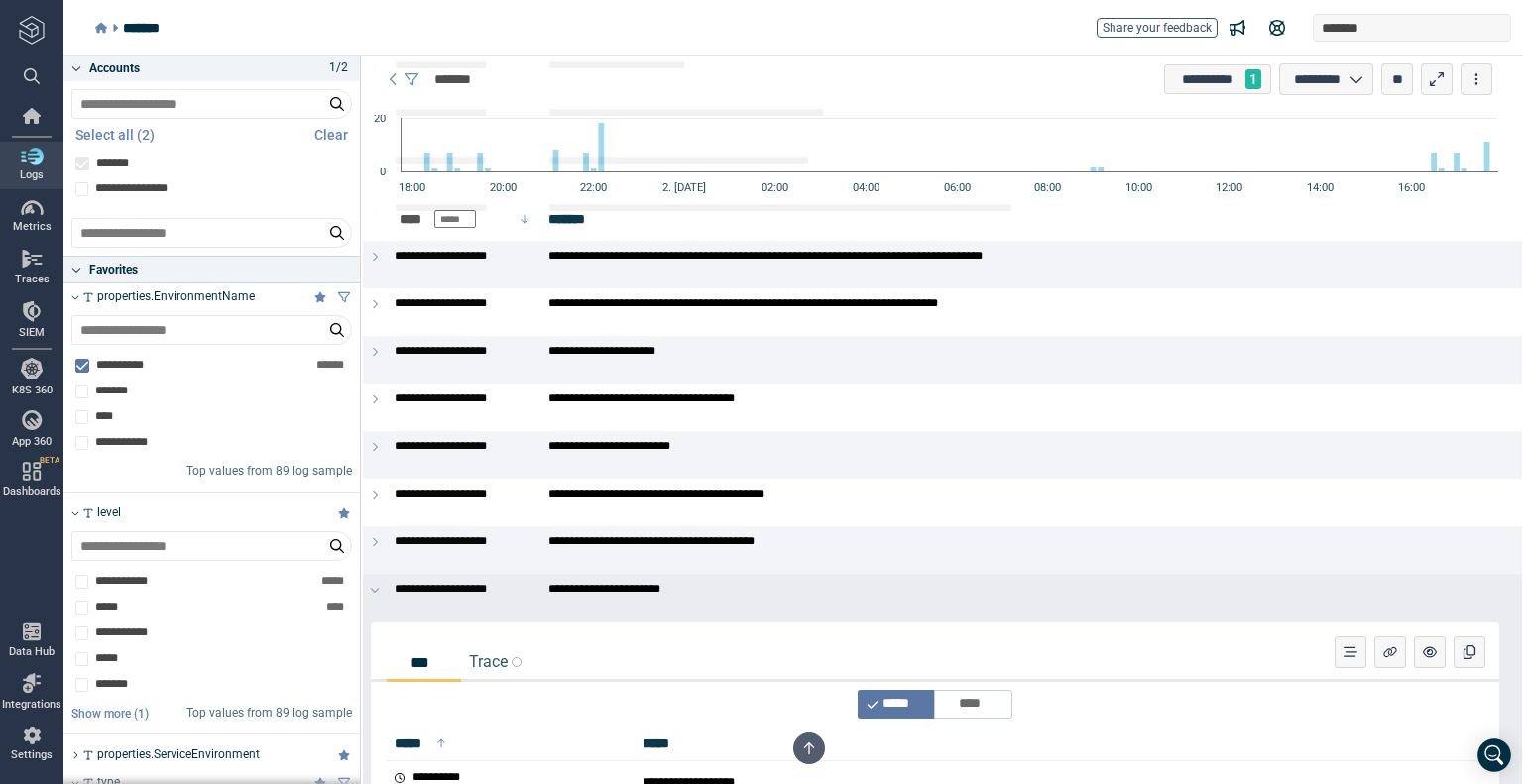 scroll, scrollTop: 2280, scrollLeft: 0, axis: vertical 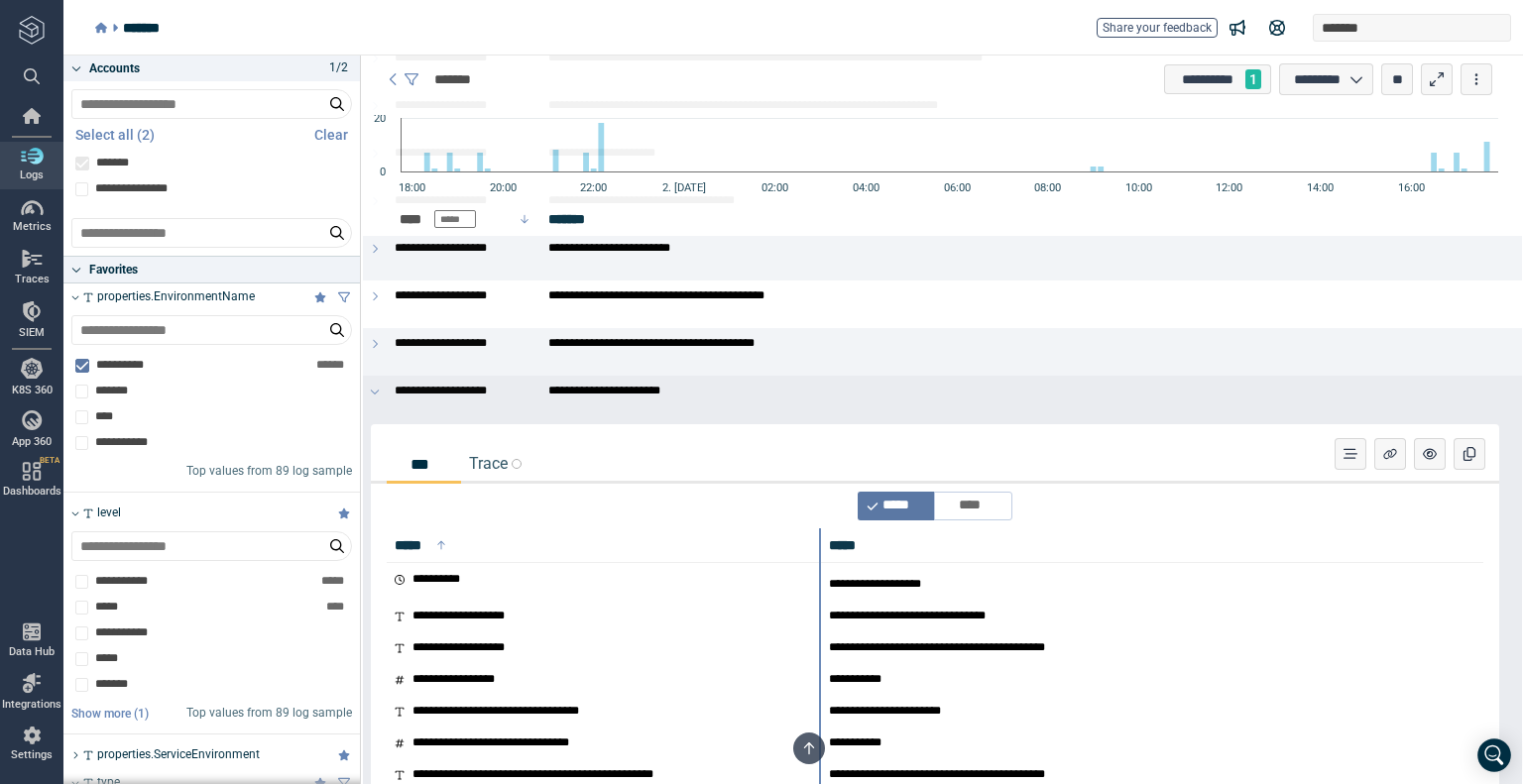 drag, startPoint x: 633, startPoint y: 542, endPoint x: 819, endPoint y: 544, distance: 186.01075 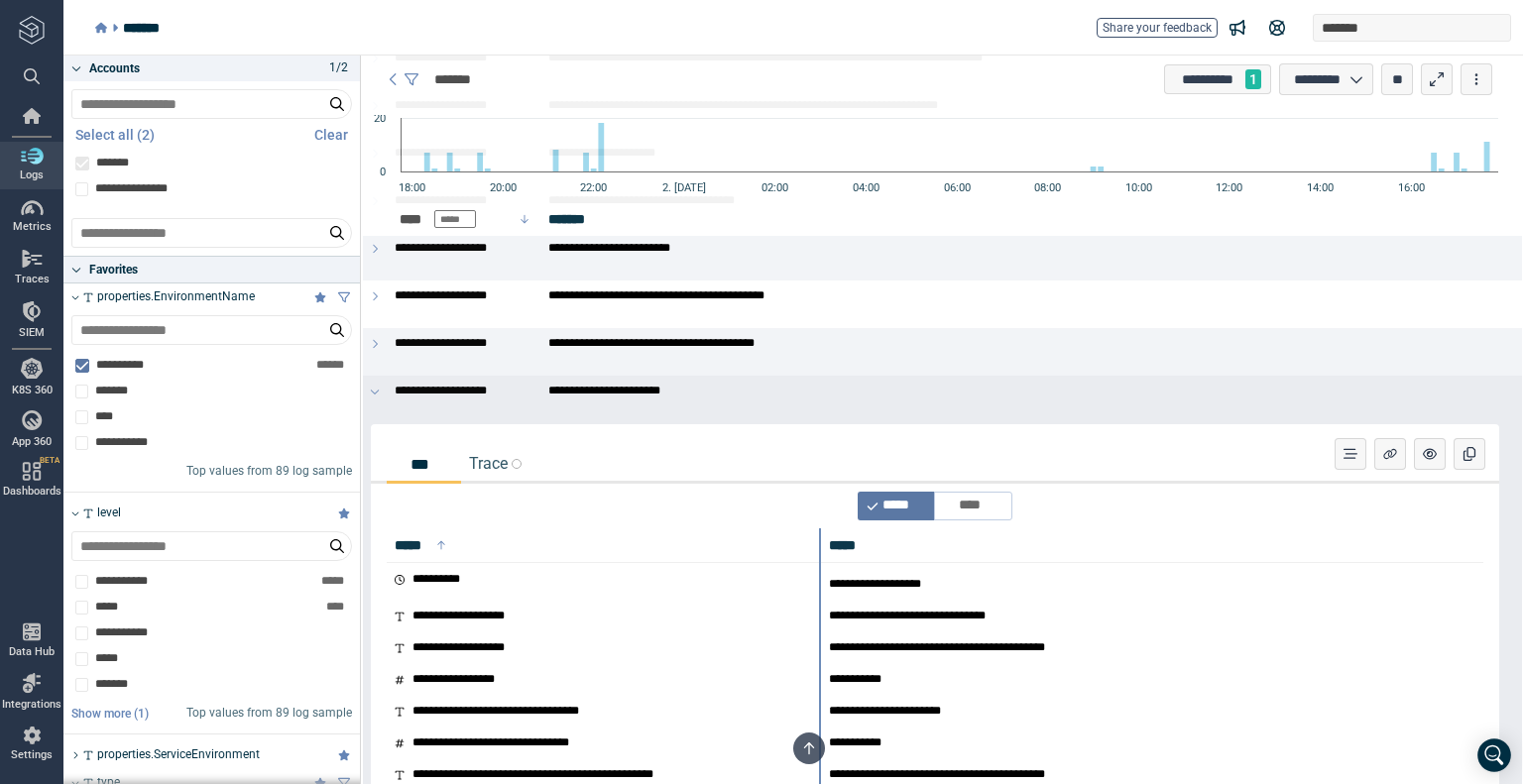 click at bounding box center (820, 5483) 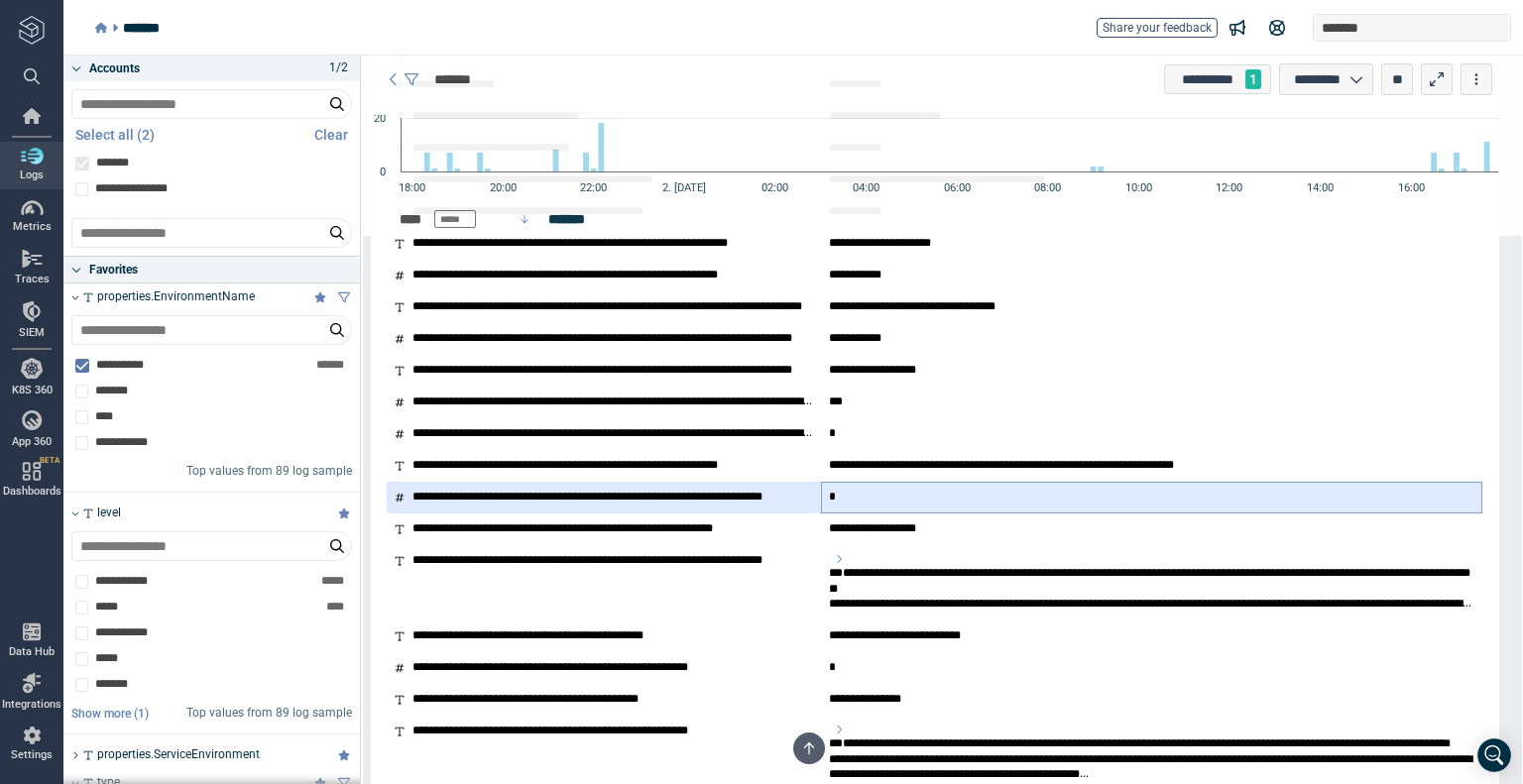 scroll, scrollTop: 3073, scrollLeft: 0, axis: vertical 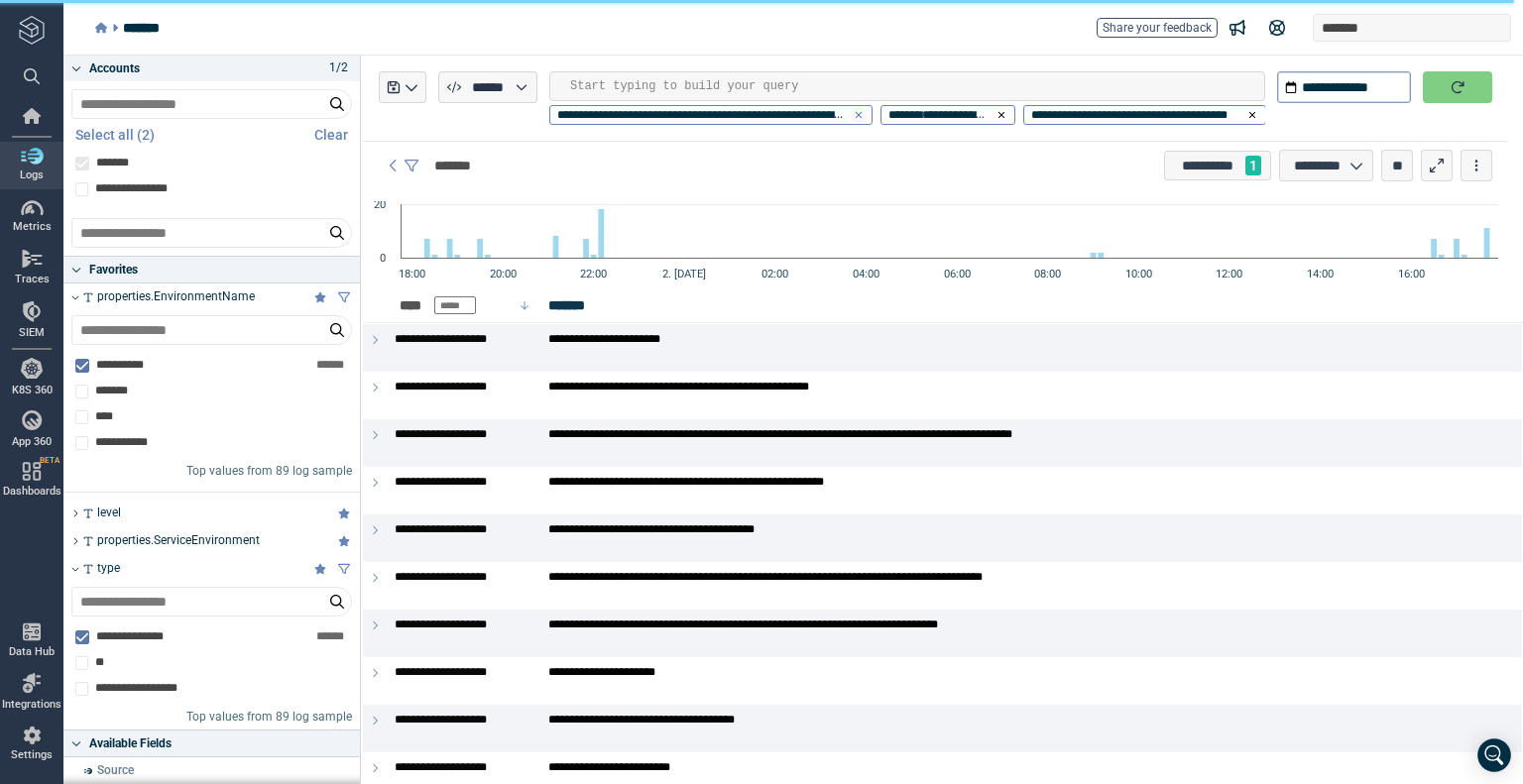 click 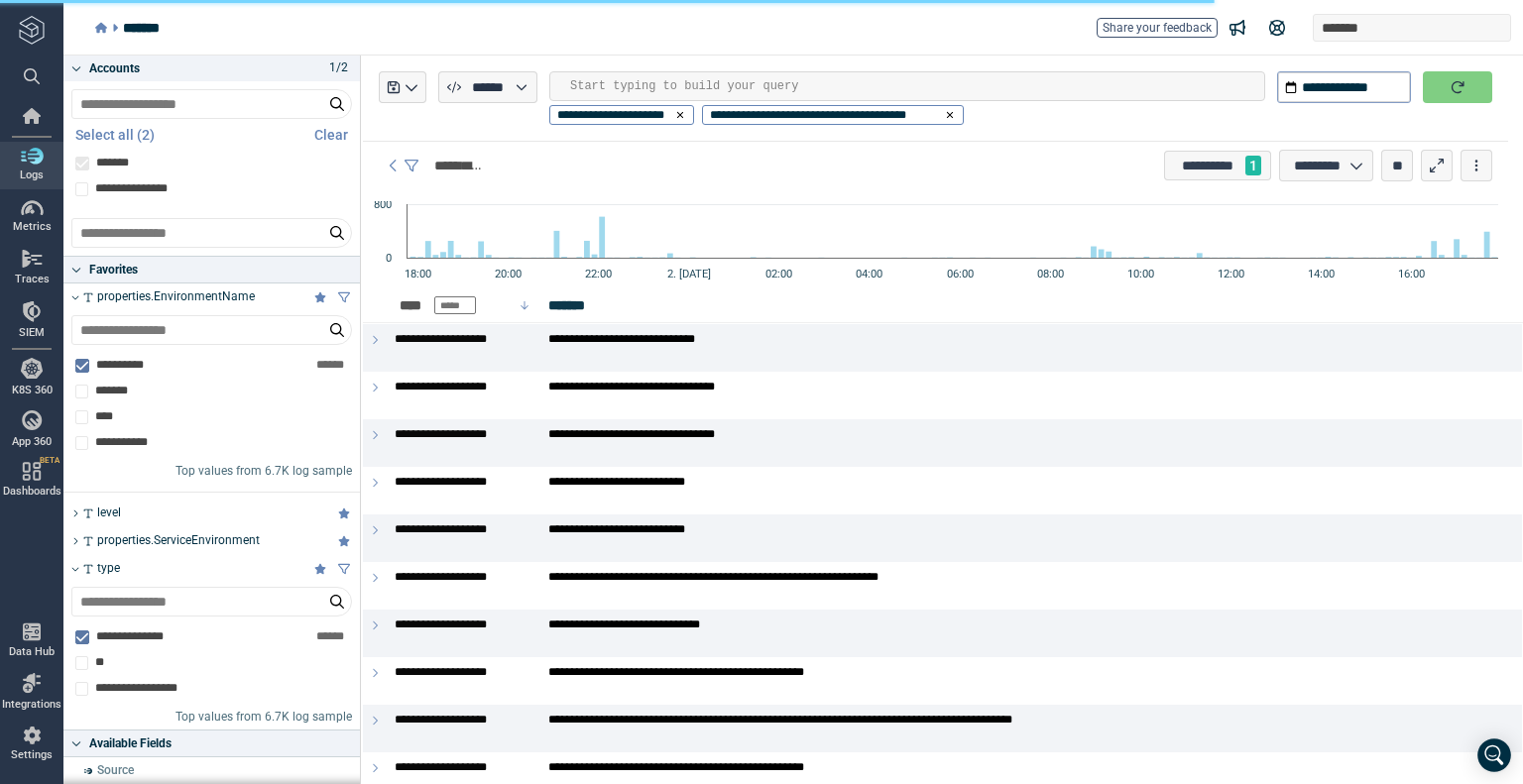 type on "*" 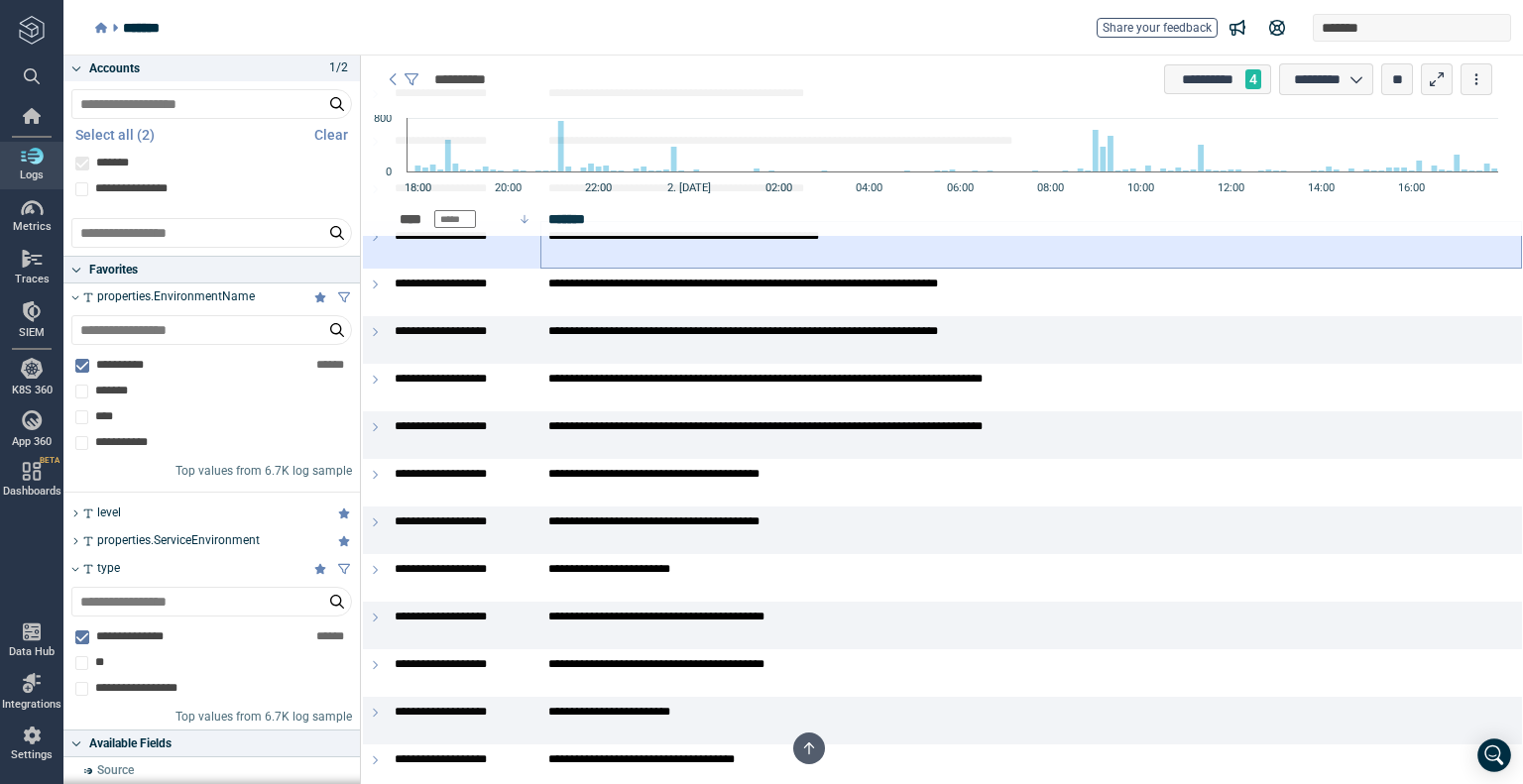 scroll, scrollTop: 595, scrollLeft: 0, axis: vertical 